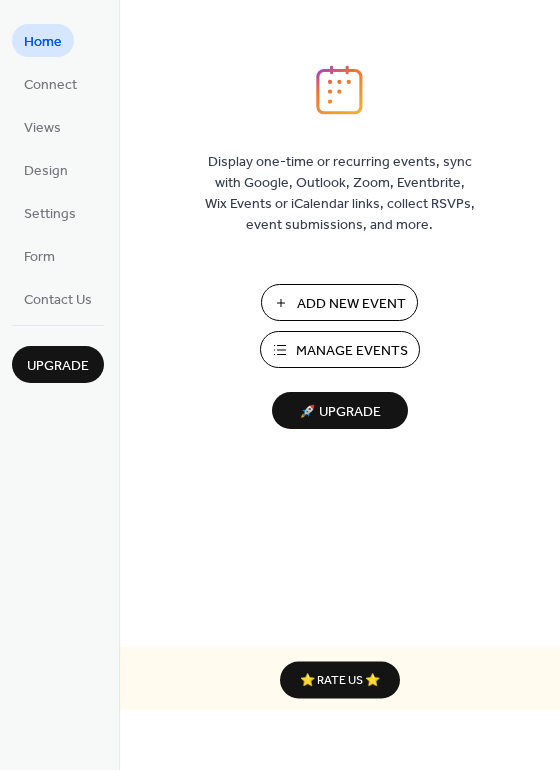 scroll, scrollTop: 0, scrollLeft: 0, axis: both 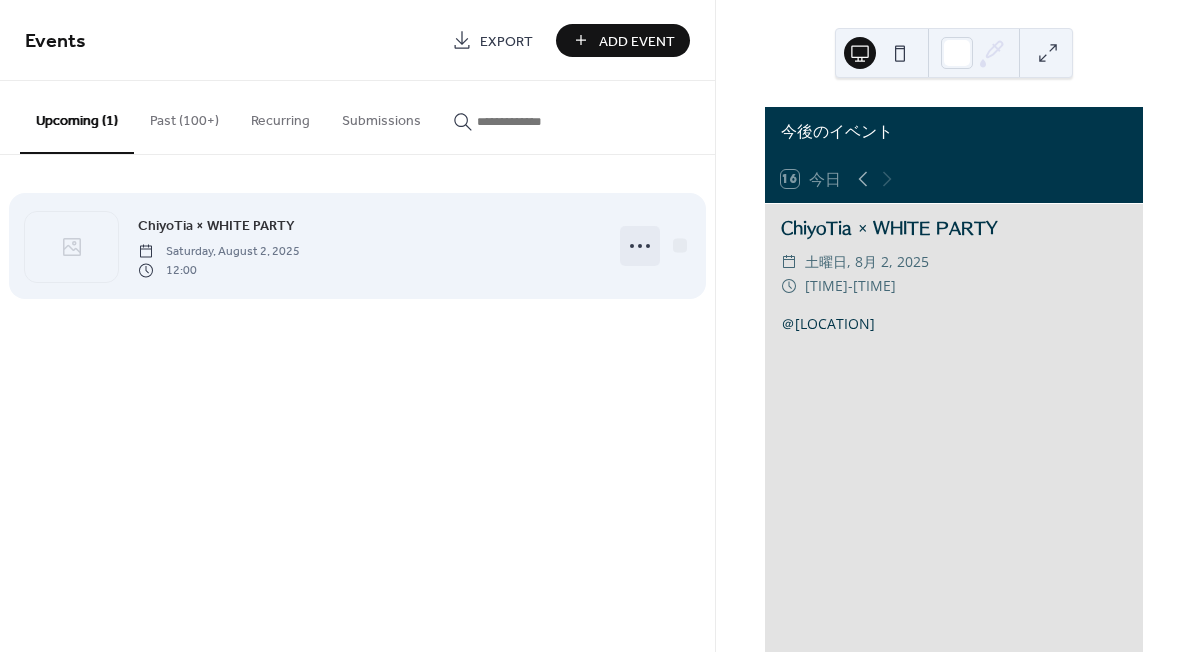 click 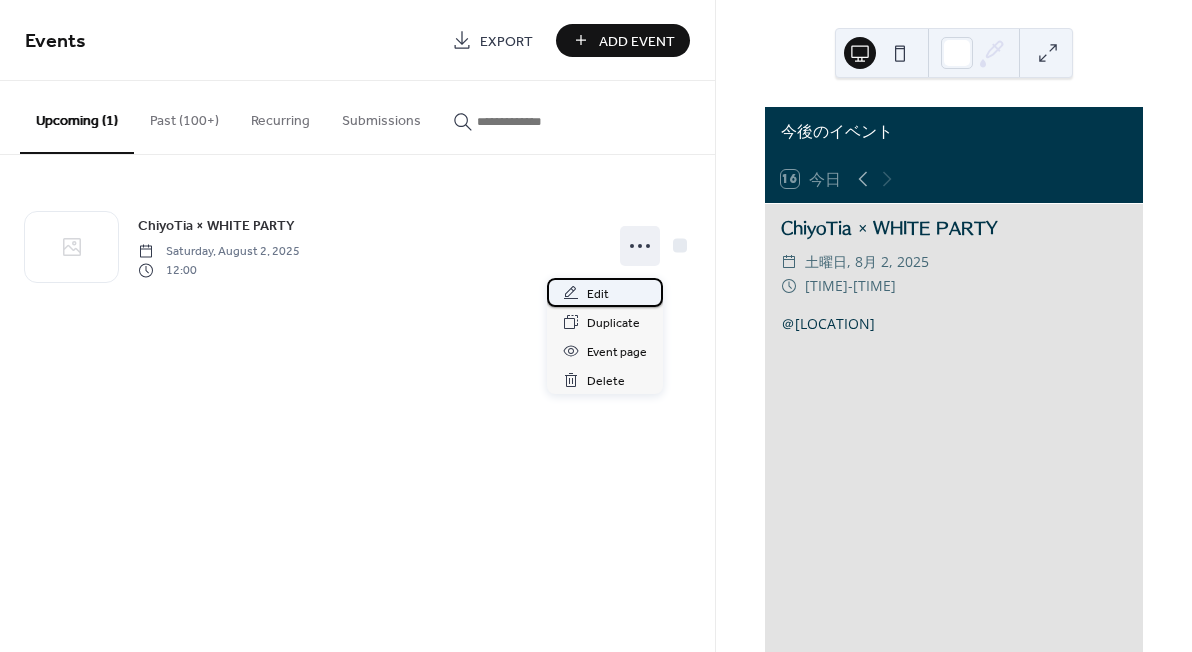 click on "Edit" at bounding box center [605, 292] 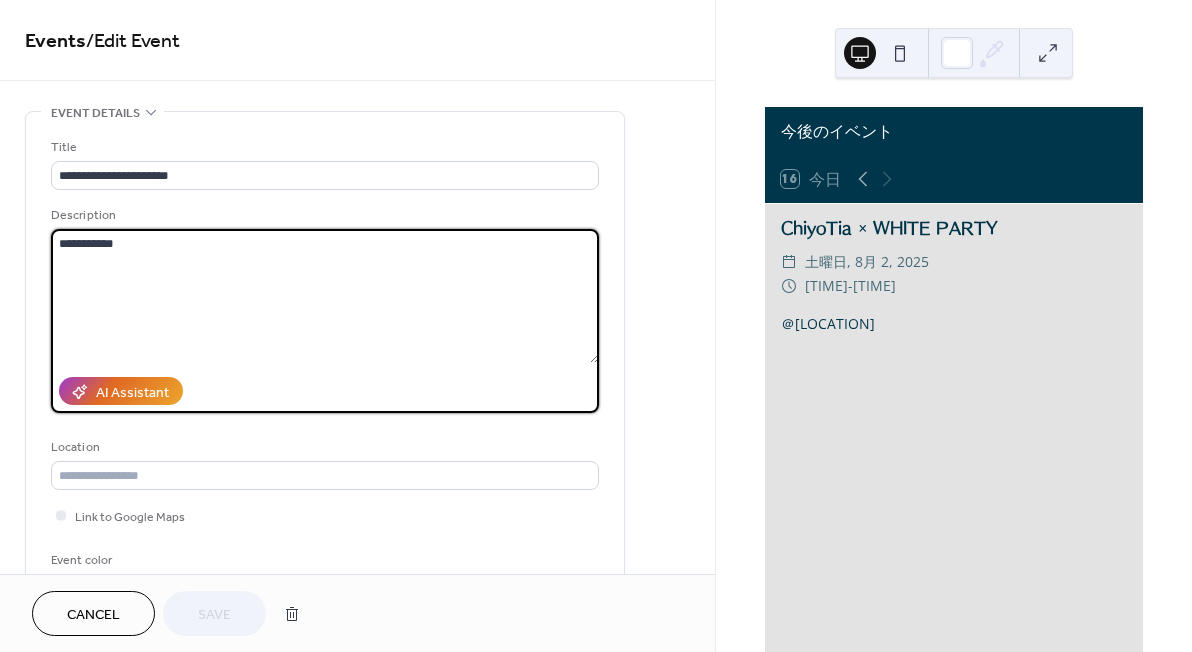 click on "**********" at bounding box center [325, 296] 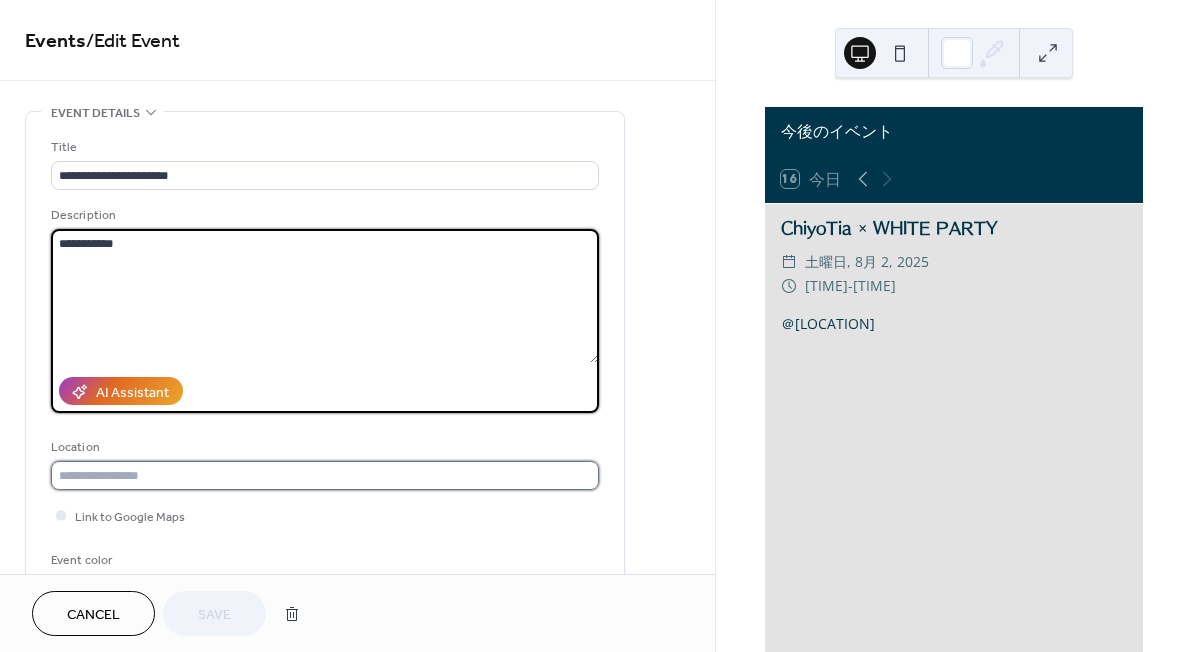 click at bounding box center (325, 475) 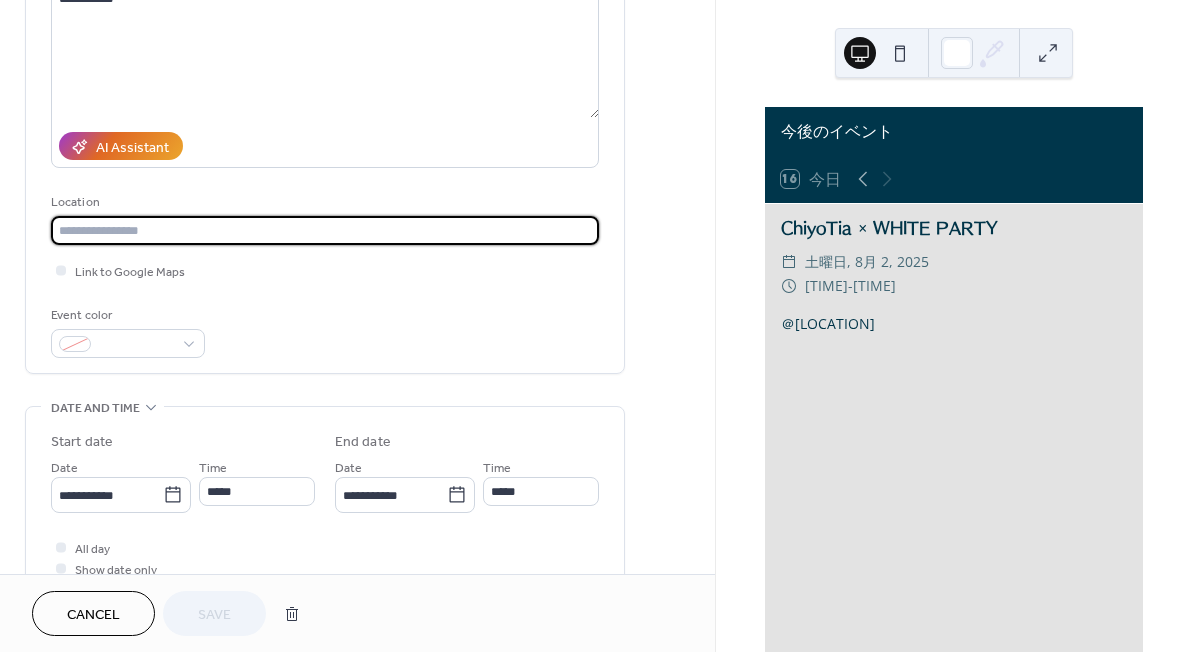 scroll, scrollTop: 684, scrollLeft: 0, axis: vertical 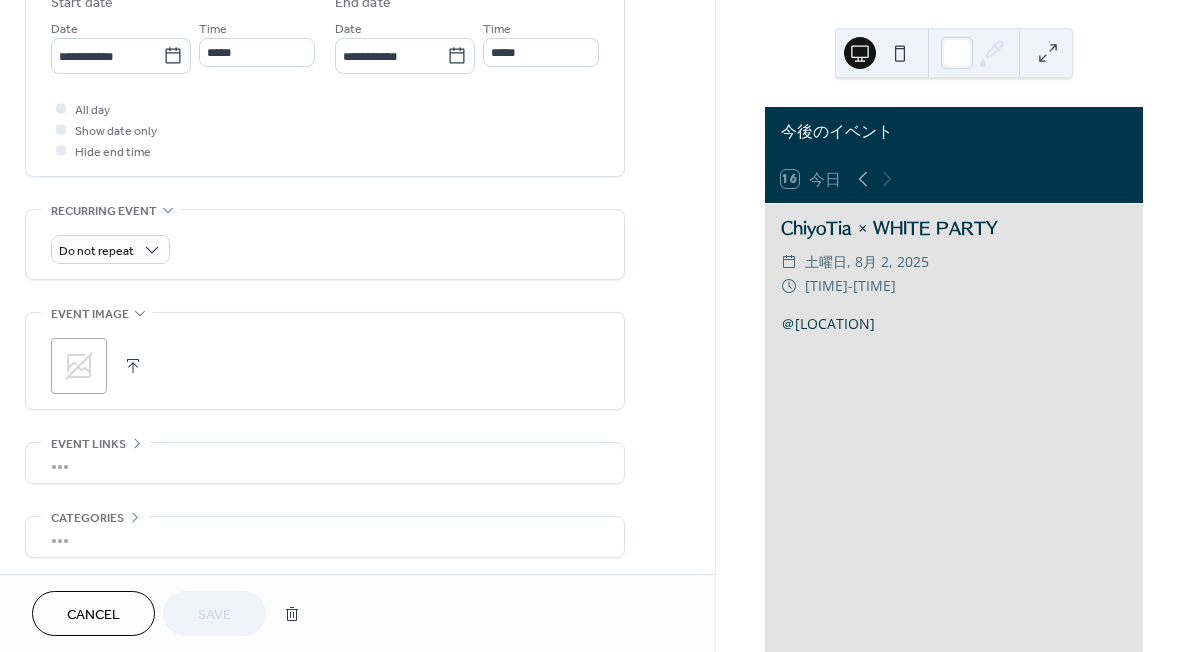 click on "•••" at bounding box center (325, 463) 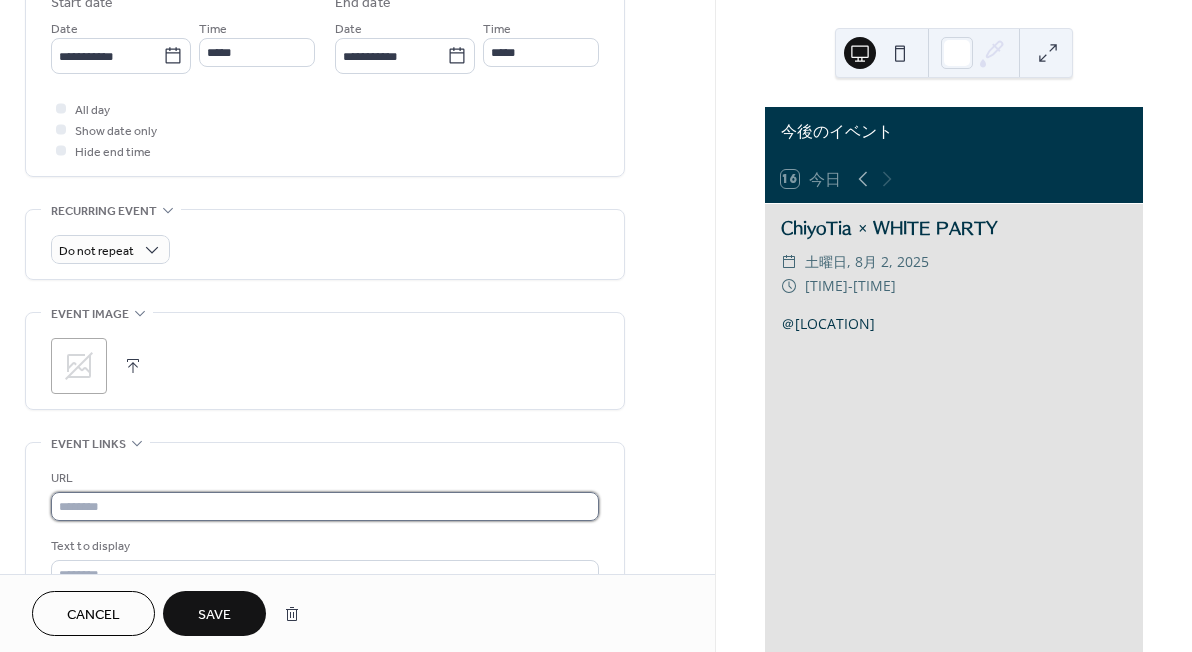 click at bounding box center [325, 506] 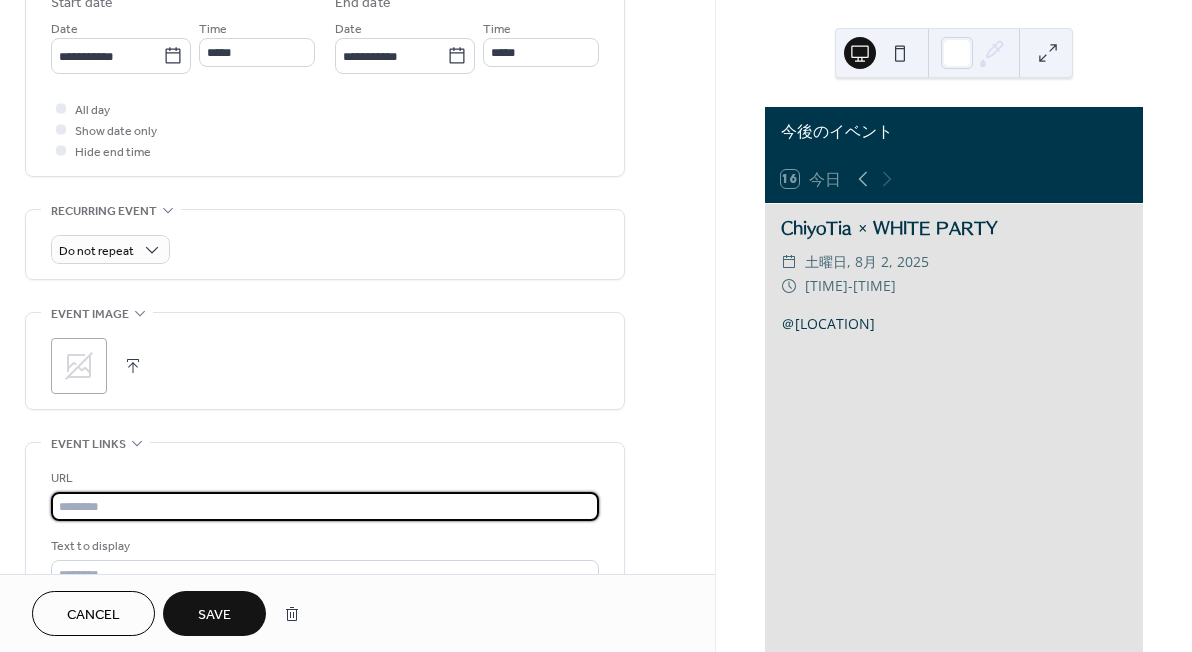 type on "*" 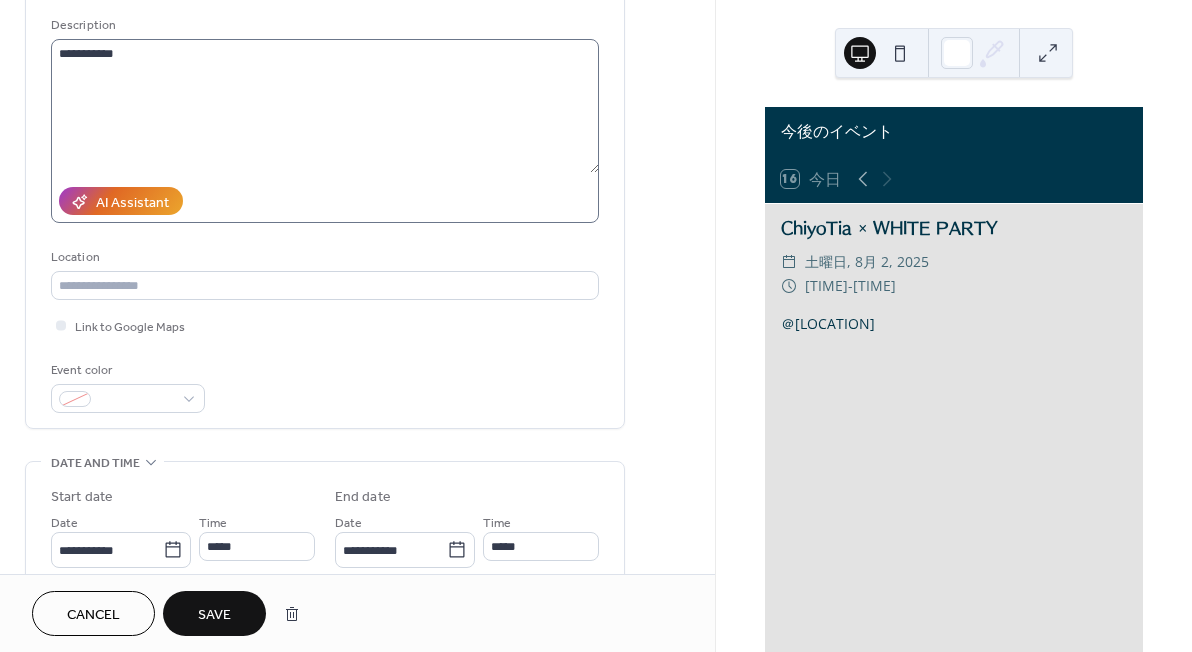 scroll, scrollTop: 139, scrollLeft: 0, axis: vertical 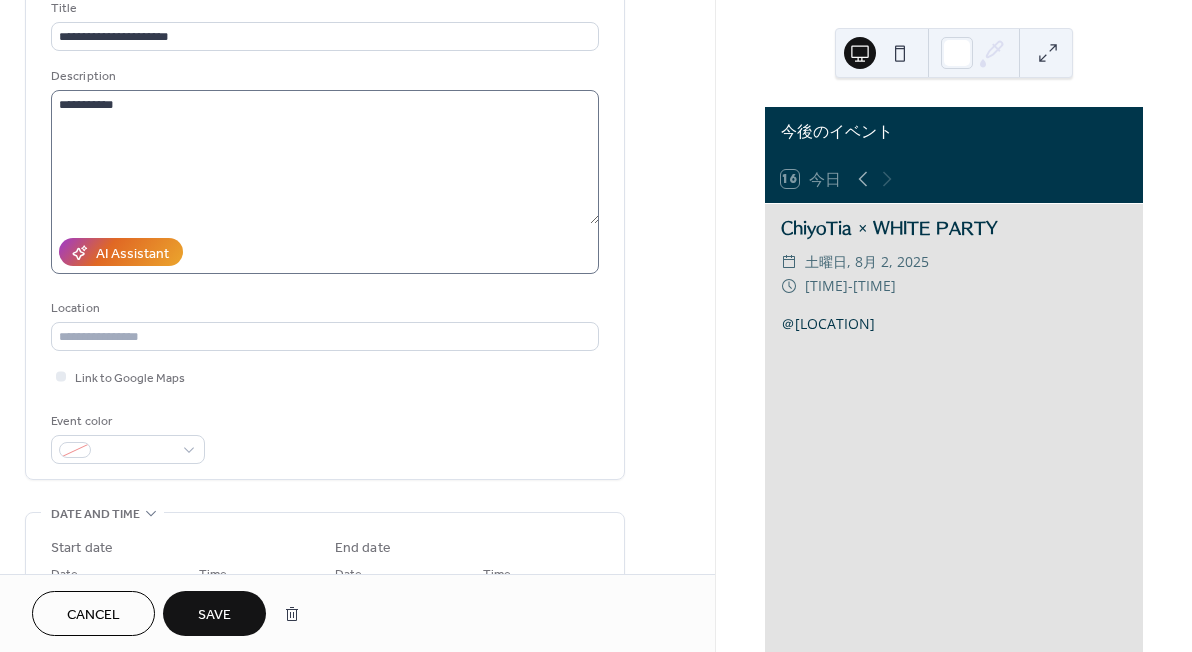 type on "**********" 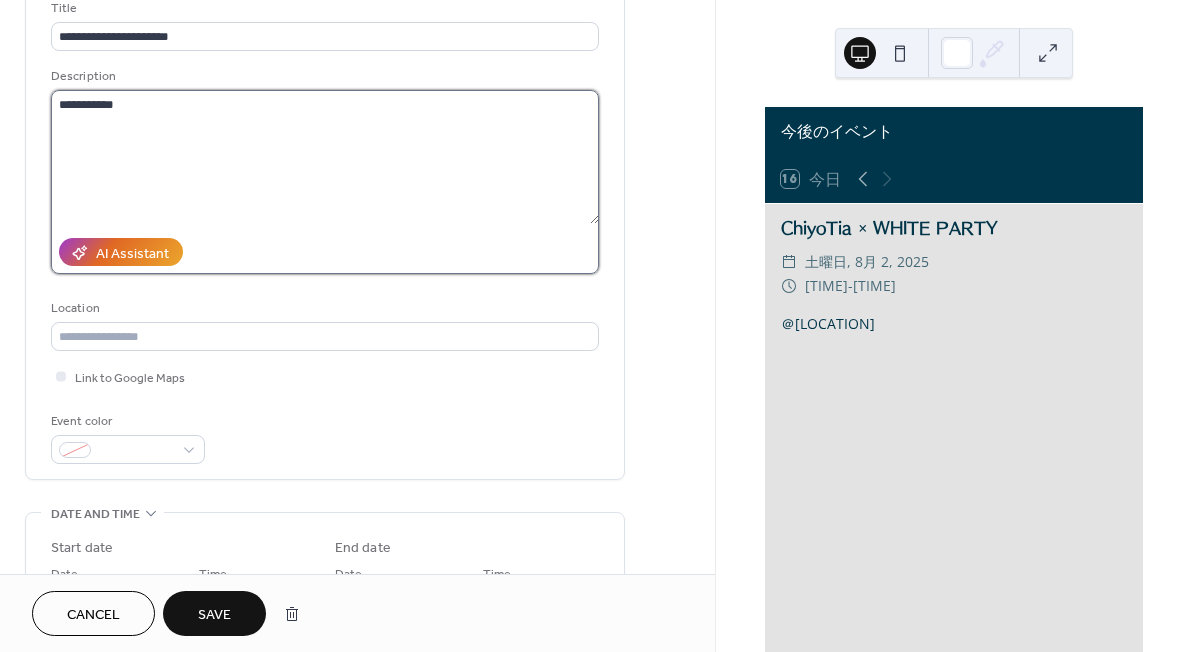 click on "**********" at bounding box center [325, 157] 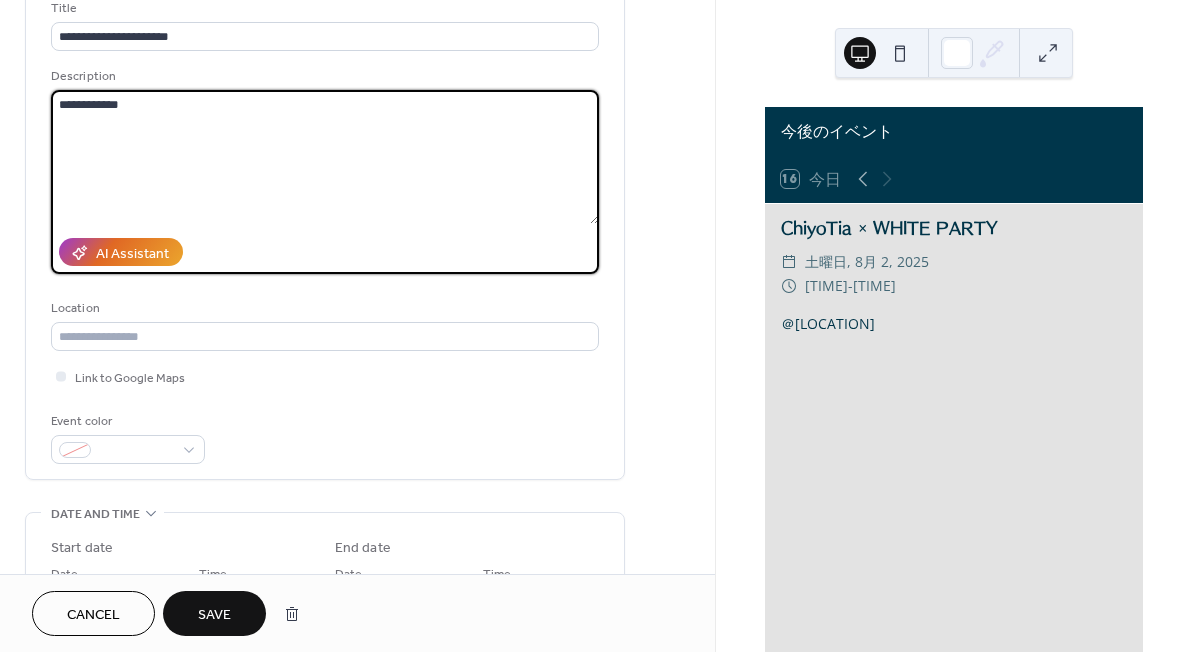 click on "**********" at bounding box center (325, 157) 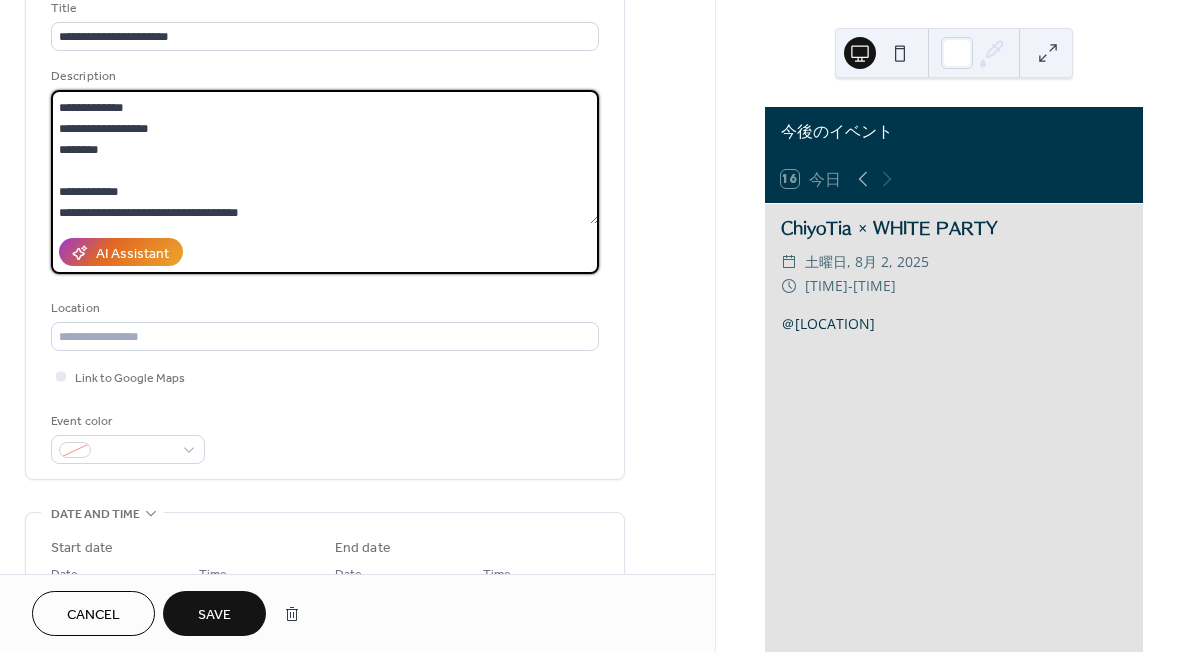scroll, scrollTop: 81, scrollLeft: 0, axis: vertical 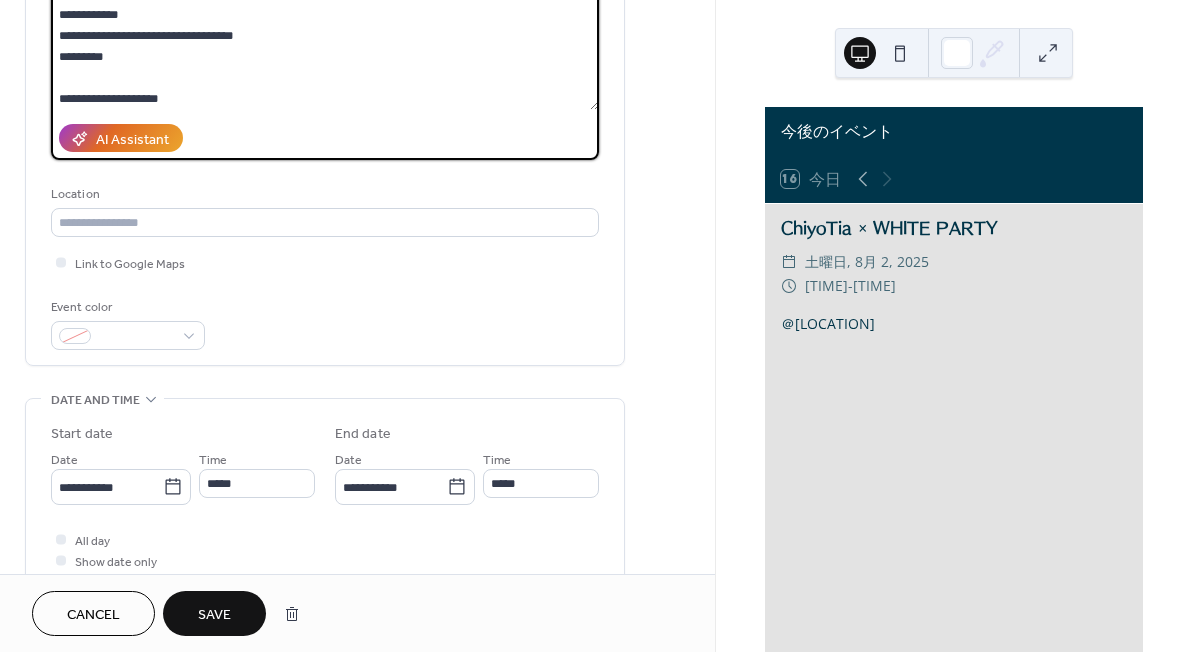 type on "**********" 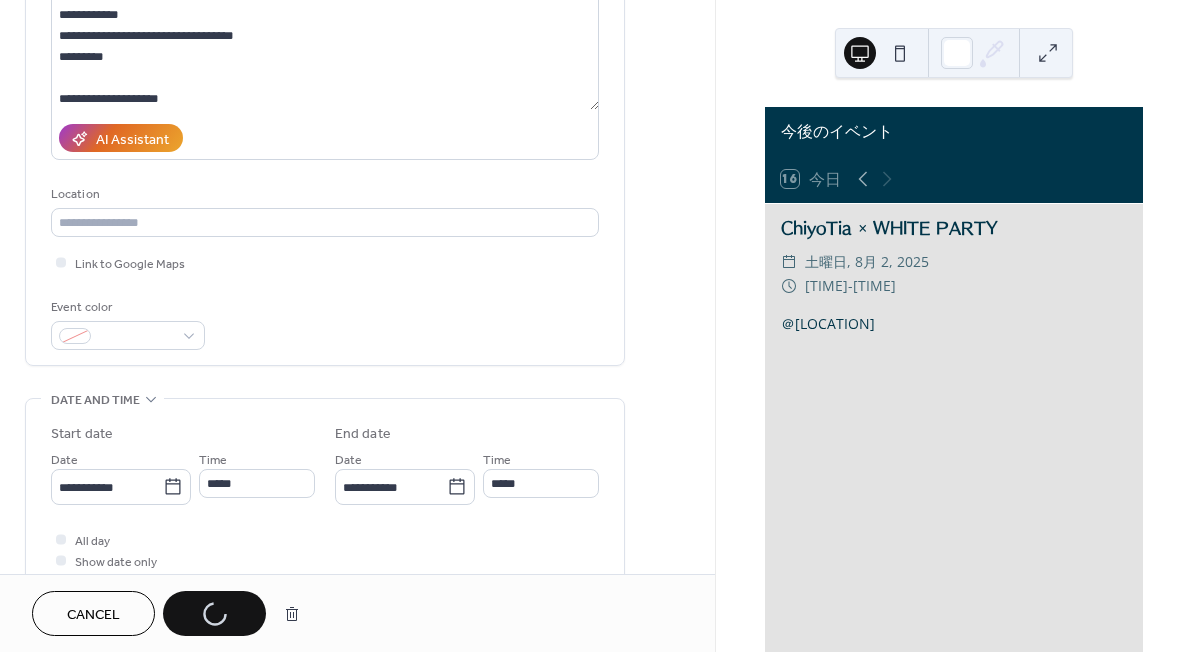 click on "Cancel Save" at bounding box center (171, 613) 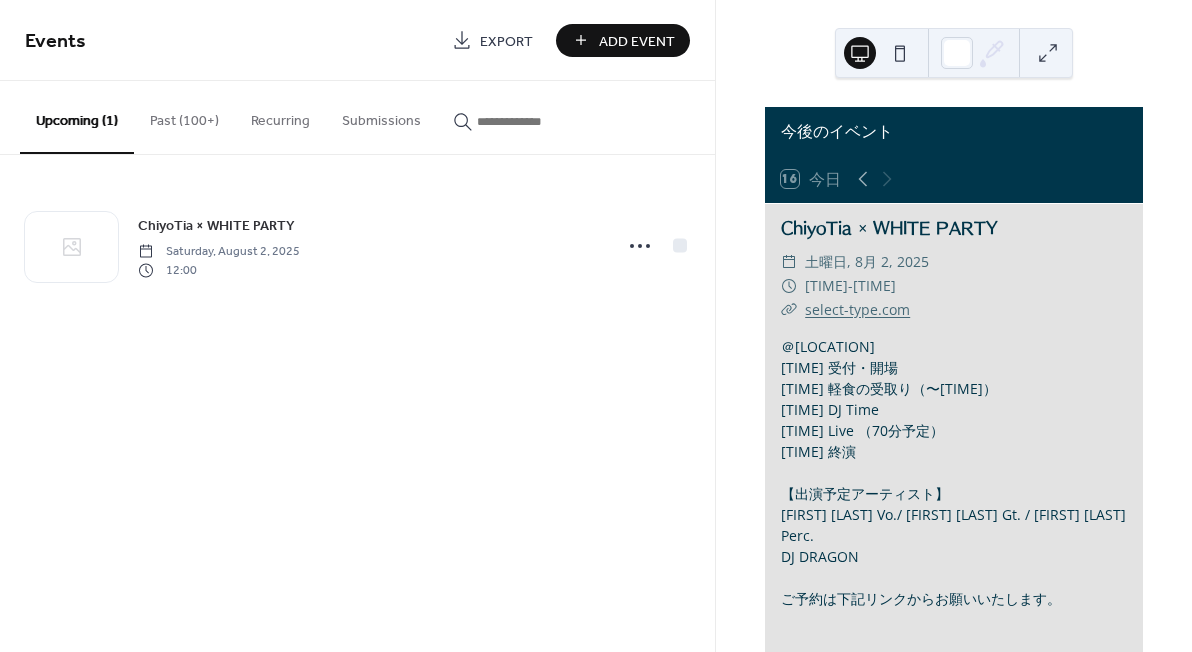 click on "Add Event" at bounding box center [637, 41] 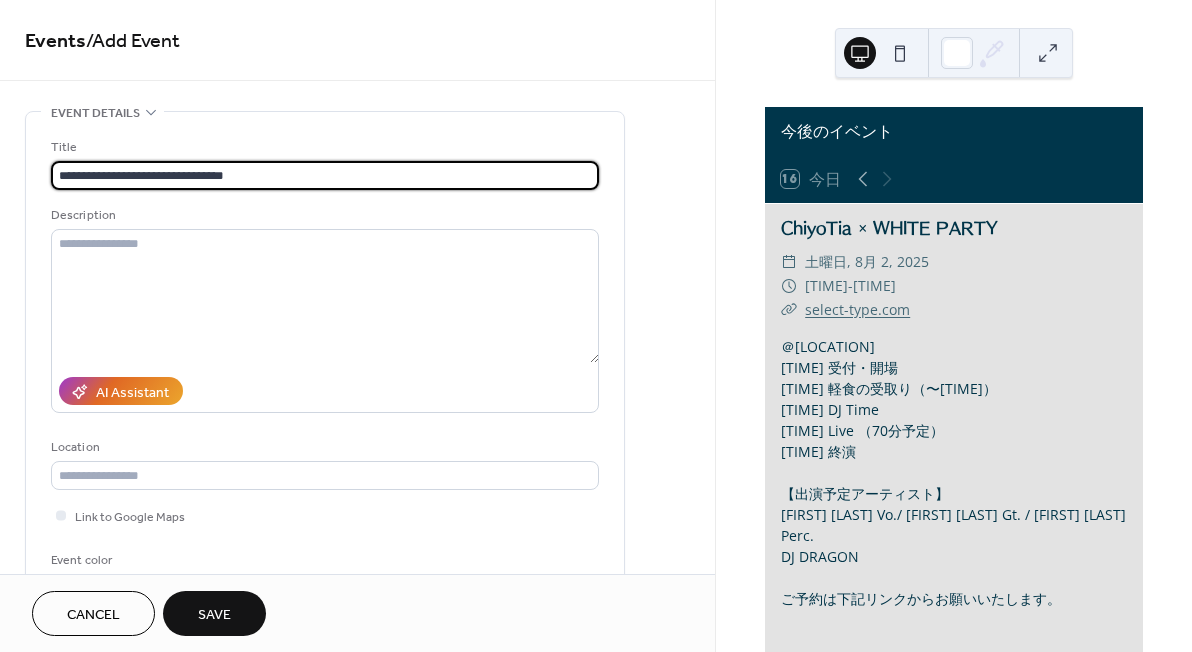 type on "**********" 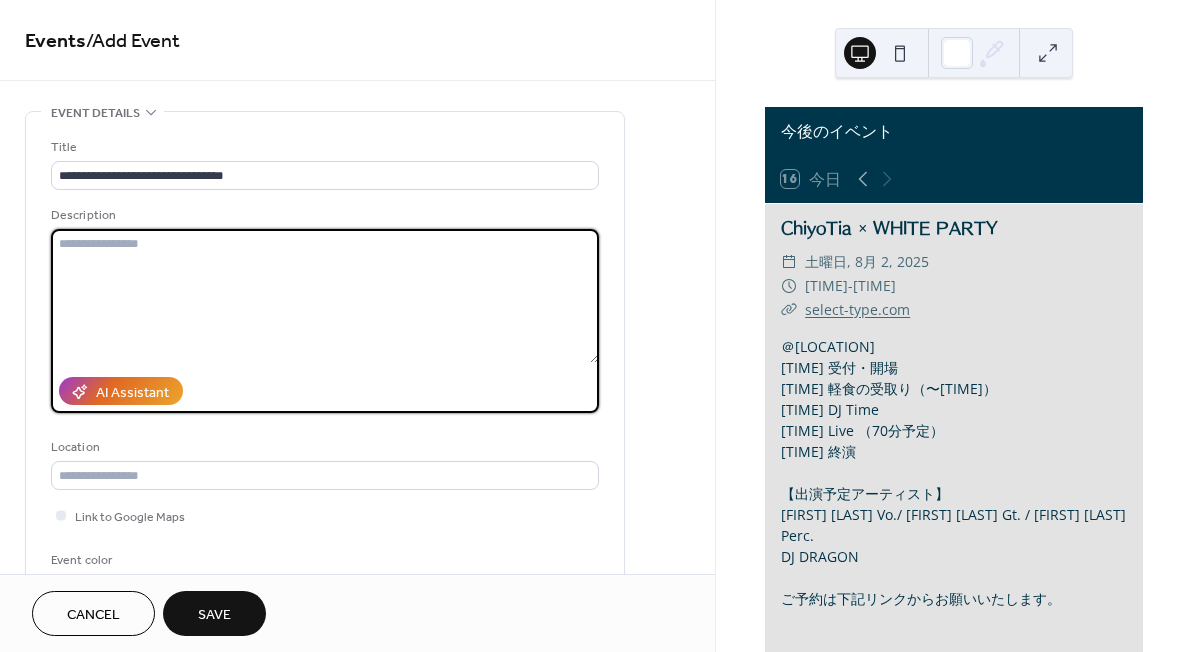 type on "*" 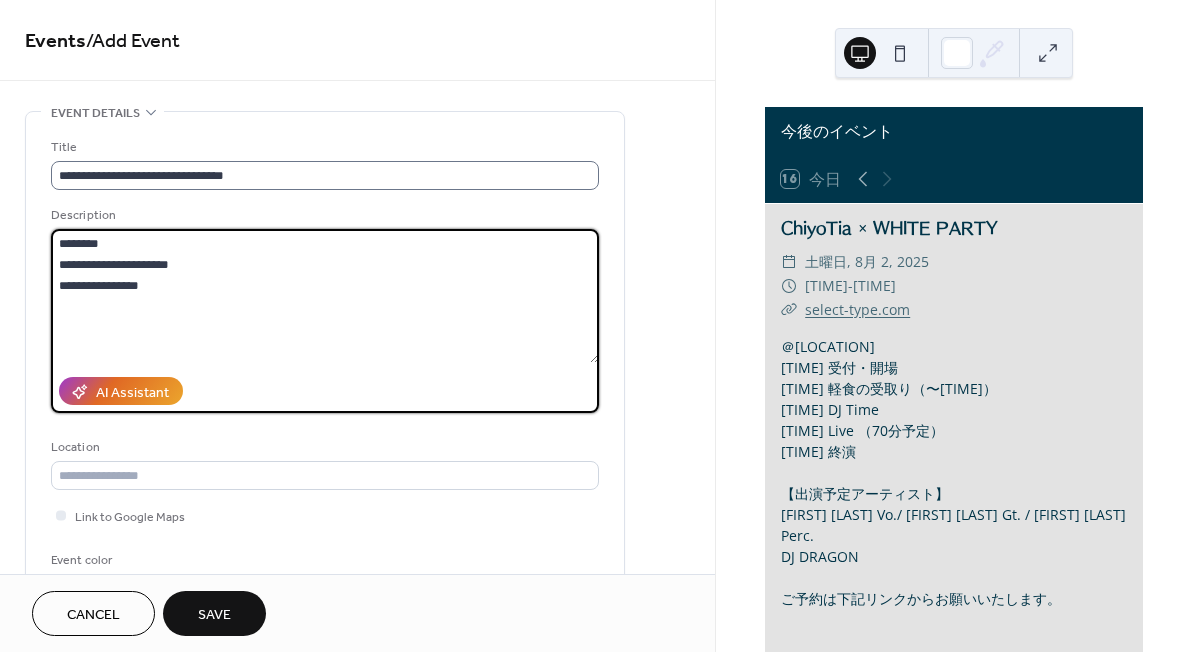 type on "**********" 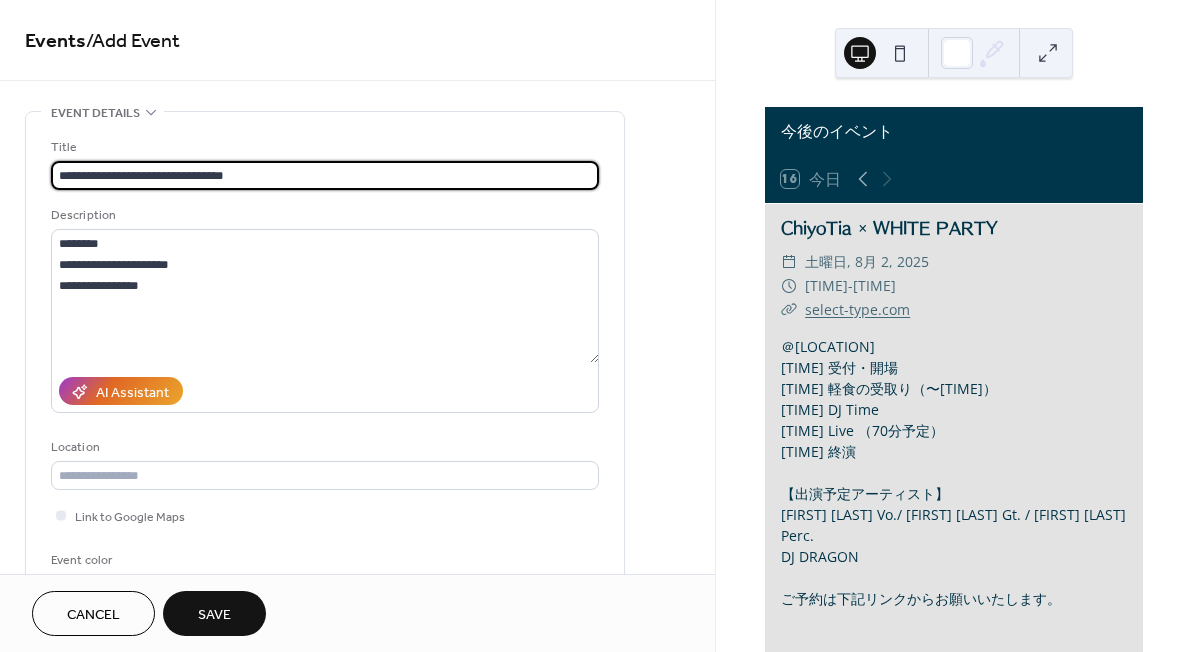 click on "**********" at bounding box center [325, 175] 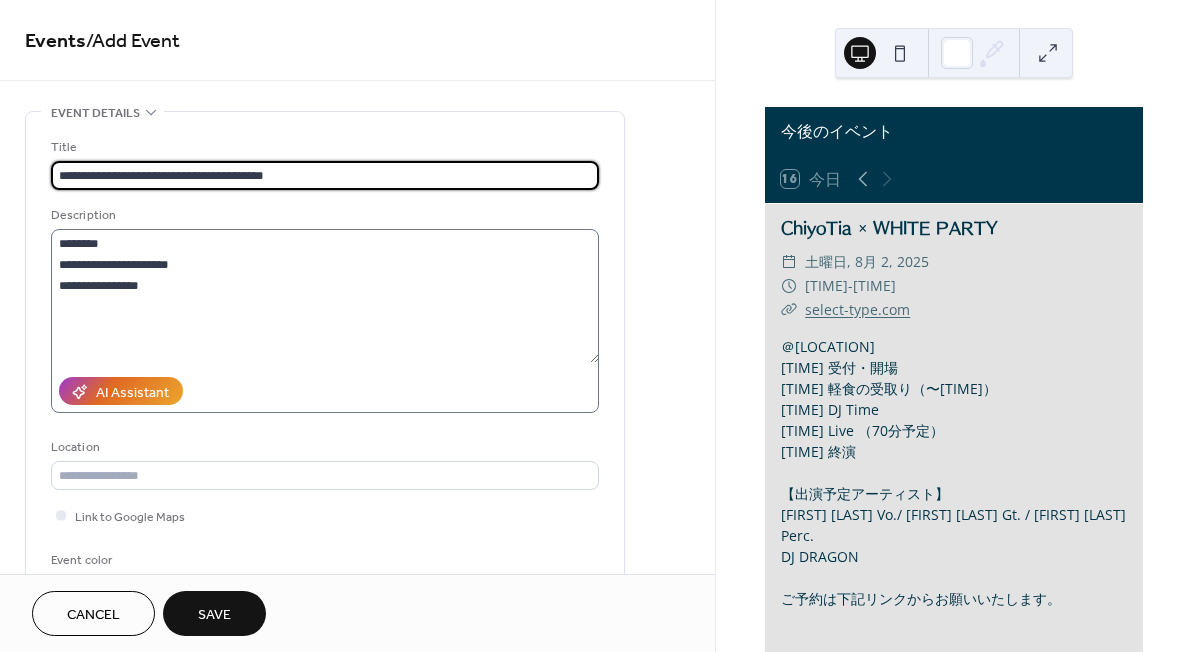 type on "**********" 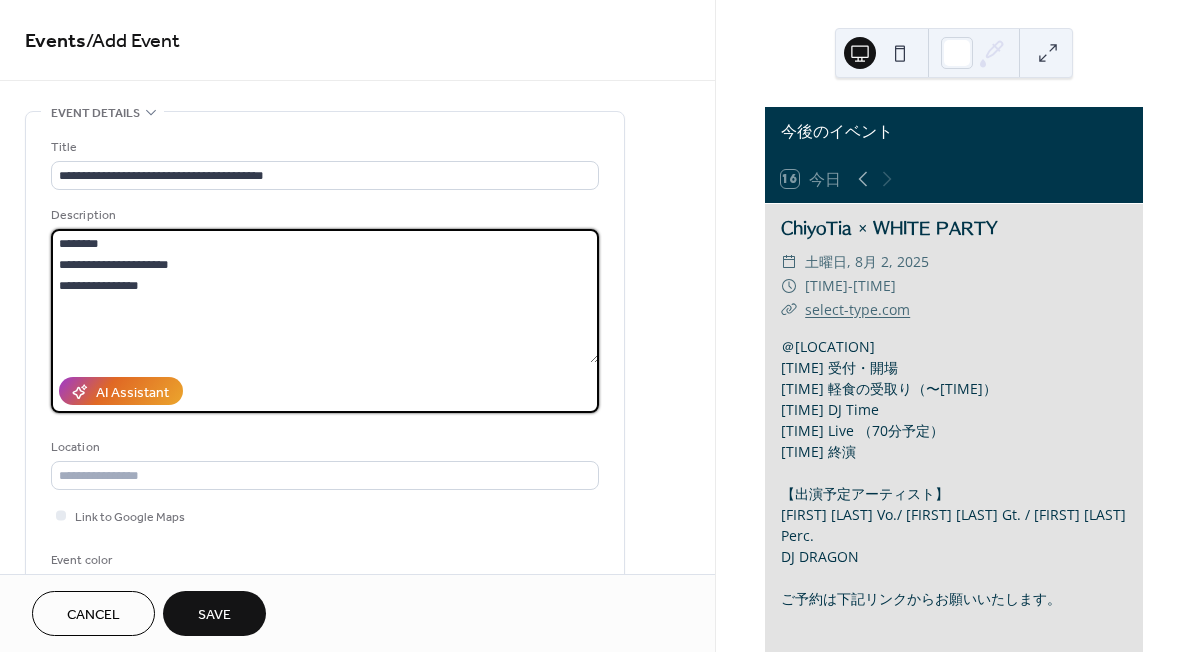 click on "**********" at bounding box center (325, 296) 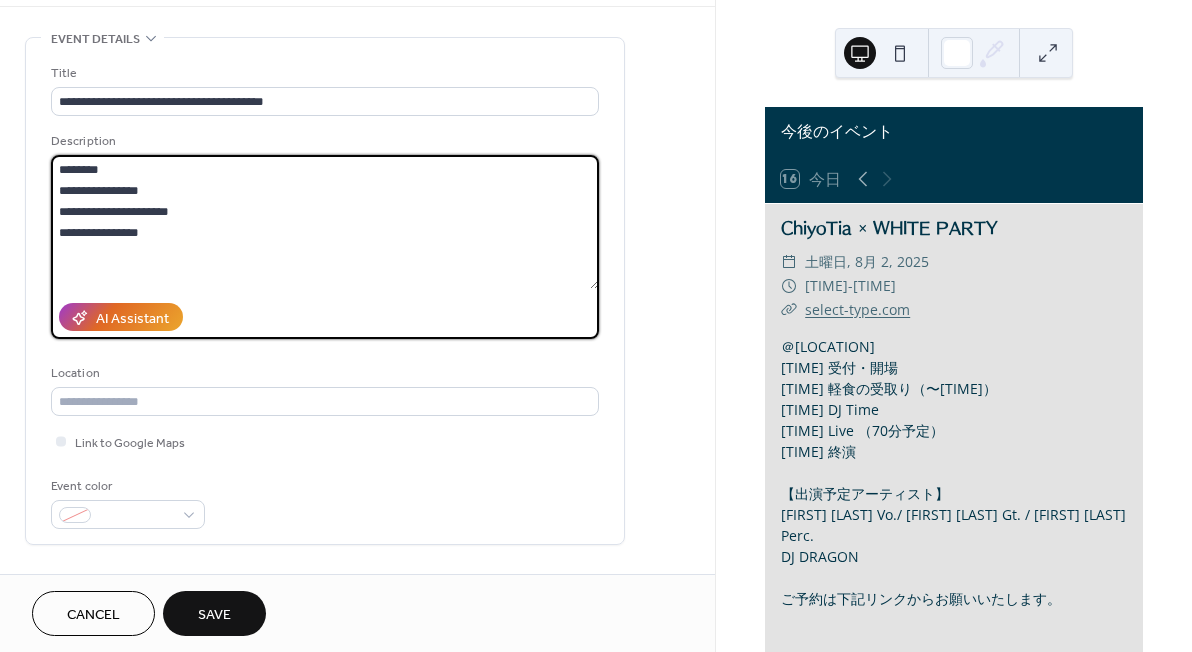 scroll, scrollTop: 75, scrollLeft: 0, axis: vertical 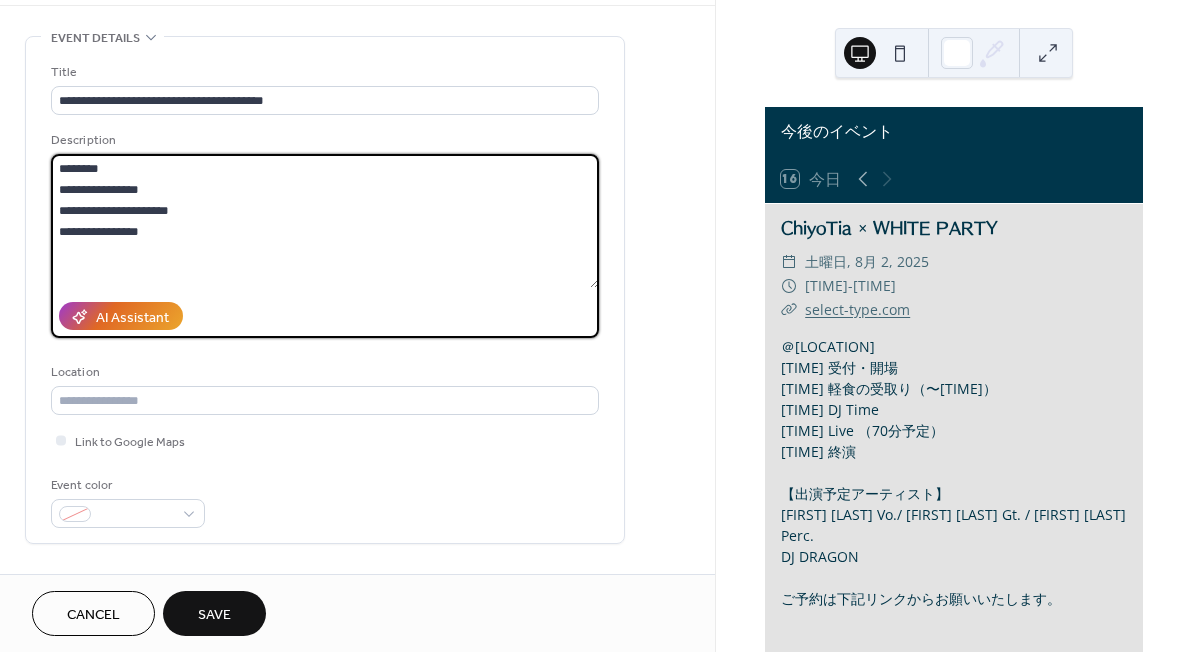 click on "**********" at bounding box center [325, 221] 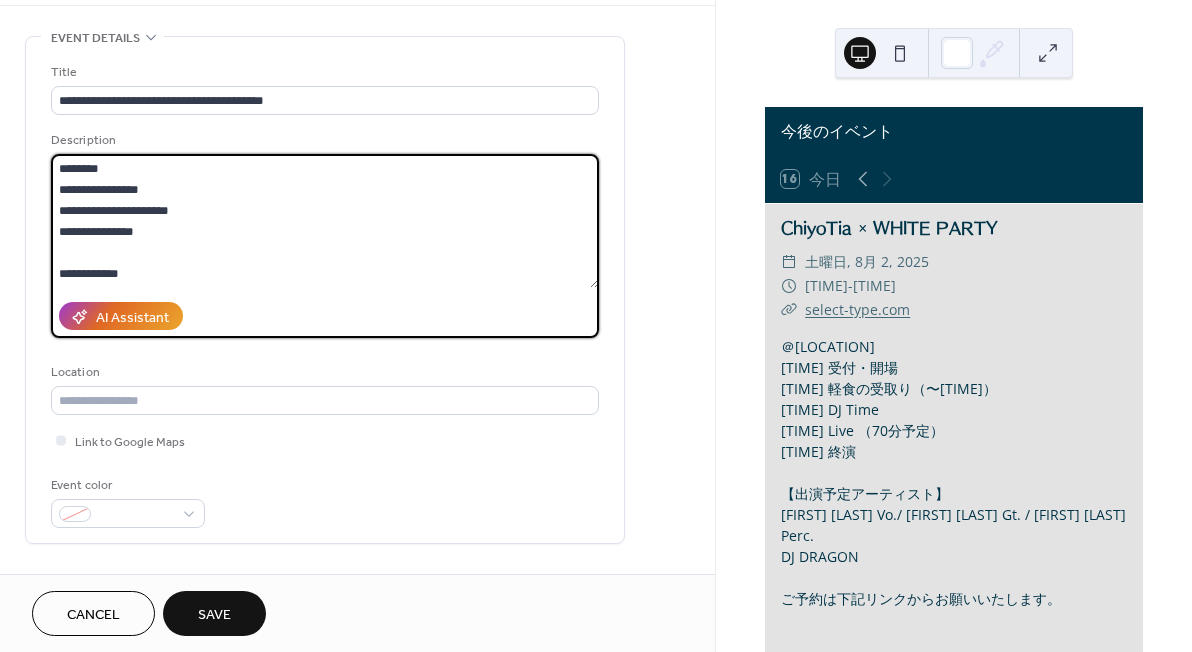 type on "**********" 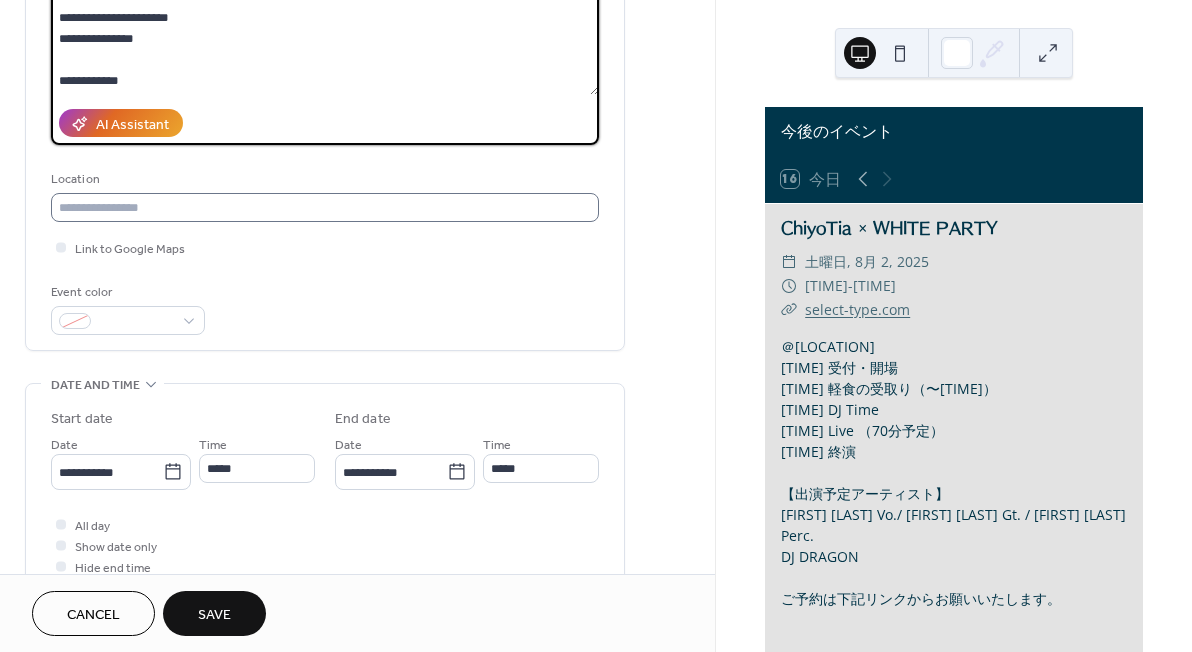 scroll, scrollTop: 290, scrollLeft: 0, axis: vertical 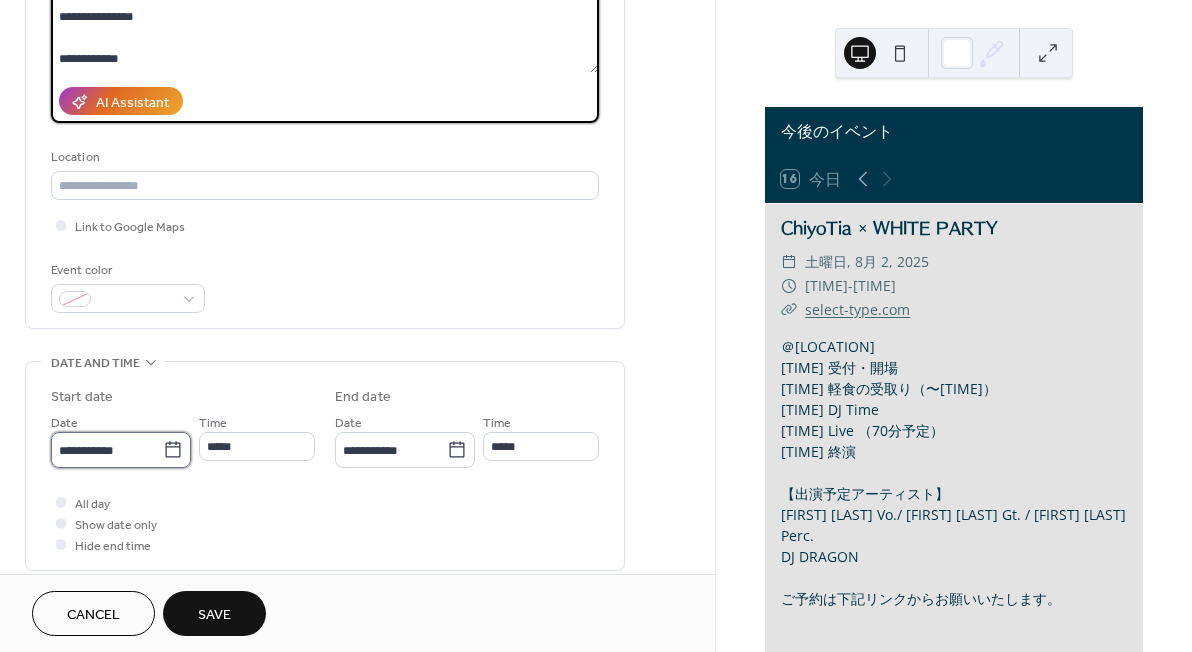 click on "**********" at bounding box center [107, 450] 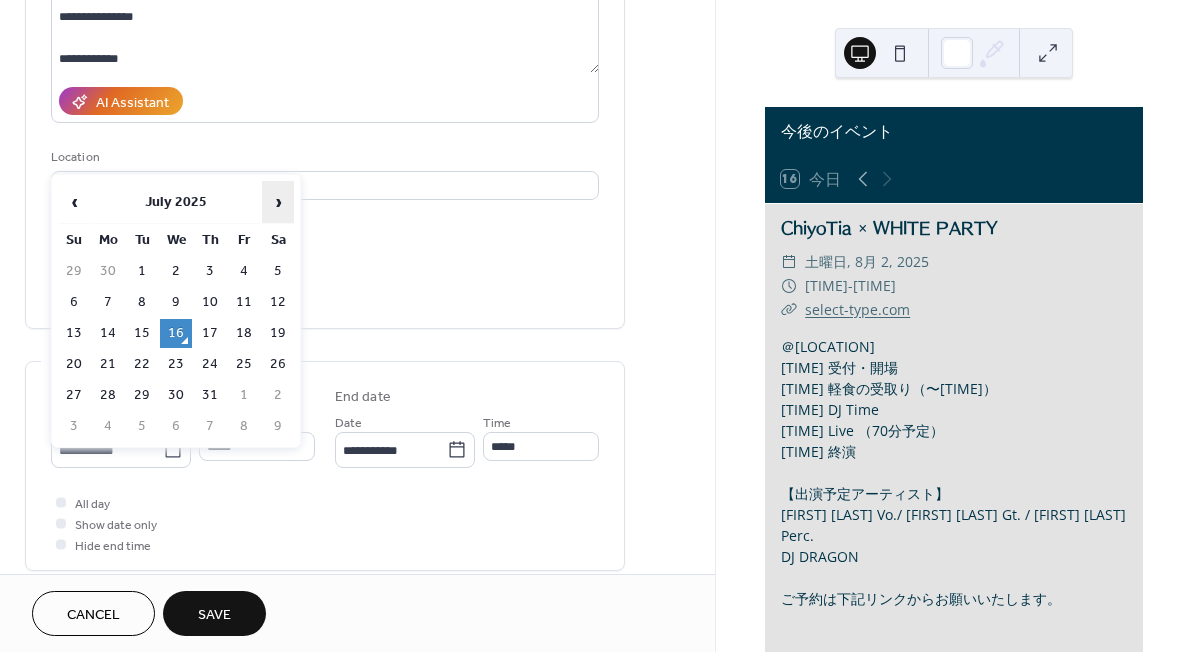 click on "›" at bounding box center (278, 202) 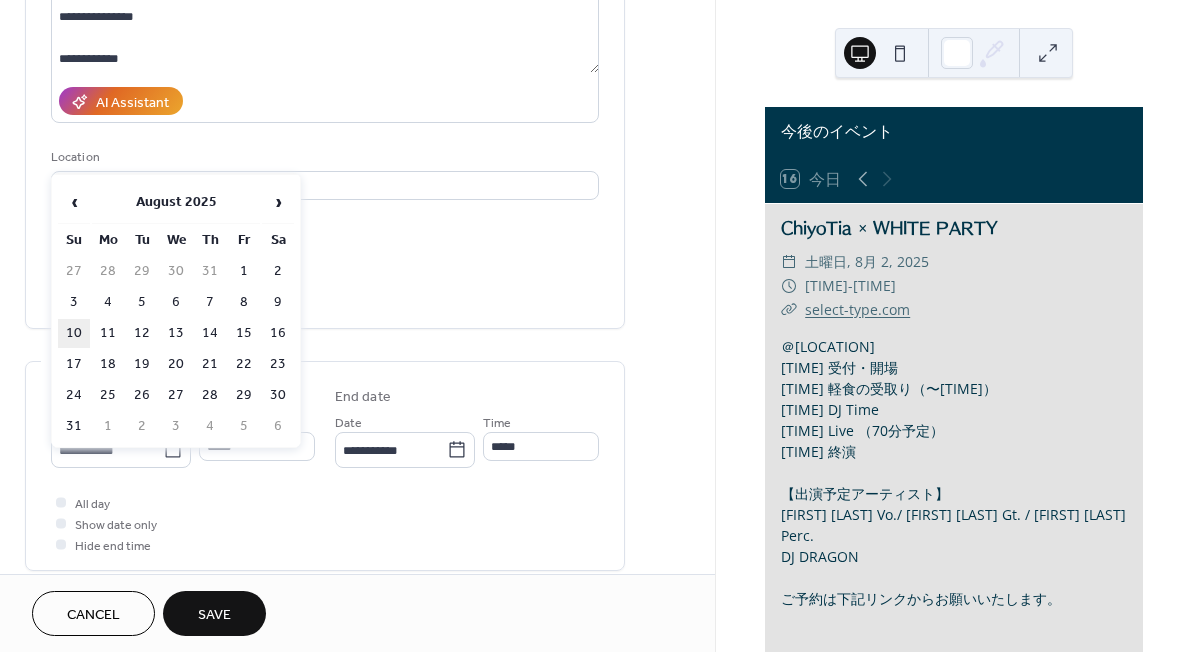 click on "10" at bounding box center [74, 333] 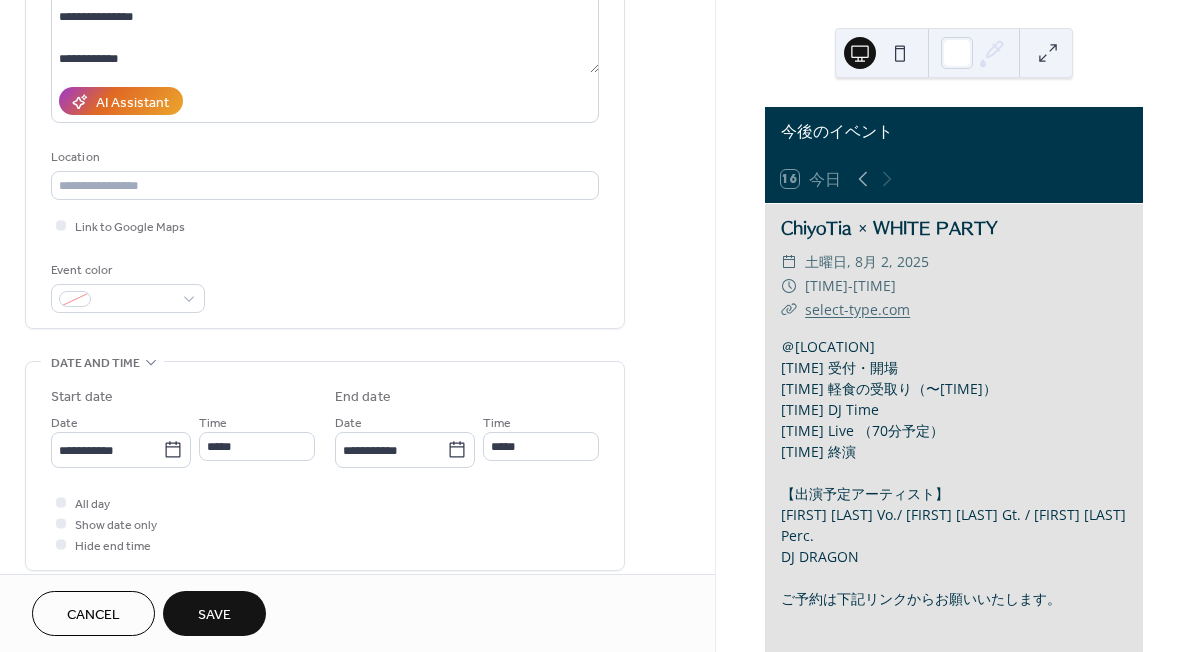 type on "**********" 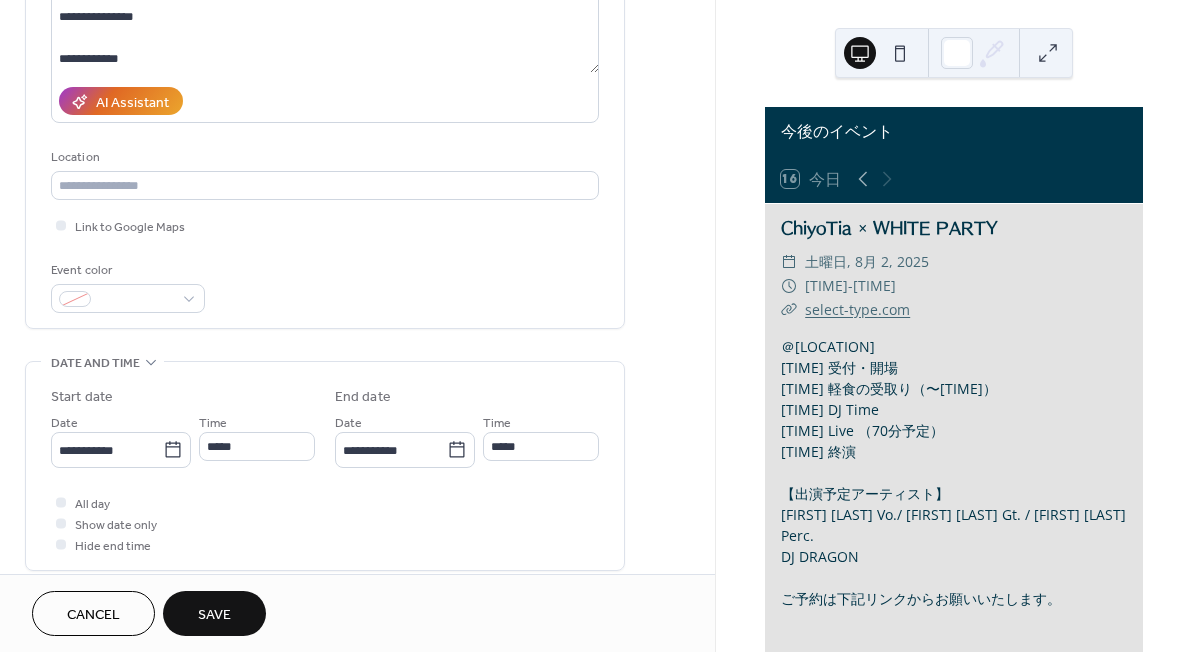 type on "**********" 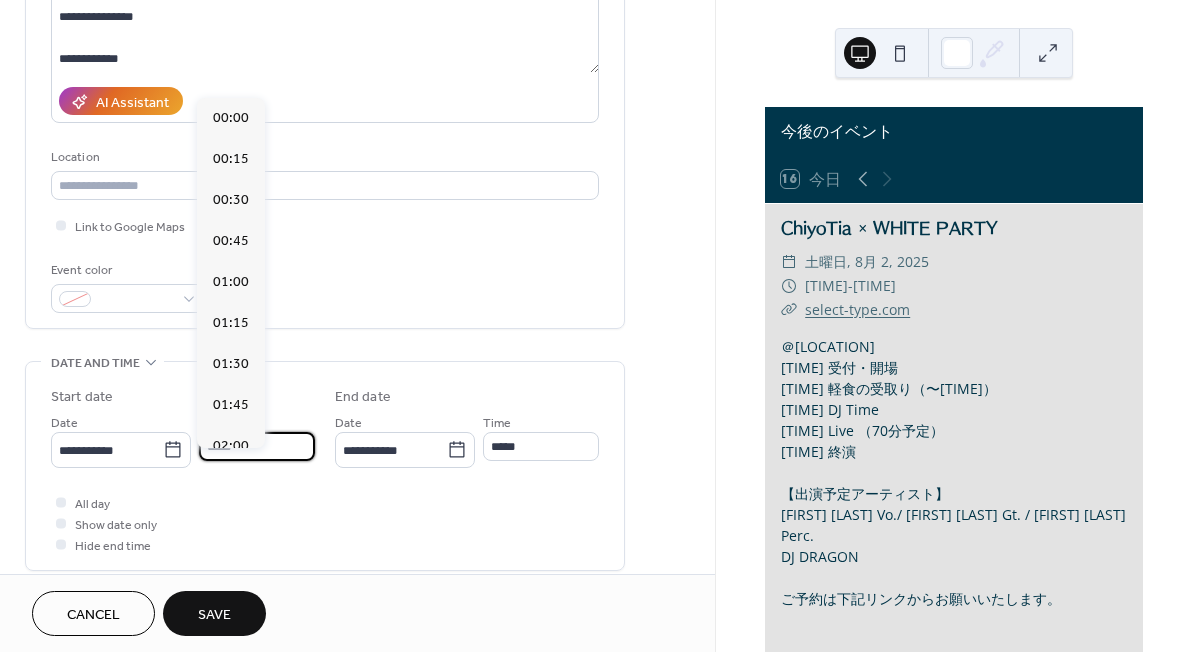 click on "*****" at bounding box center [257, 446] 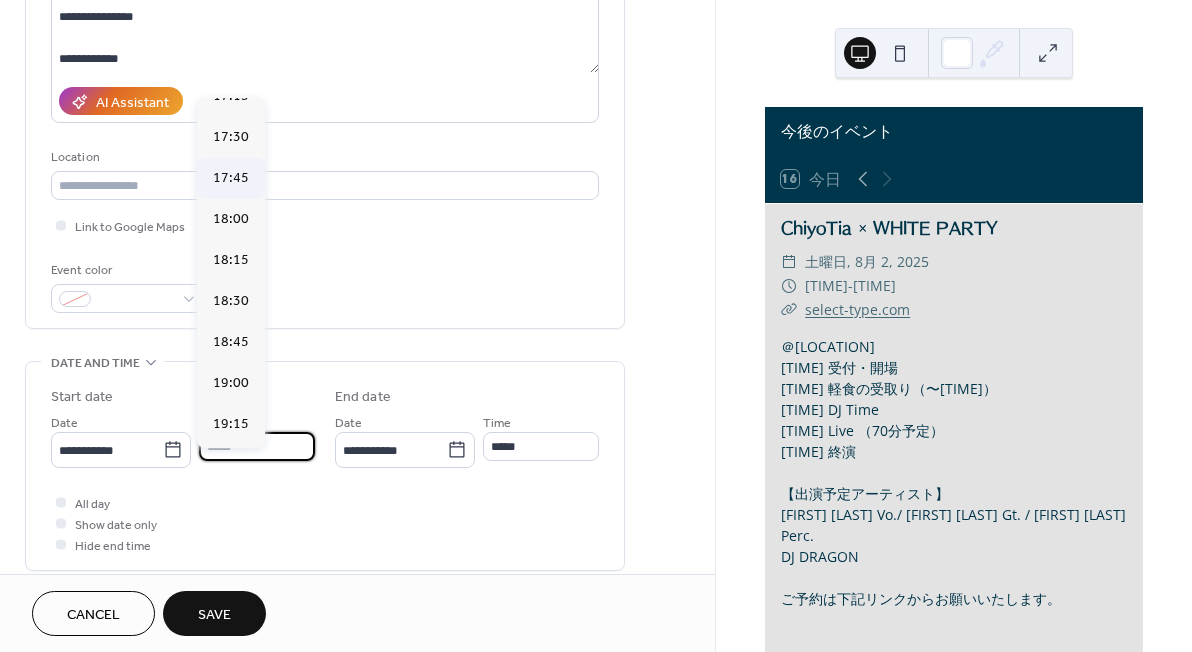 scroll, scrollTop: 2840, scrollLeft: 0, axis: vertical 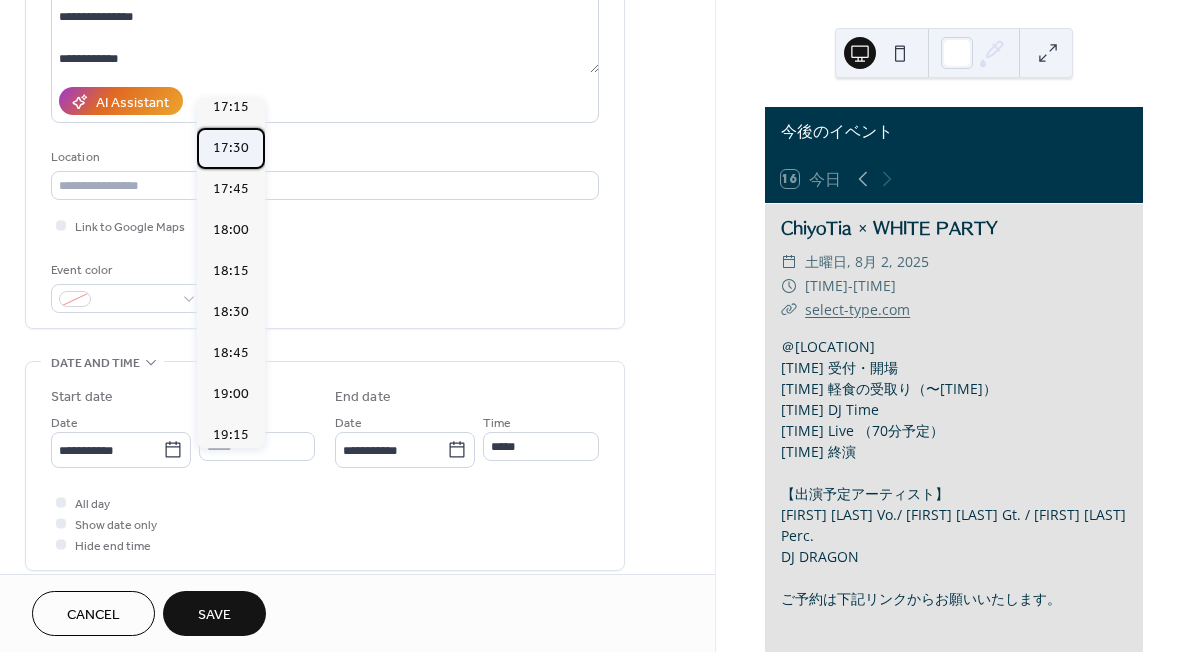 click on "17:30" at bounding box center (231, 148) 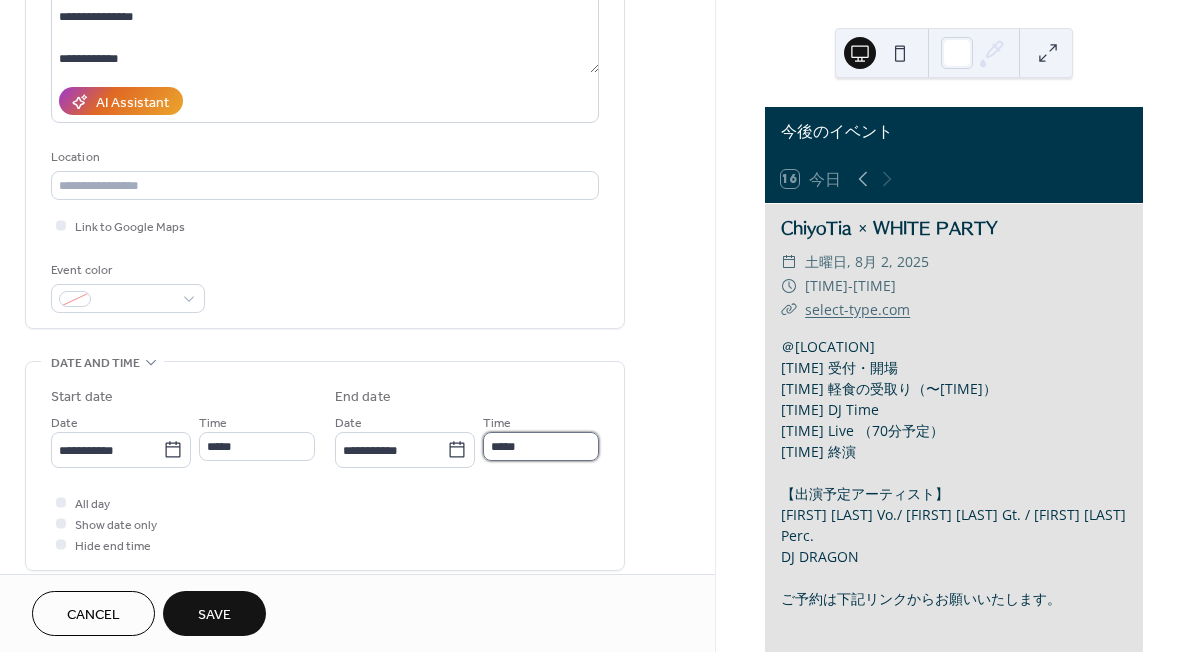 click on "*****" at bounding box center [541, 446] 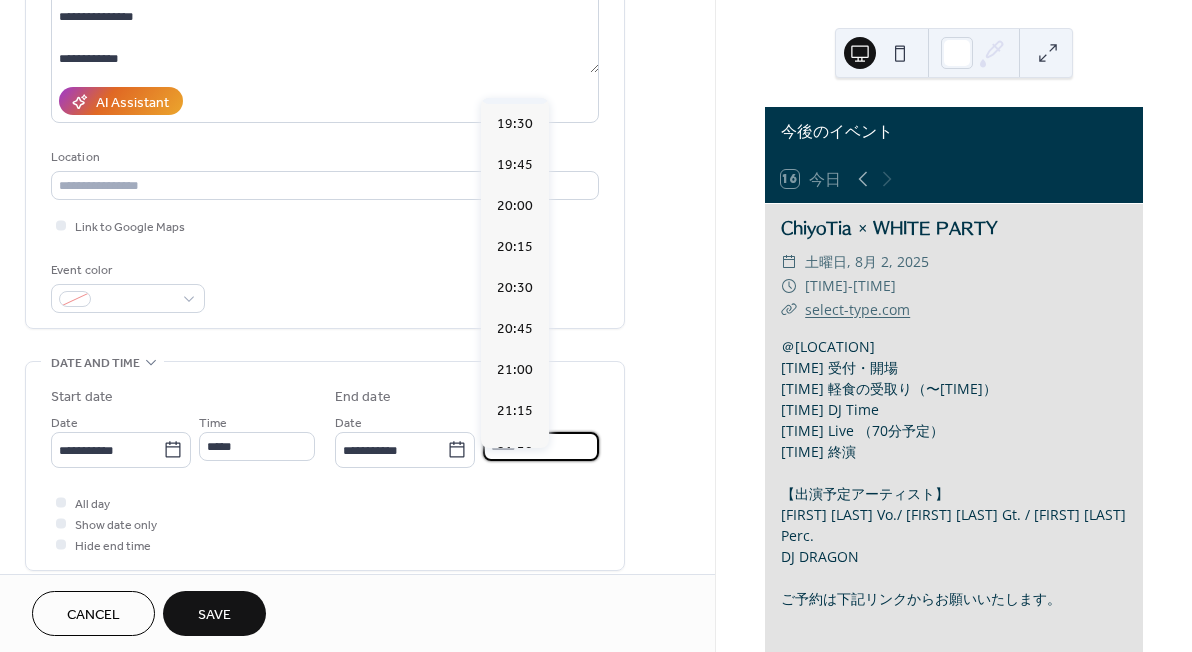 scroll, scrollTop: 283, scrollLeft: 0, axis: vertical 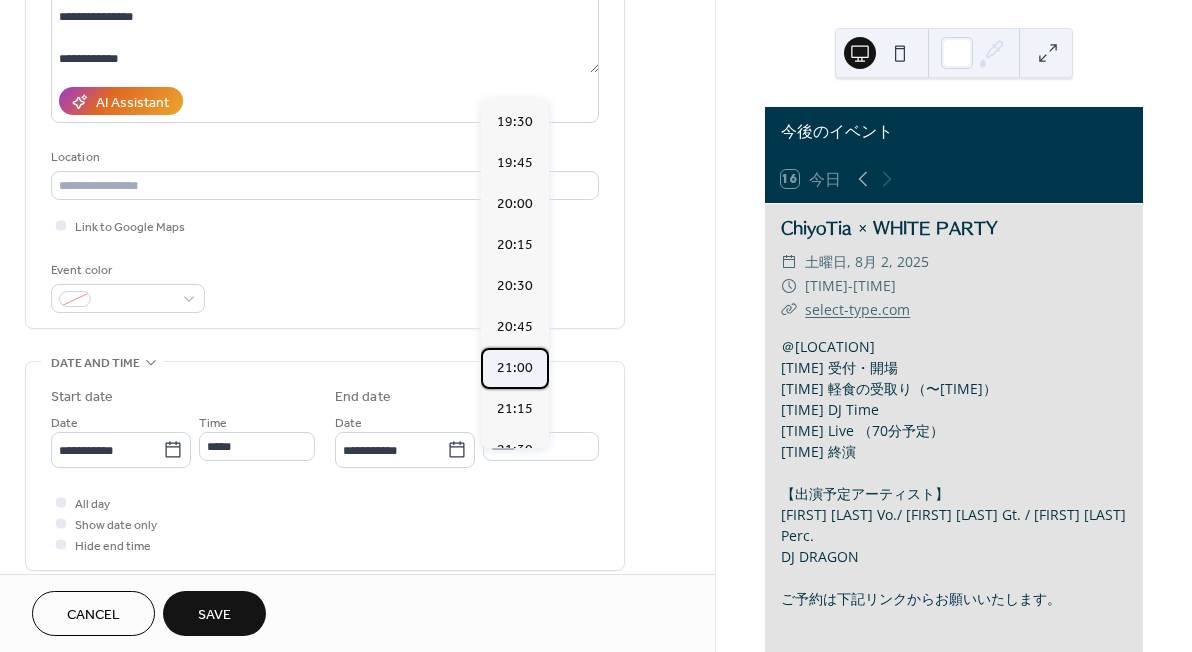 click on "21:00" at bounding box center [515, 368] 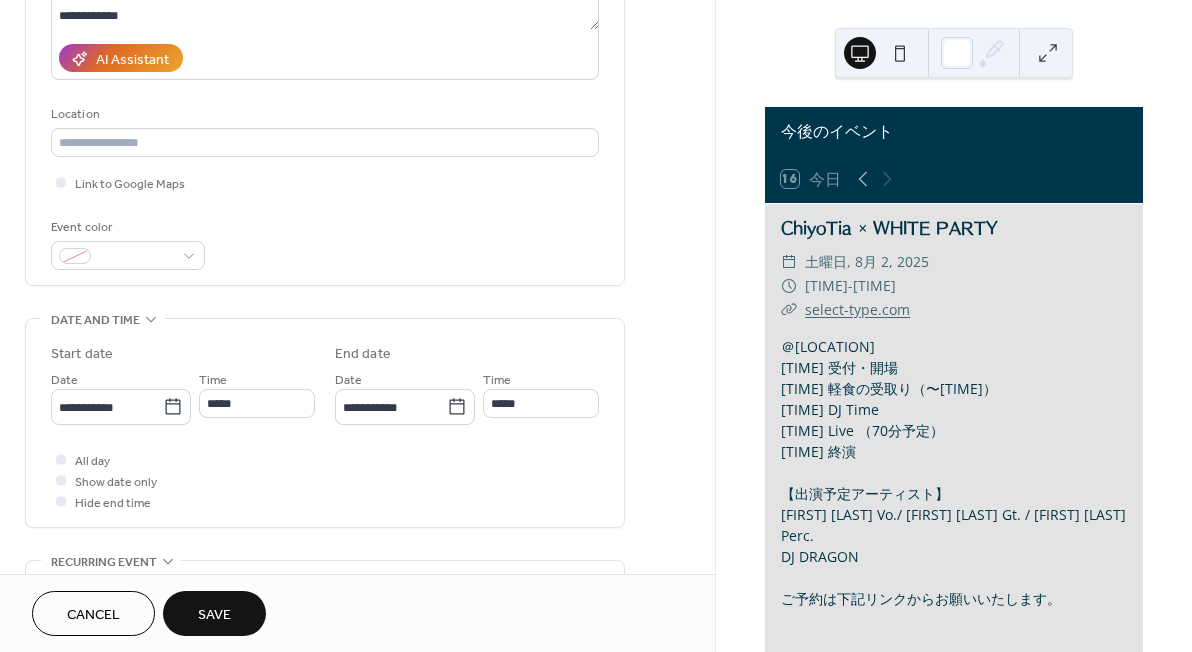 scroll, scrollTop: 35, scrollLeft: 0, axis: vertical 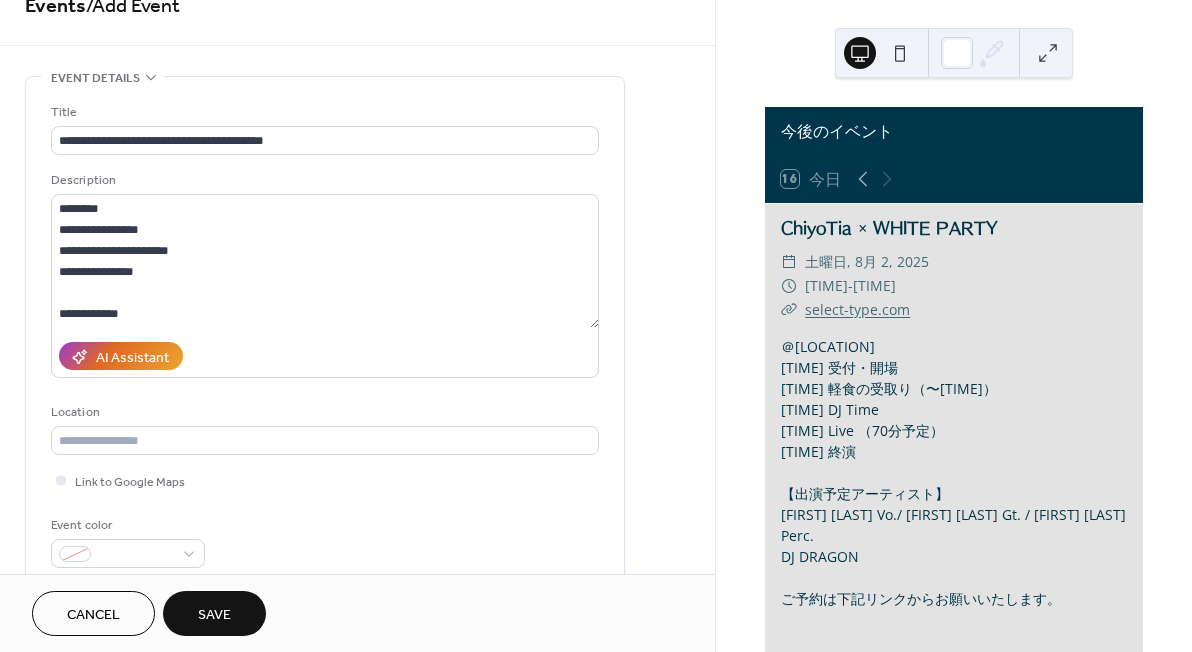 click on "Save" at bounding box center [214, 613] 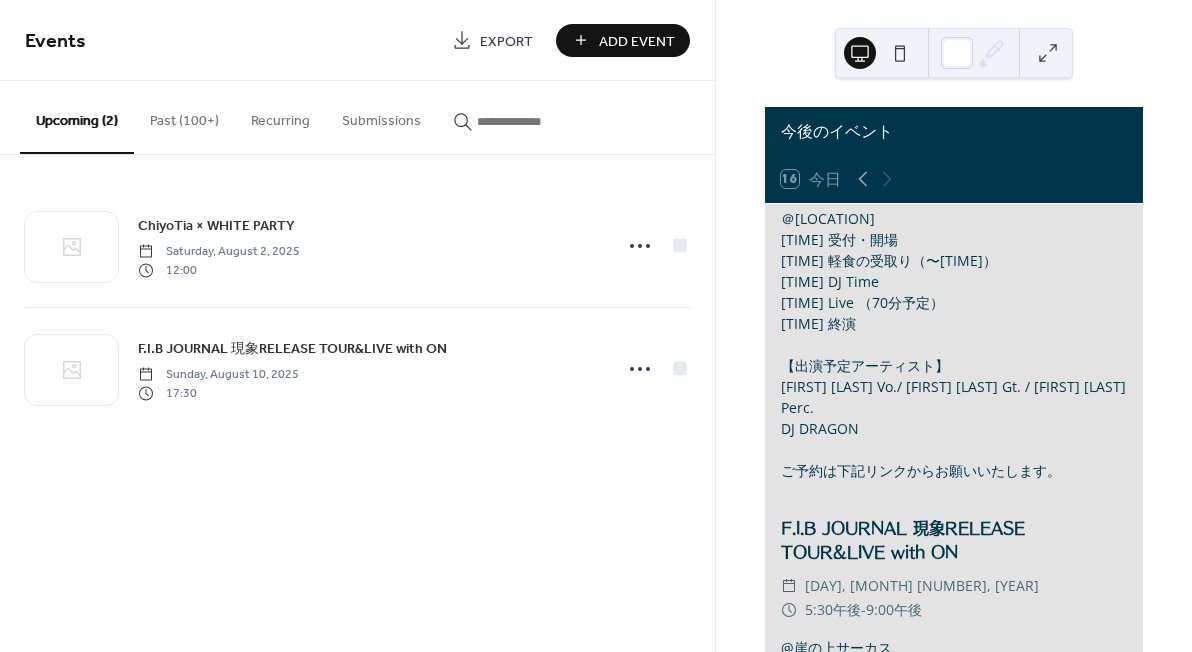 scroll, scrollTop: 127, scrollLeft: 0, axis: vertical 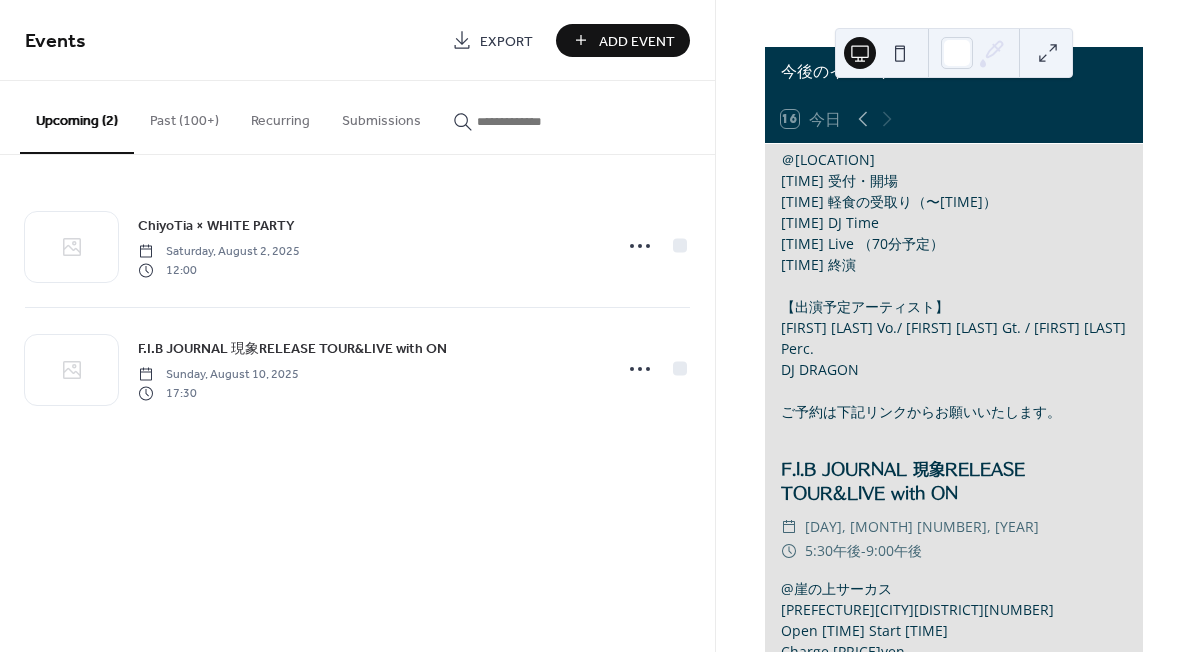 click on "Add Event" at bounding box center (637, 41) 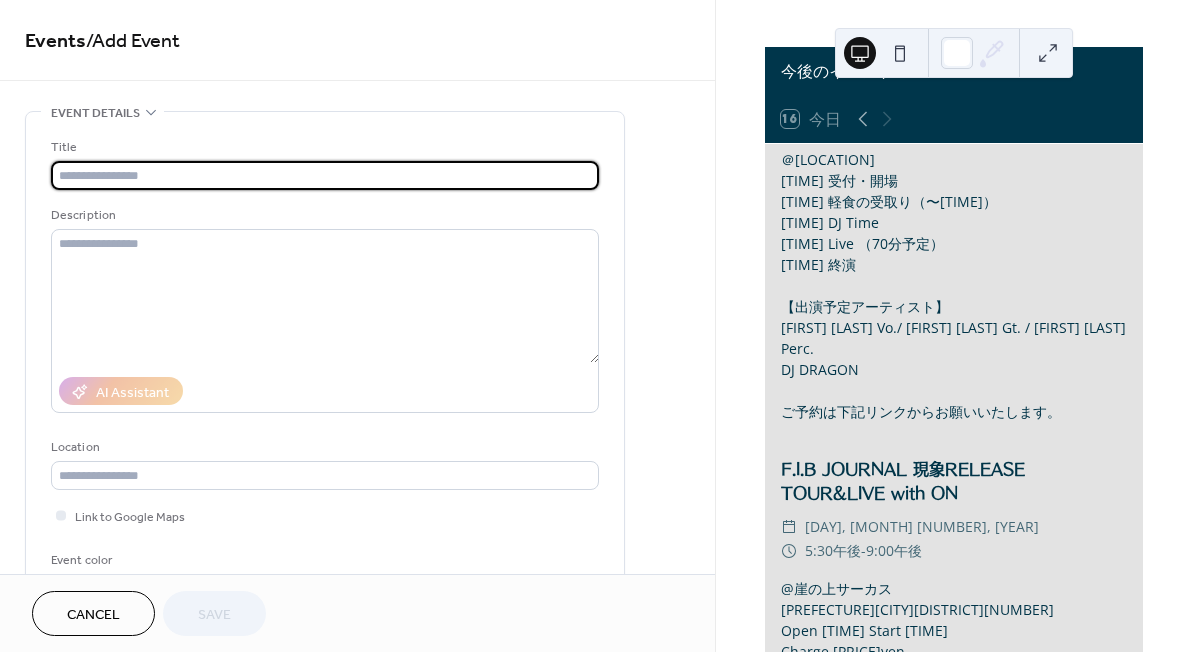 click on "Events  /  Add Event" at bounding box center (357, 42) 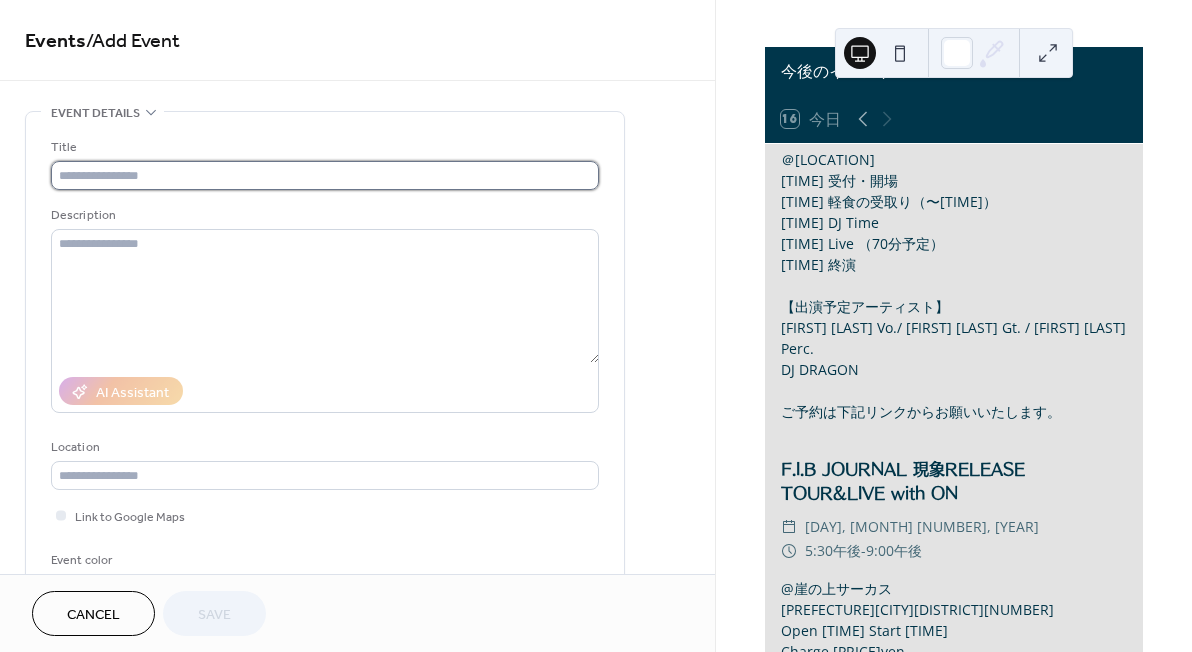 click at bounding box center (325, 175) 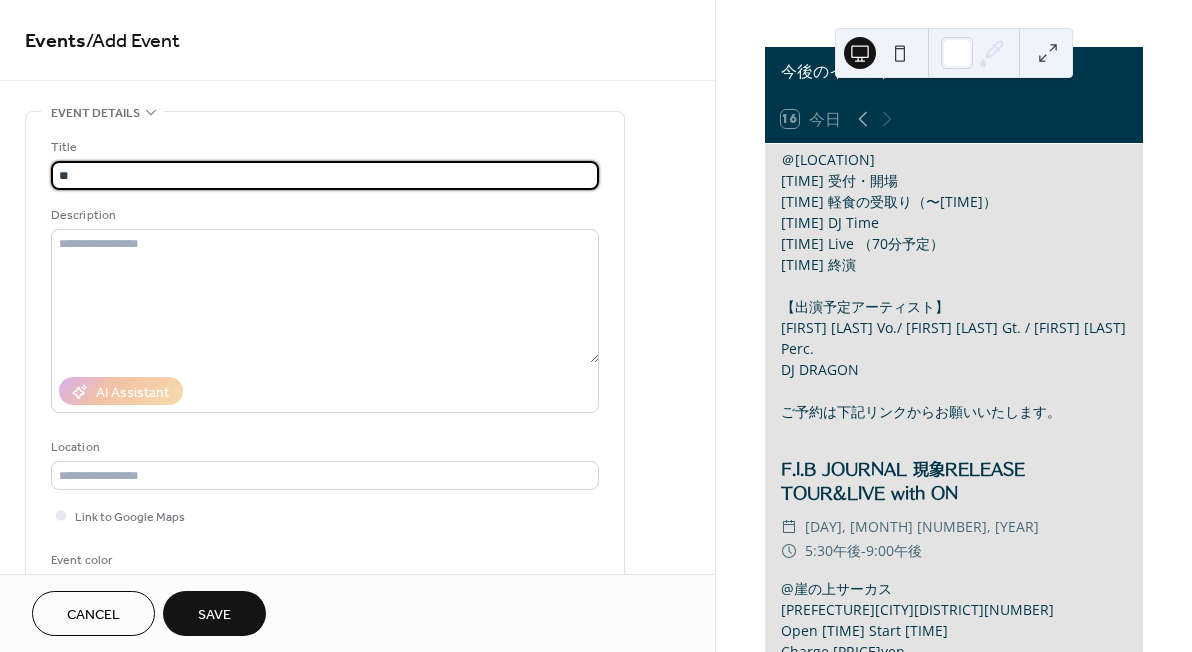 type on "*" 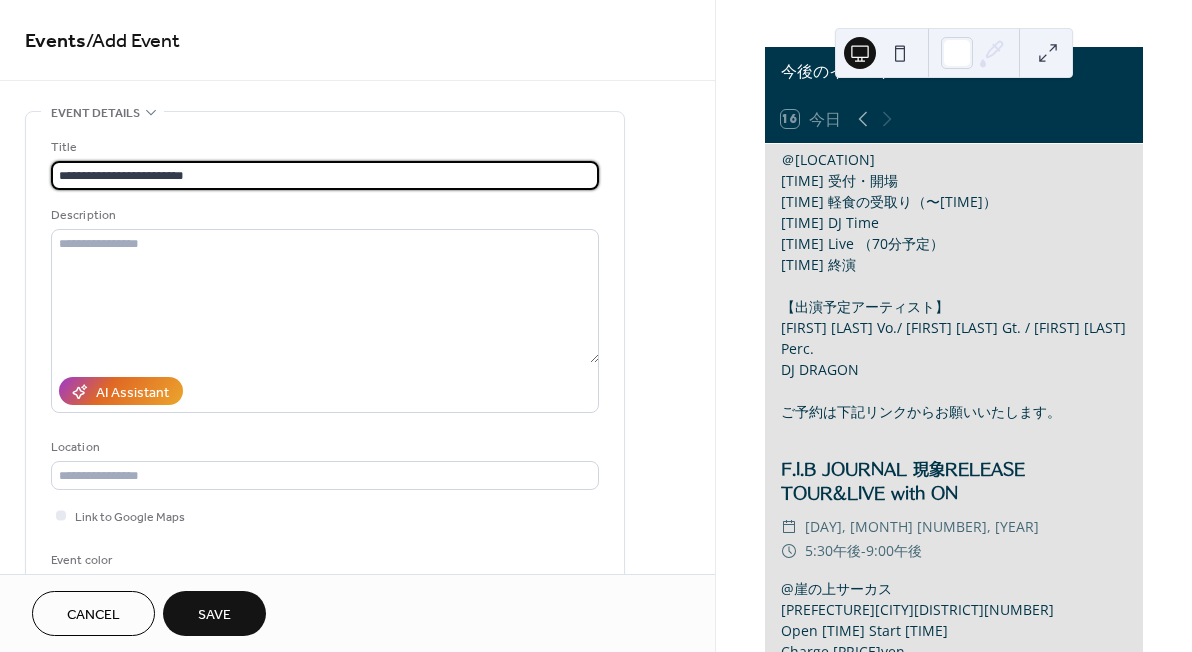type on "**********" 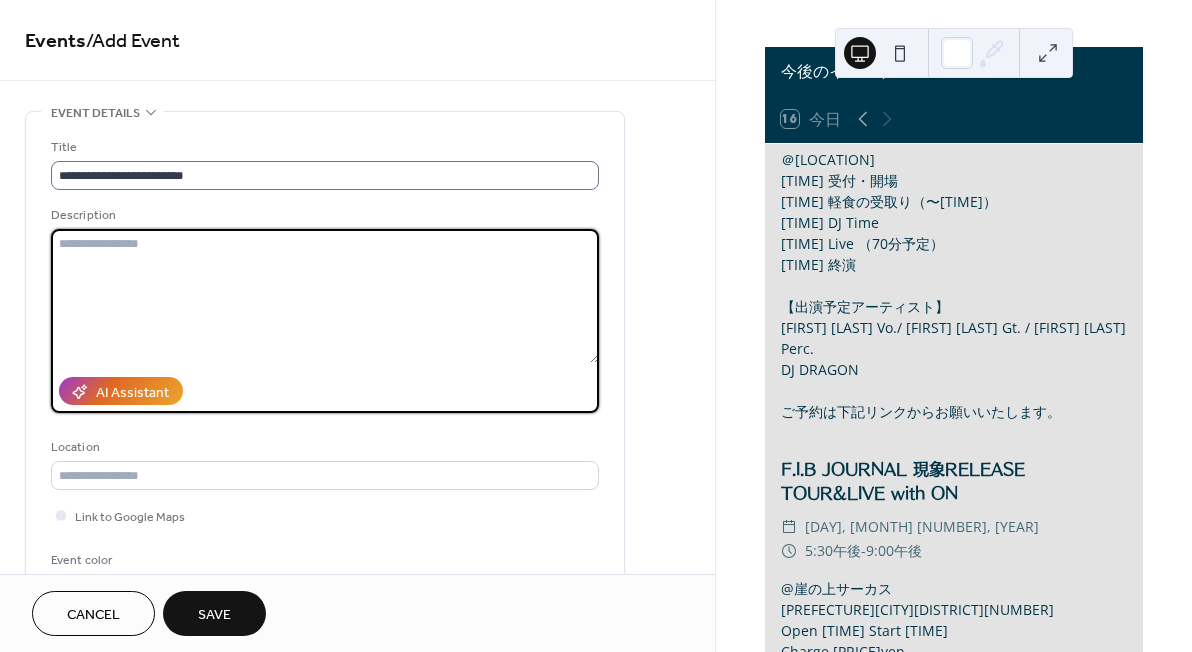 type on "*" 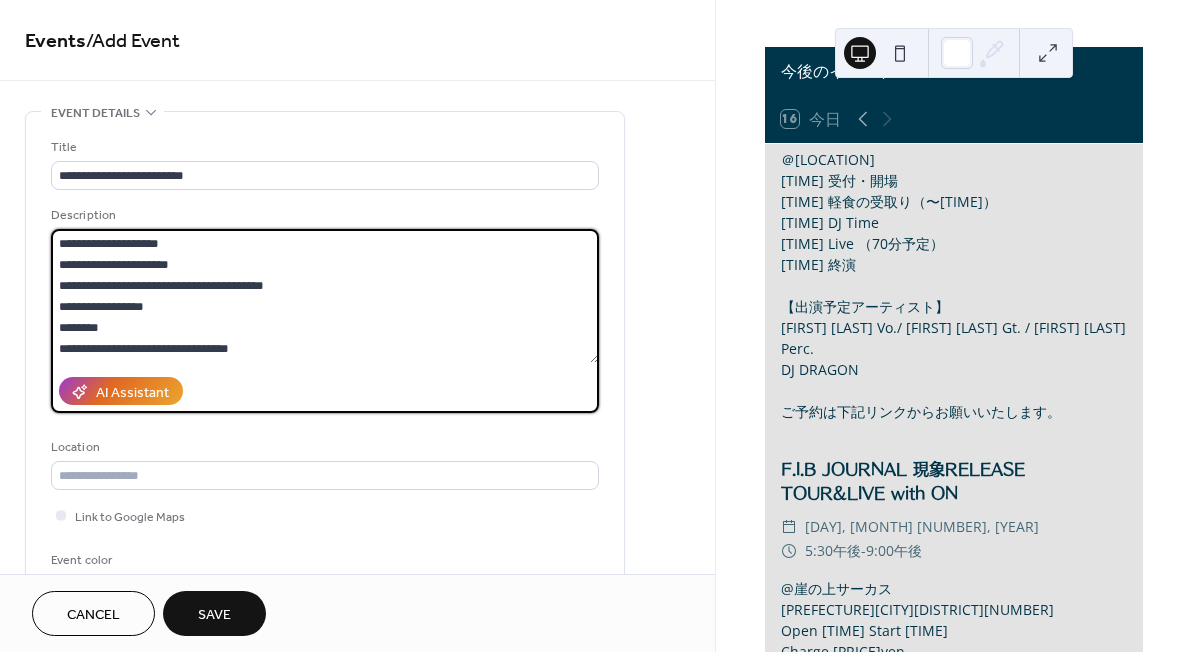 scroll, scrollTop: 147, scrollLeft: 0, axis: vertical 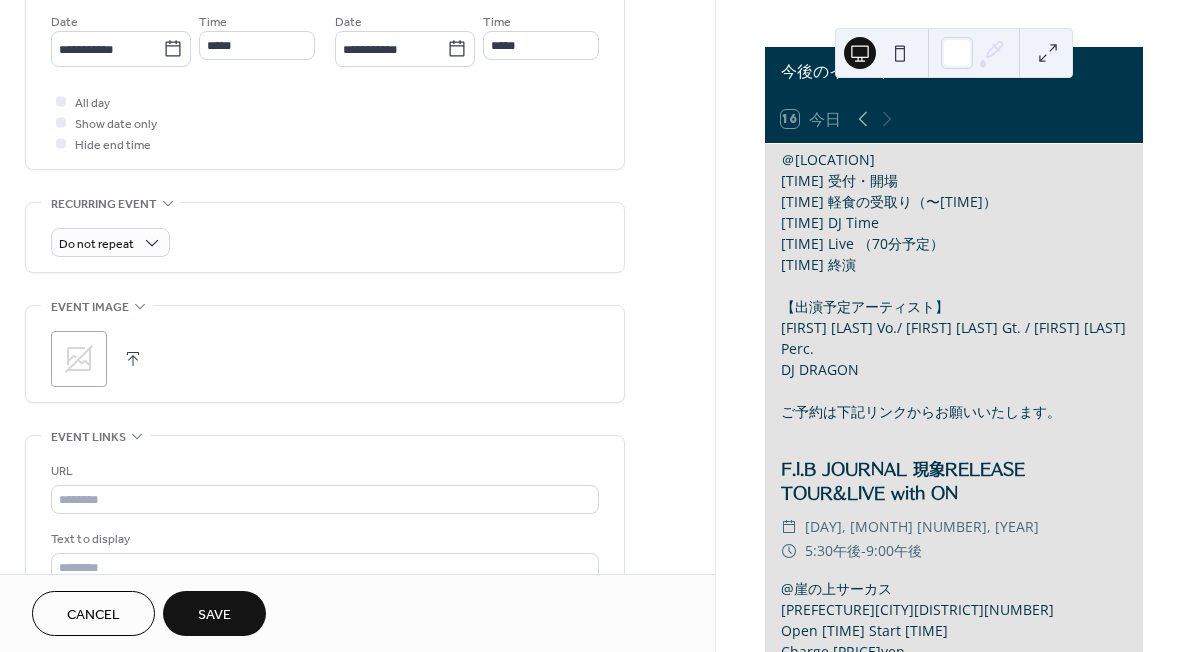 type on "**********" 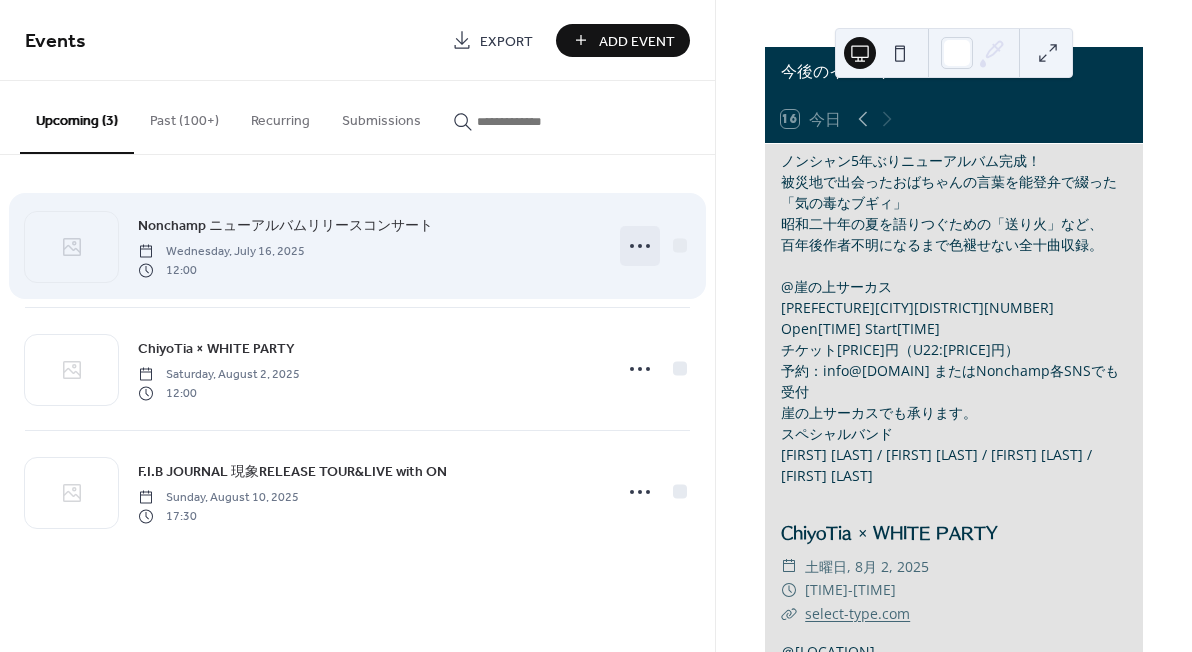 click 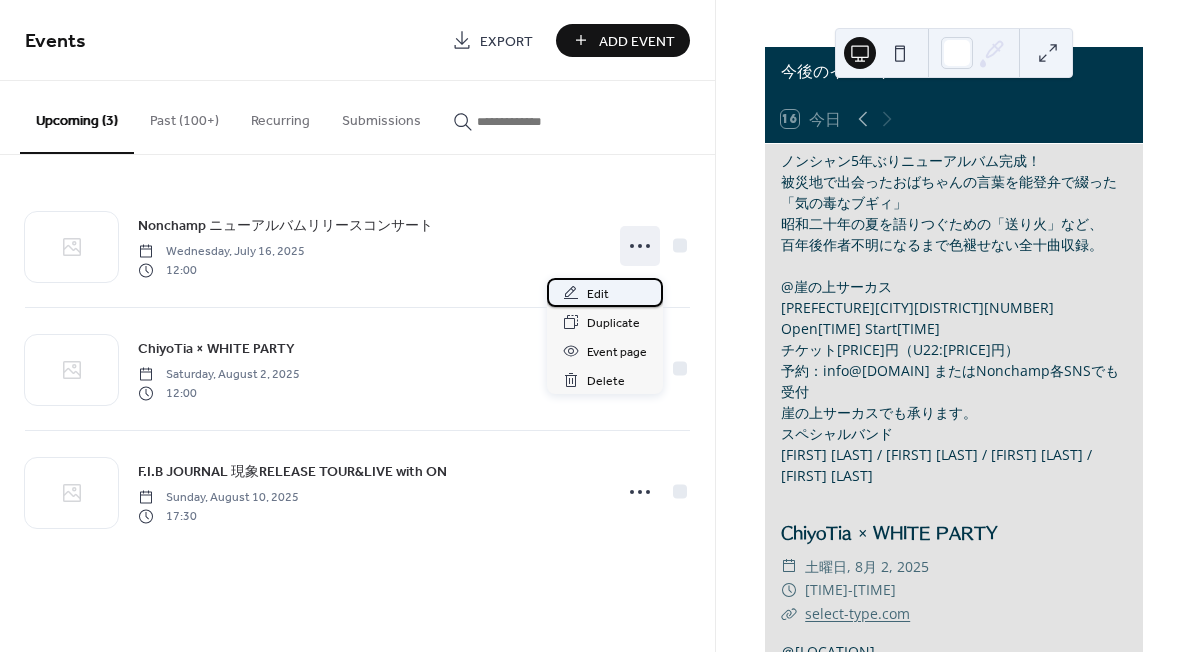 click on "Edit" at bounding box center (605, 292) 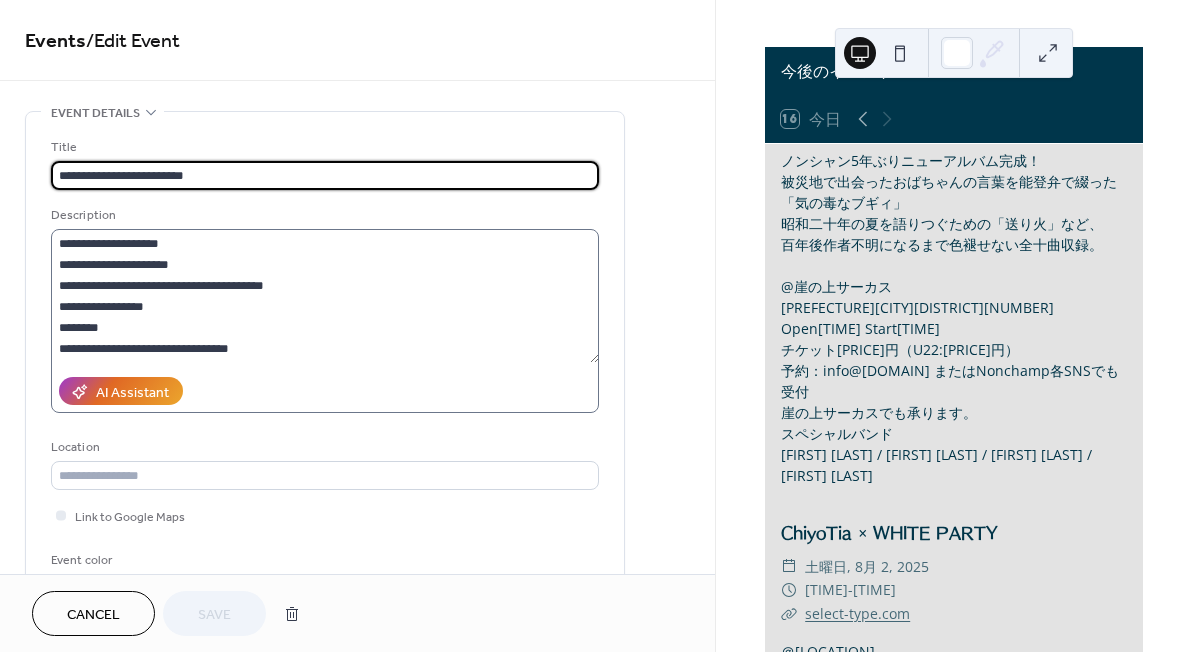 scroll, scrollTop: 147, scrollLeft: 0, axis: vertical 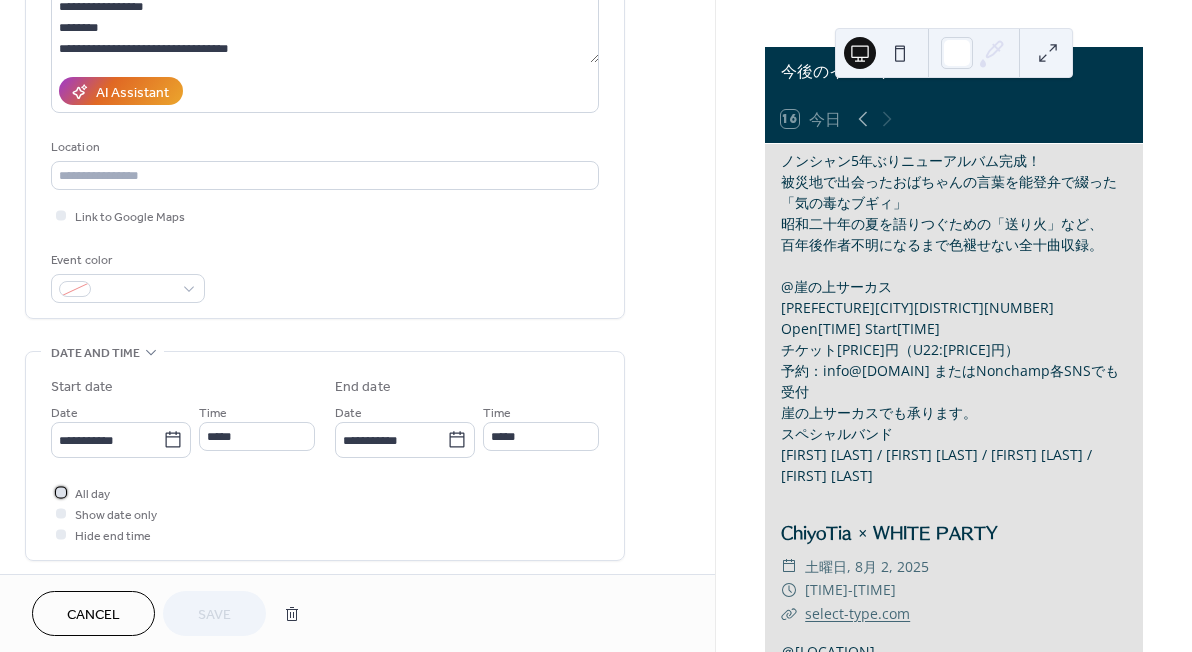 click on "All day" at bounding box center (92, 494) 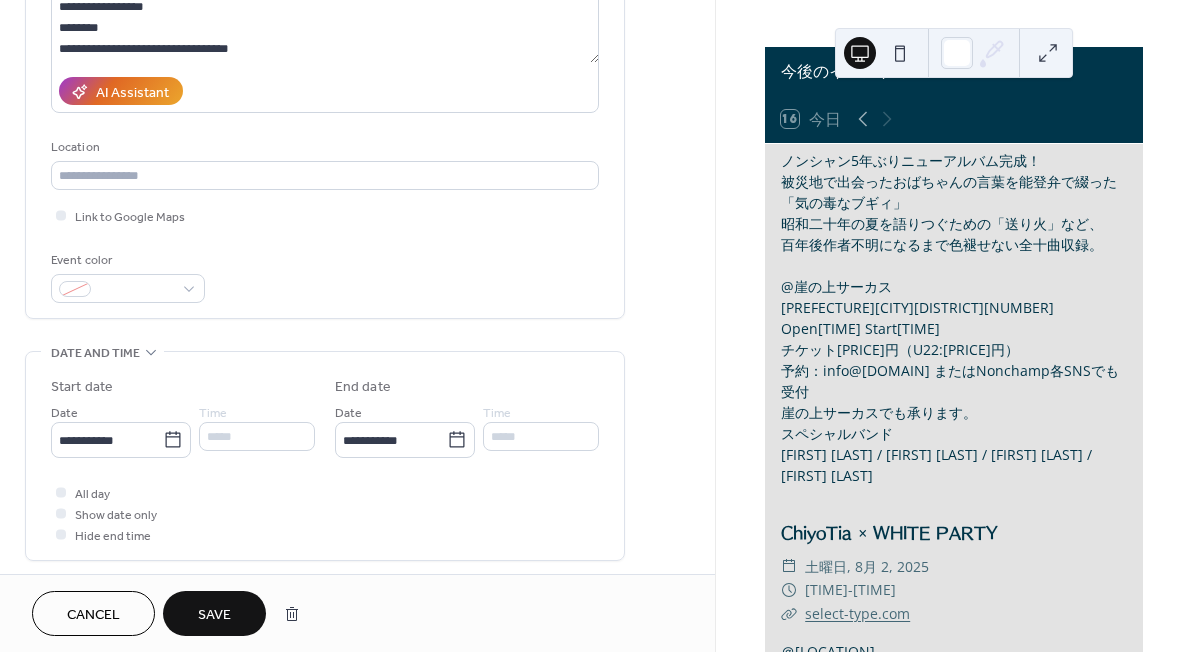 click on "Save" at bounding box center [214, 613] 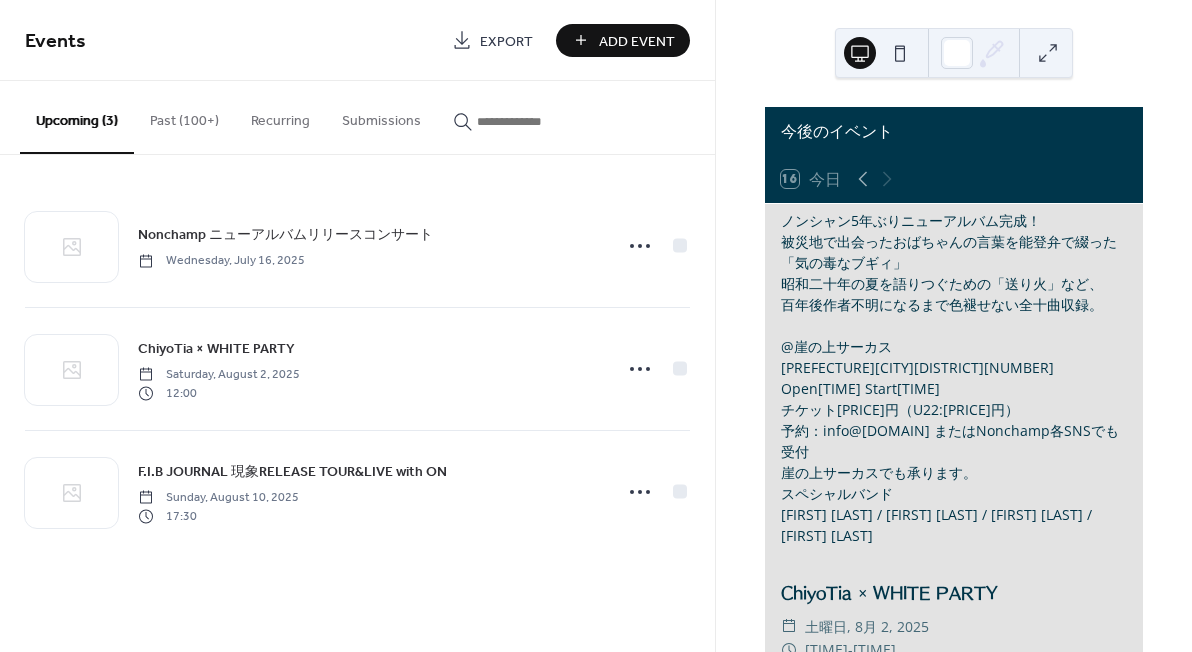 scroll, scrollTop: 0, scrollLeft: 0, axis: both 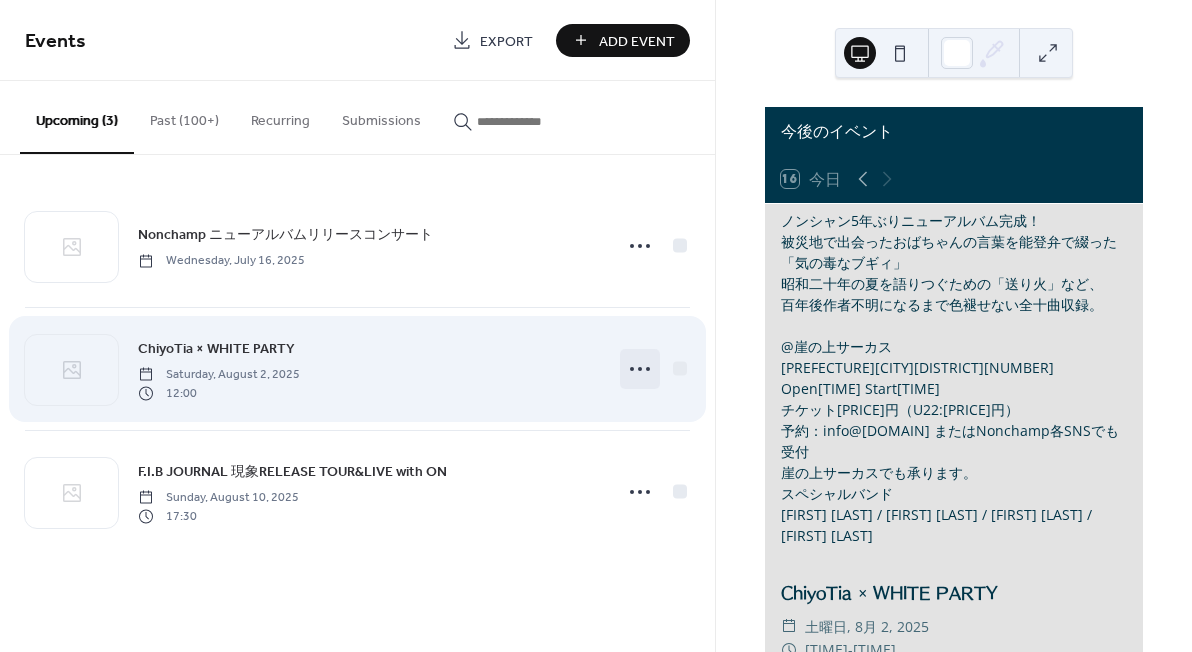 click 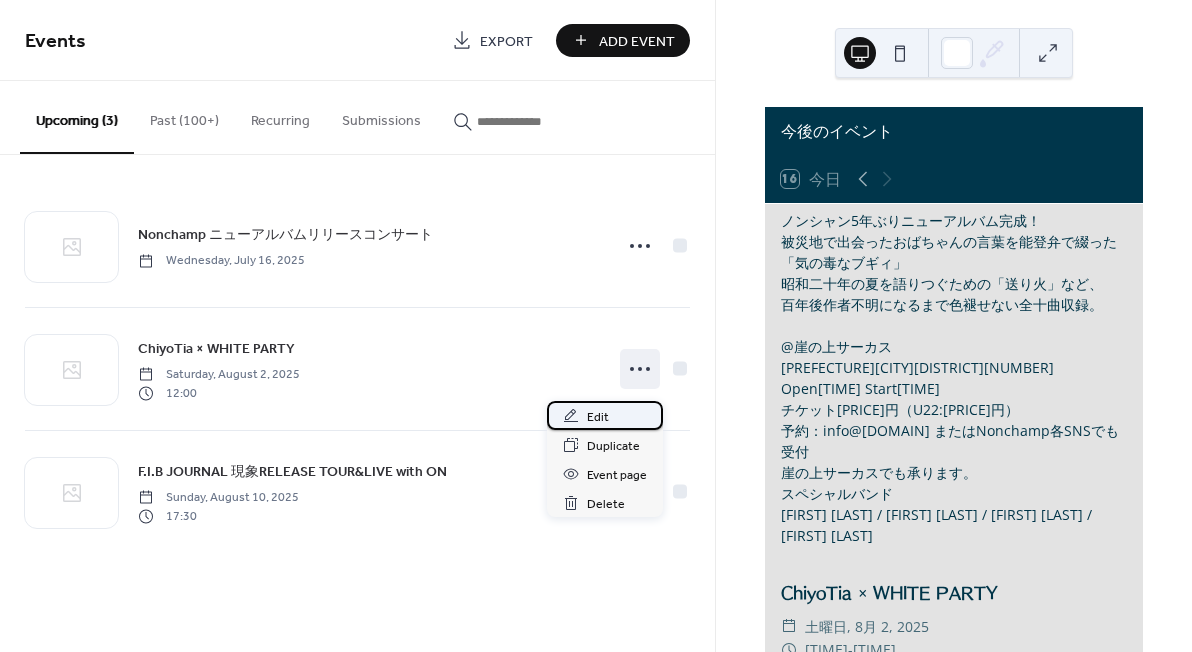 click on "Edit" at bounding box center (605, 415) 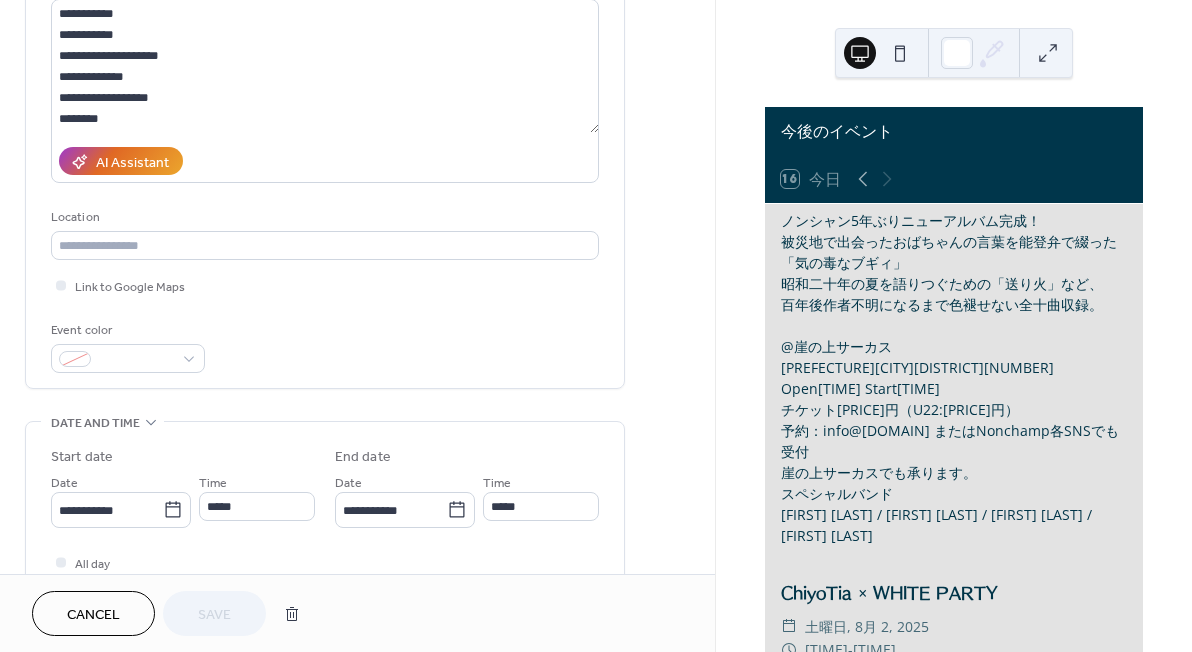 scroll, scrollTop: 273, scrollLeft: 0, axis: vertical 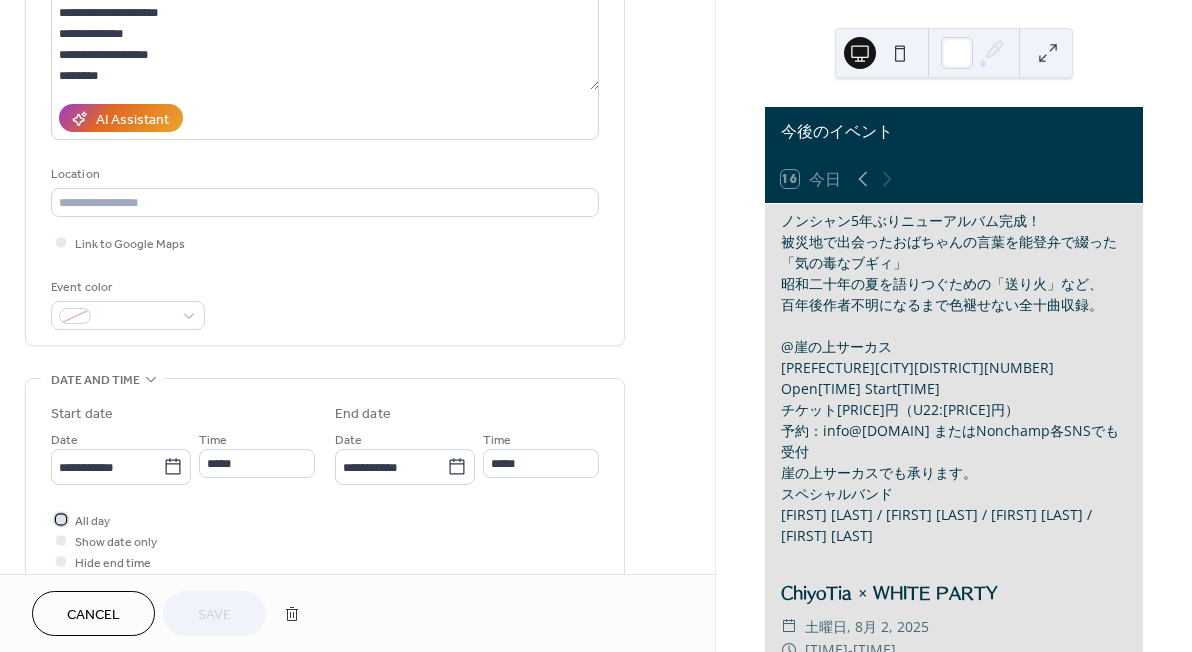 click on "All day" at bounding box center (92, 521) 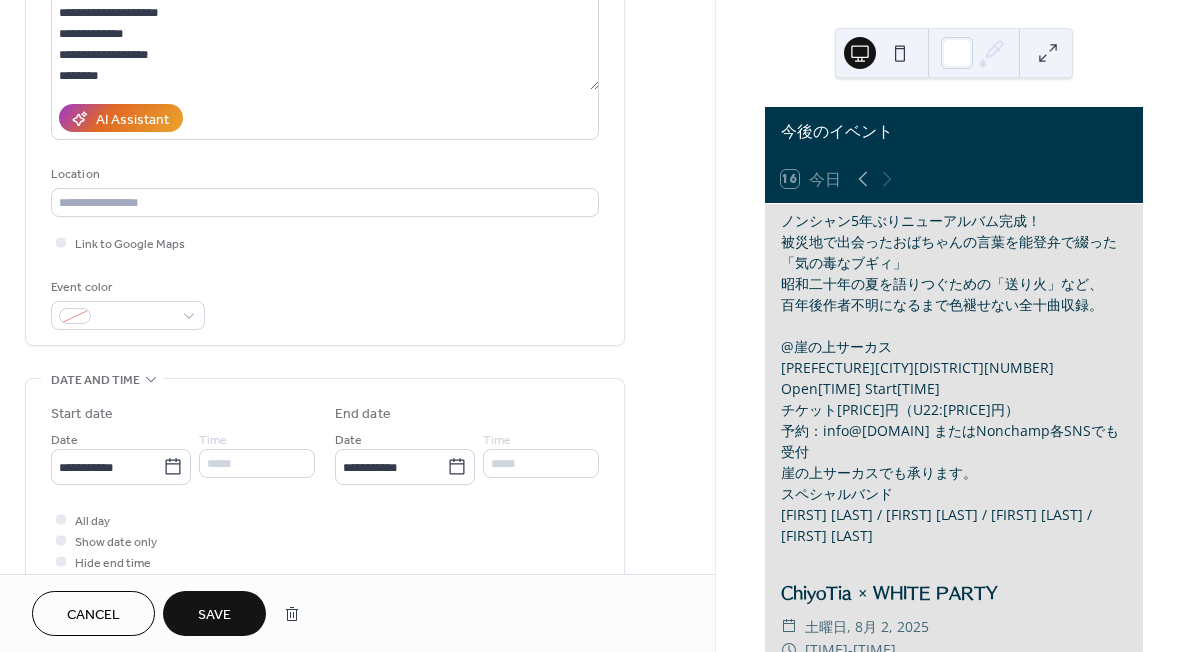 click on "Save" at bounding box center (214, 613) 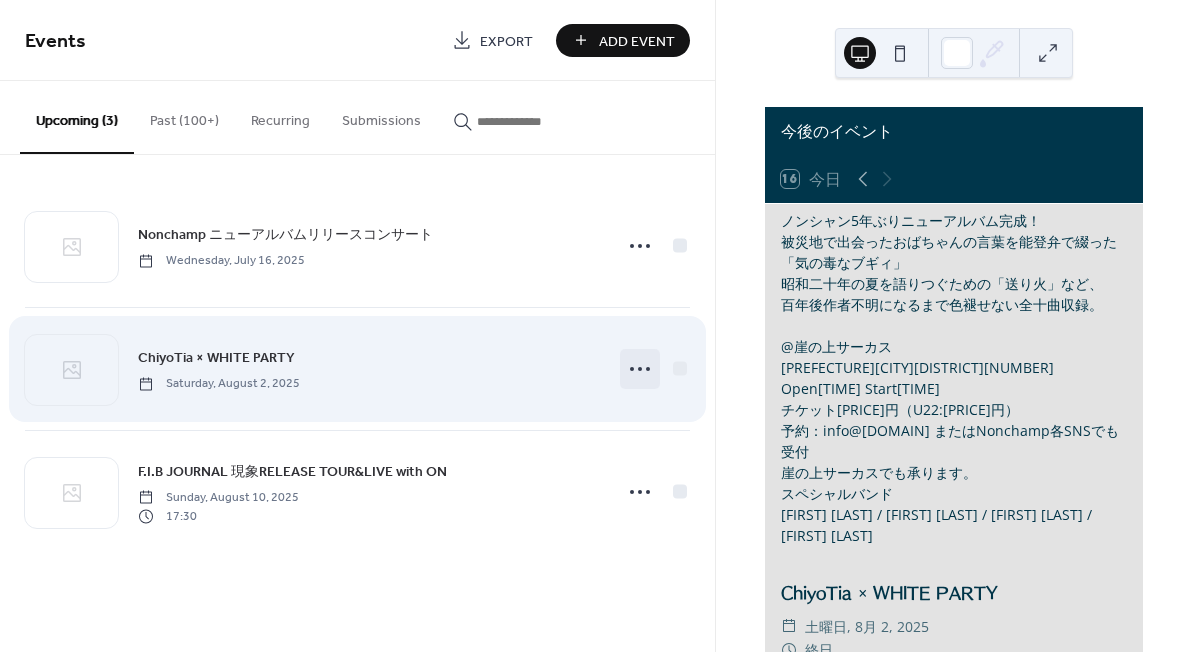 click 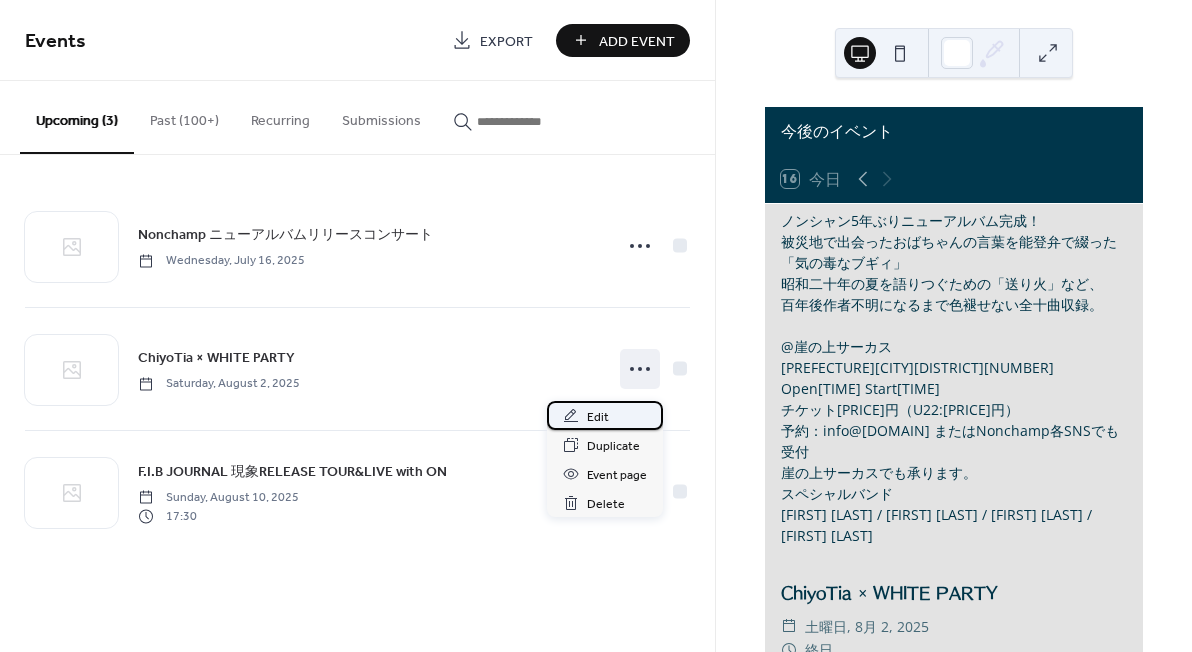 click on "Edit" at bounding box center (605, 415) 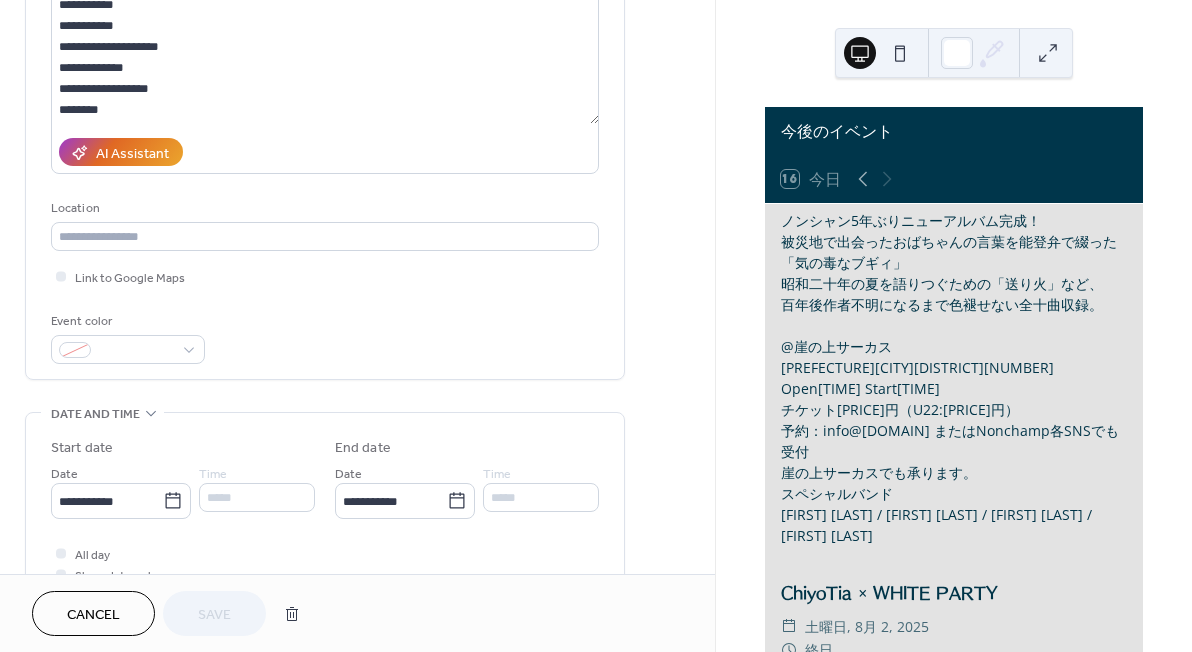 scroll, scrollTop: 243, scrollLeft: 0, axis: vertical 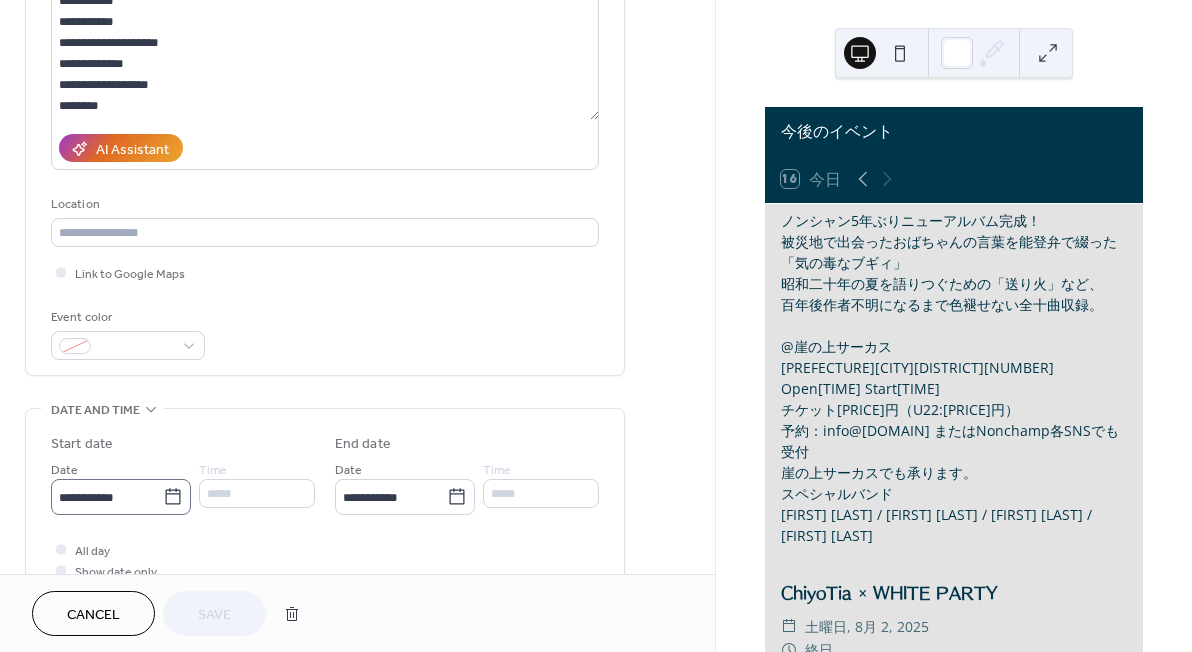 click on "**********" at bounding box center (121, 497) 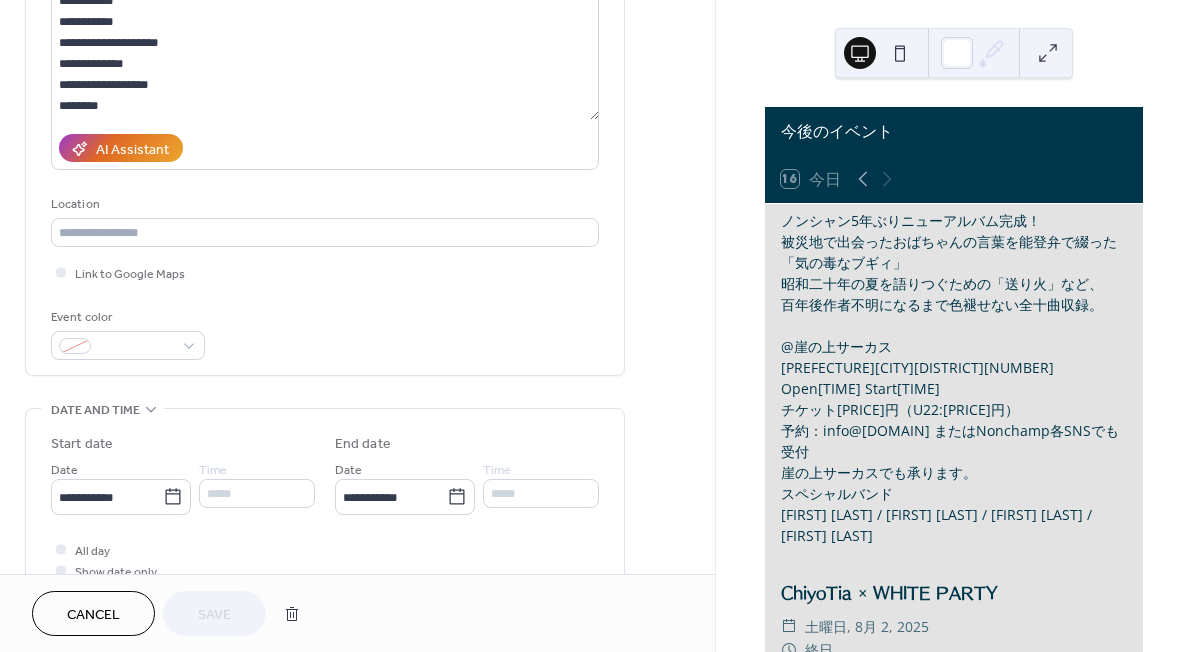 click on "*****" at bounding box center [257, 493] 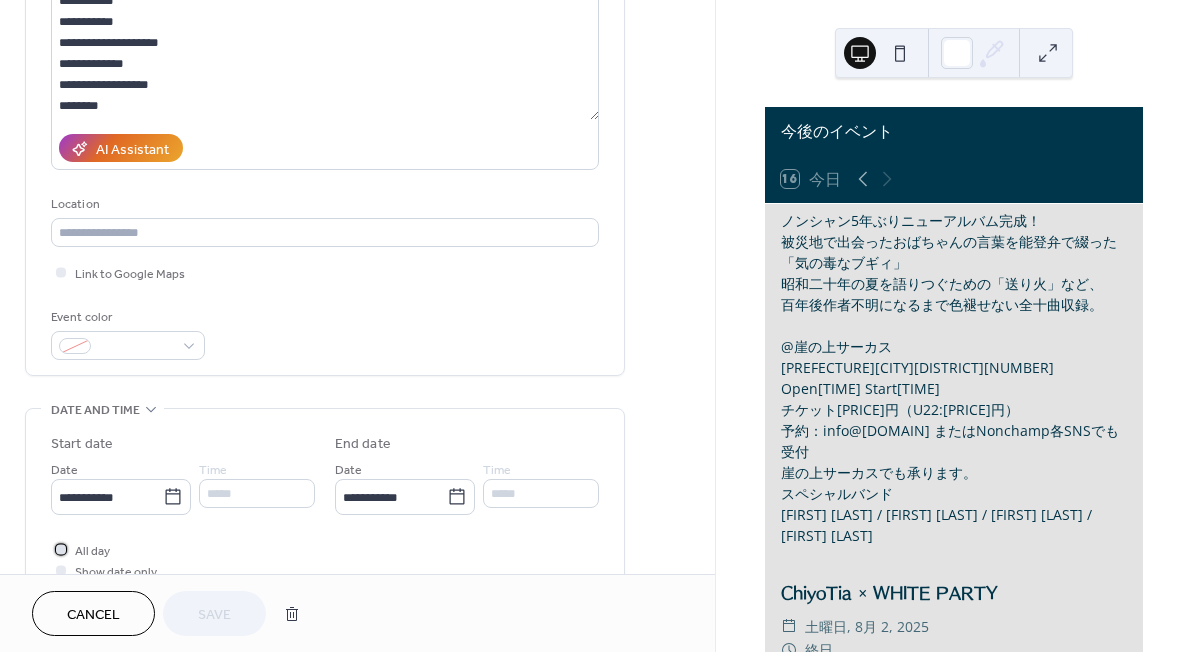click on "All day" at bounding box center [92, 551] 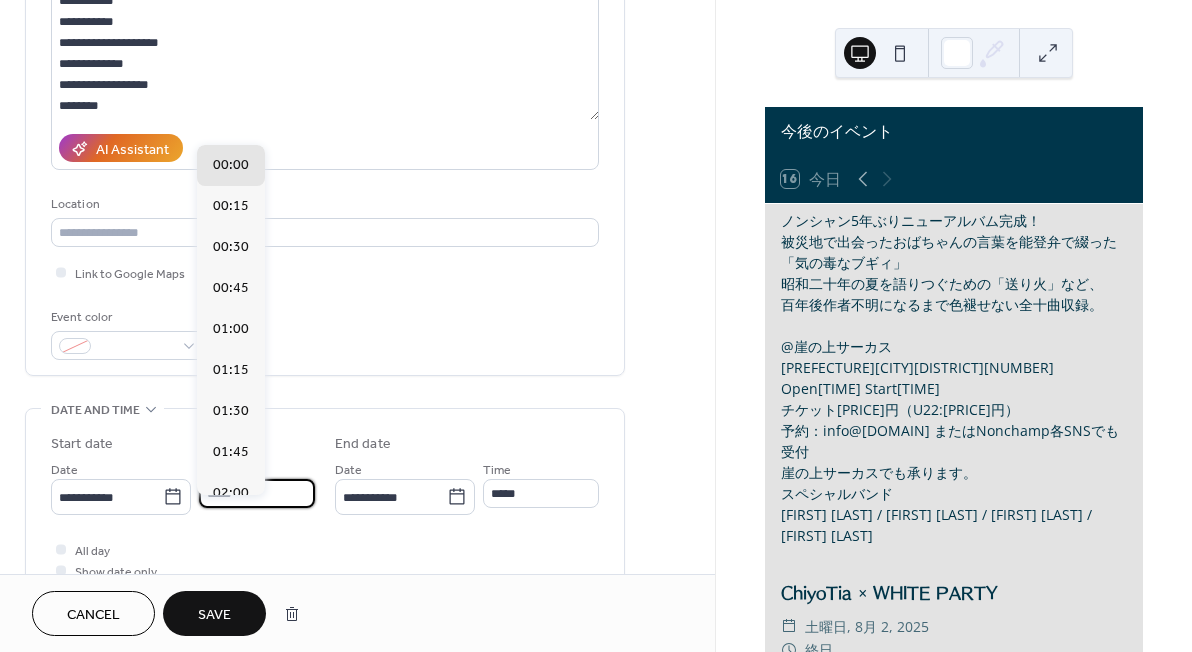 click on "*****" at bounding box center [257, 493] 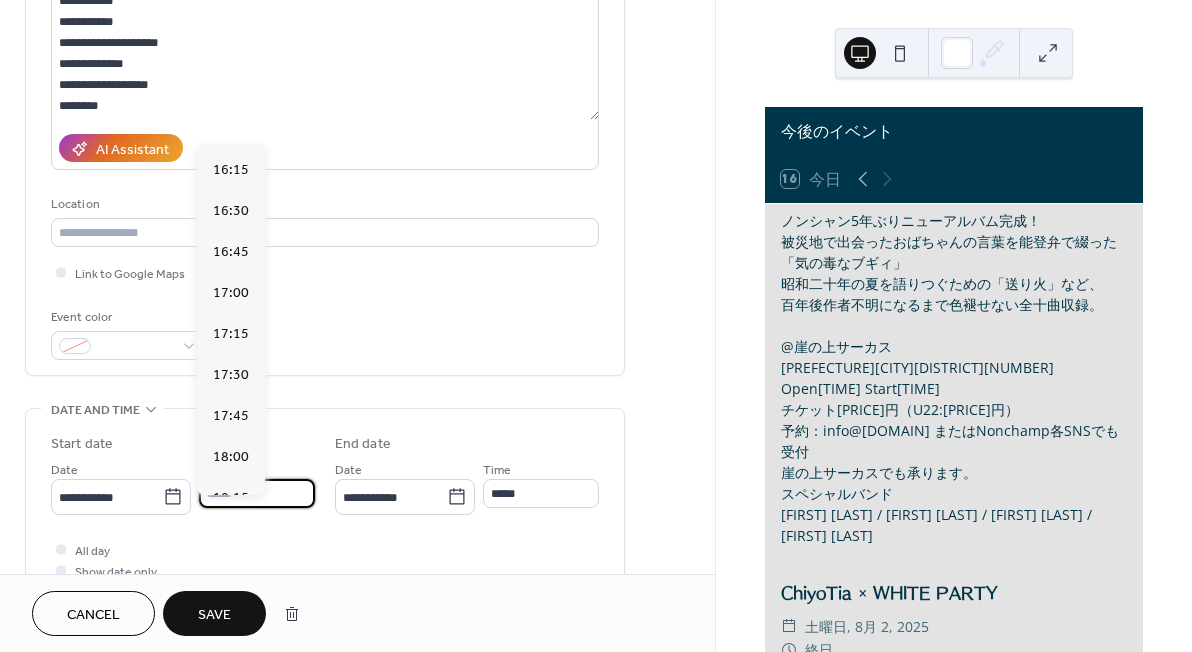 scroll, scrollTop: 2667, scrollLeft: 0, axis: vertical 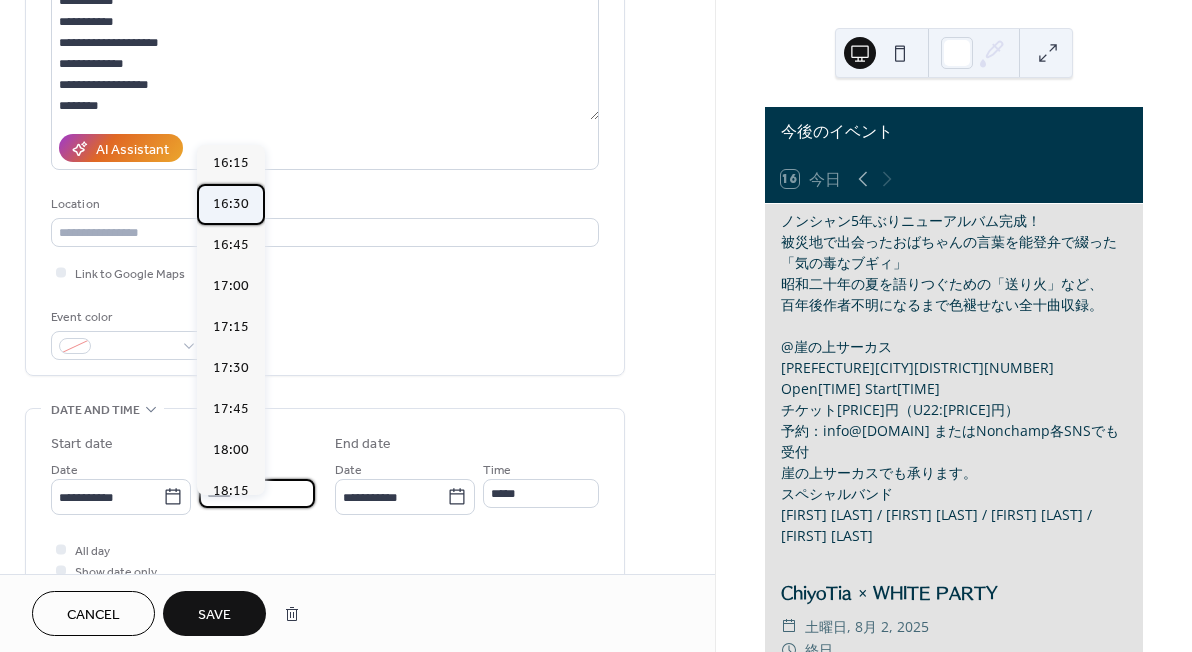 click on "16:30" at bounding box center [231, 204] 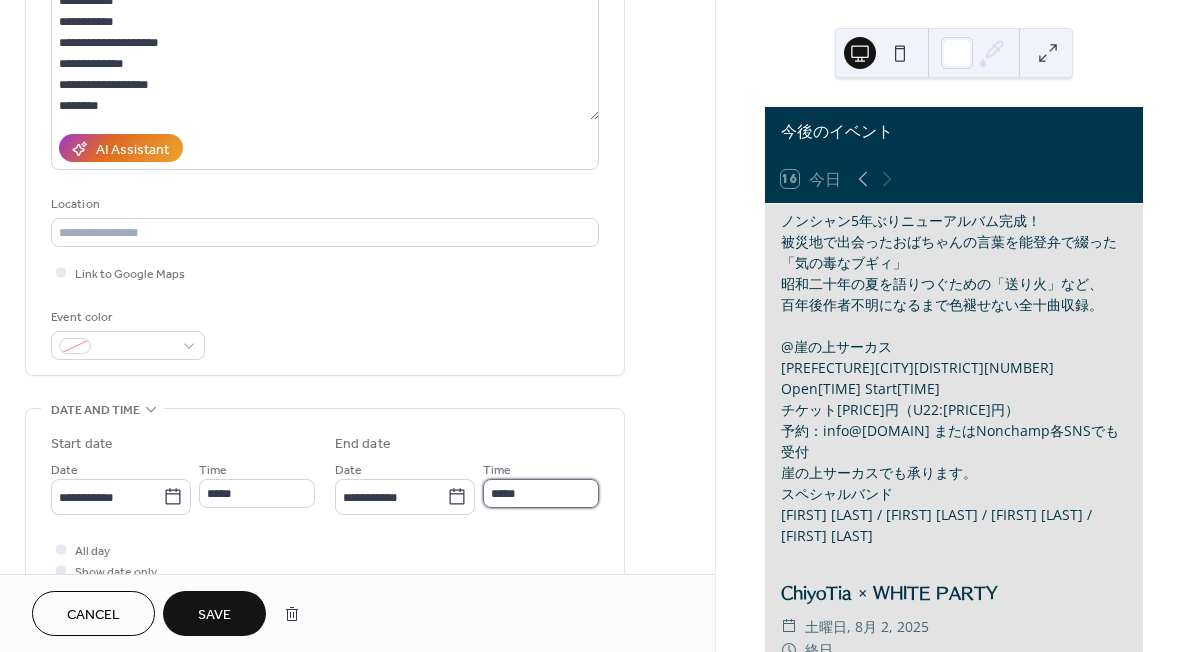 click on "*****" at bounding box center (541, 493) 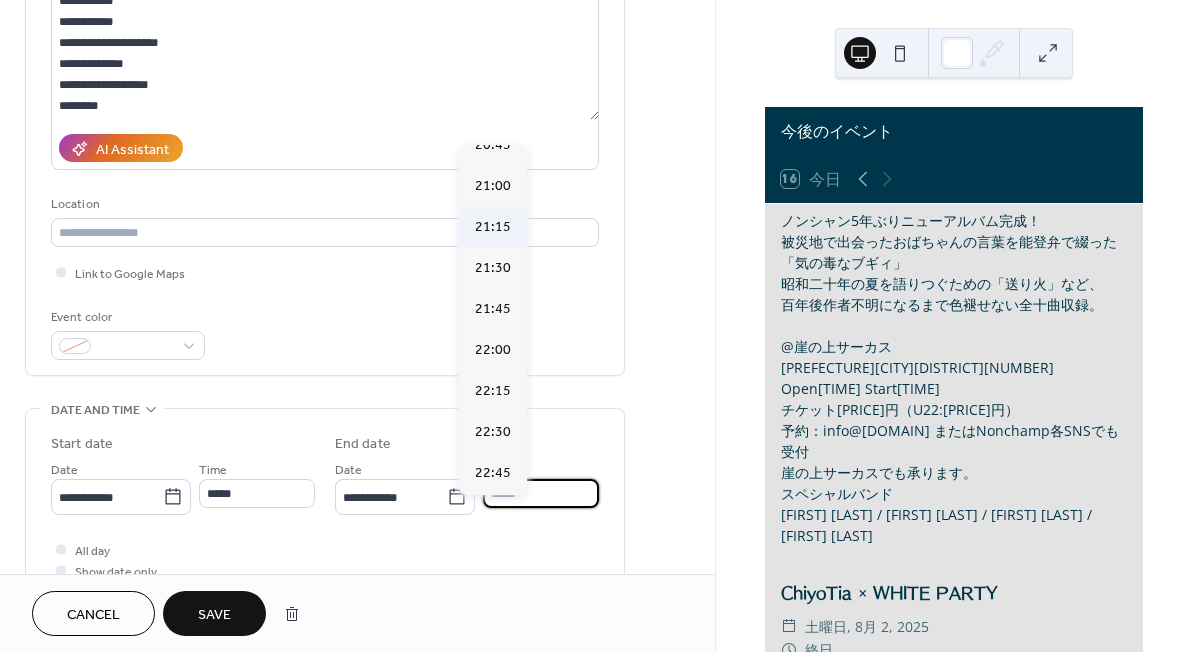 scroll, scrollTop: 508, scrollLeft: 0, axis: vertical 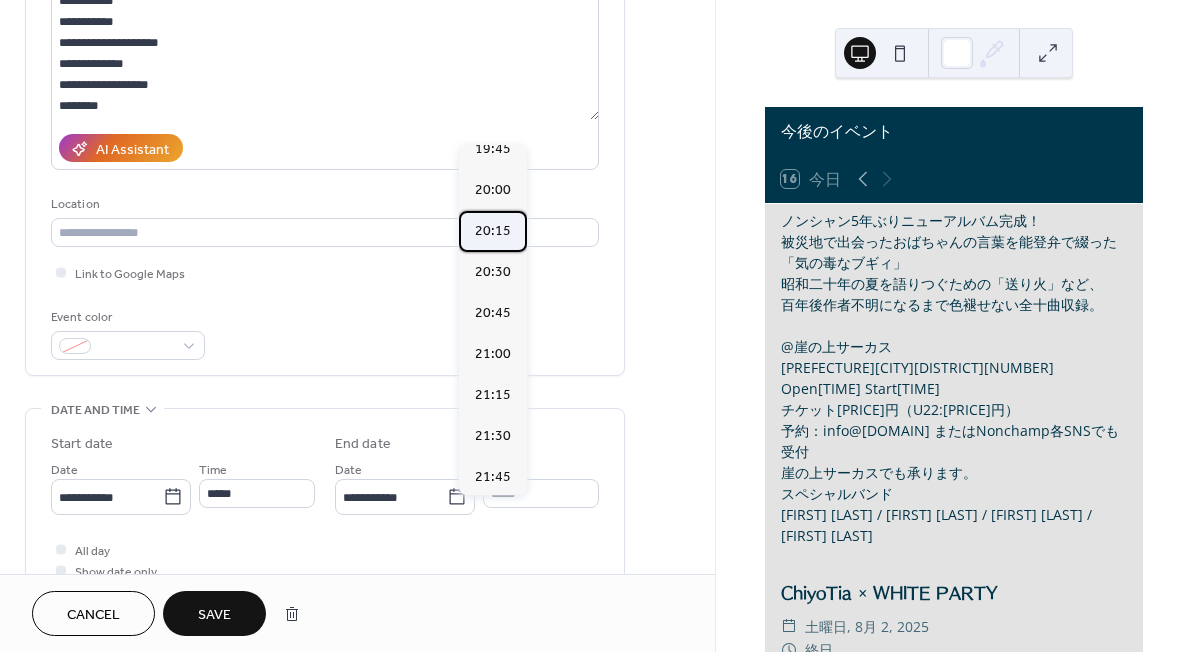 click on "20:15" at bounding box center [493, 231] 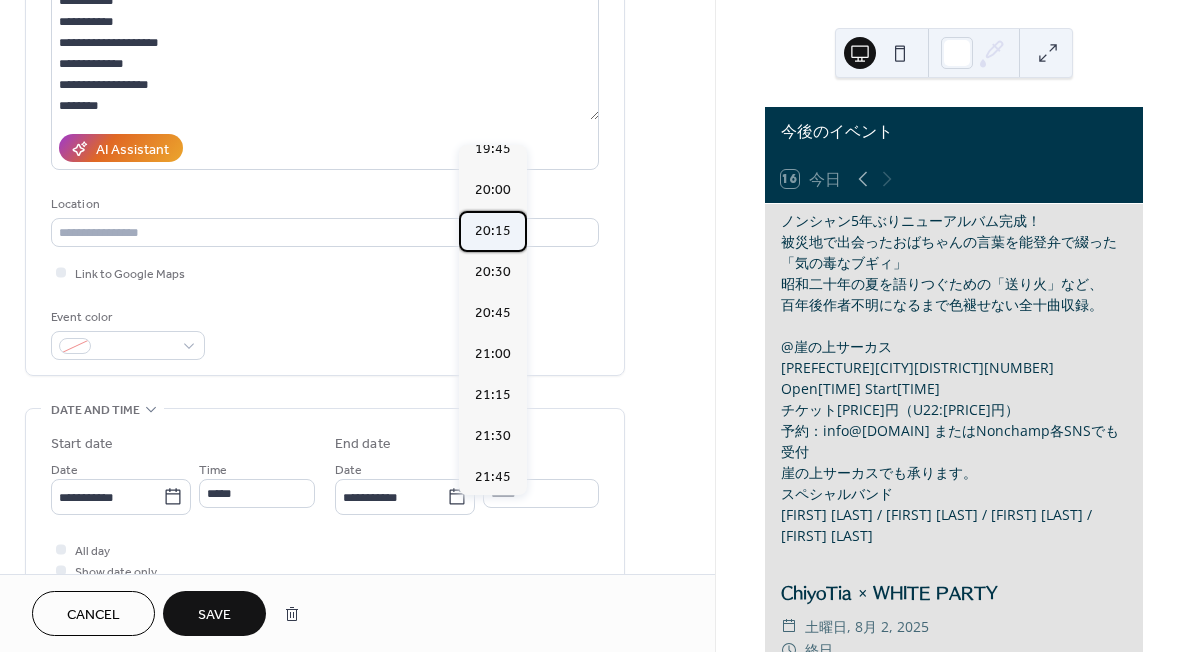type on "*****" 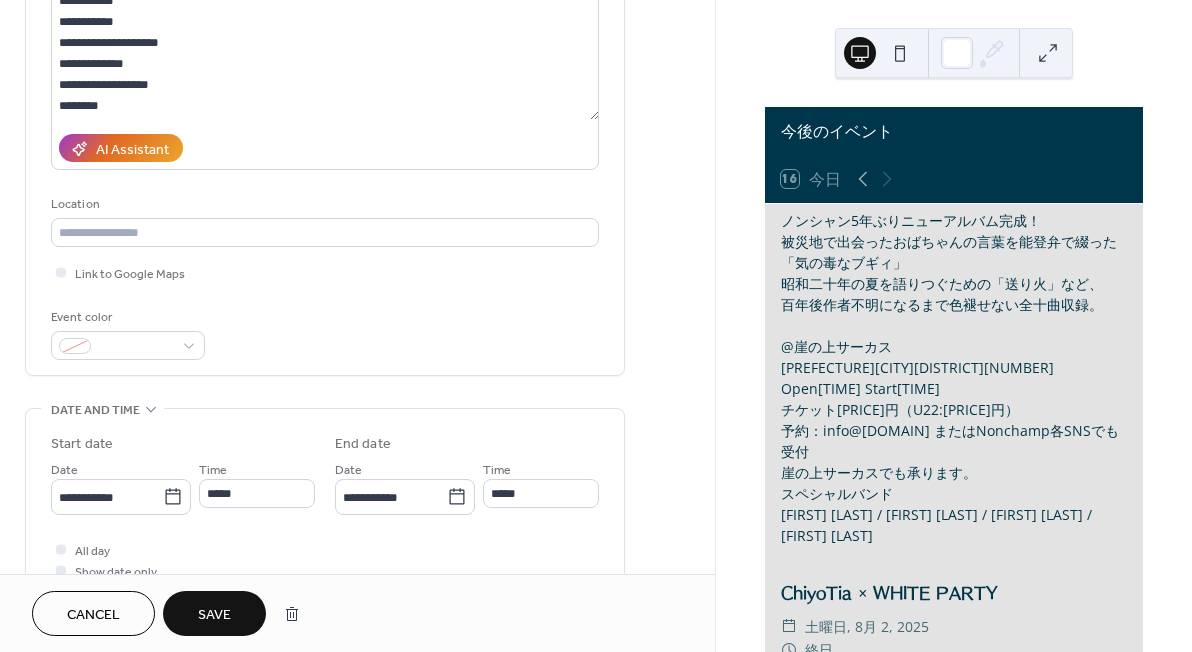 click on "Save" at bounding box center [214, 615] 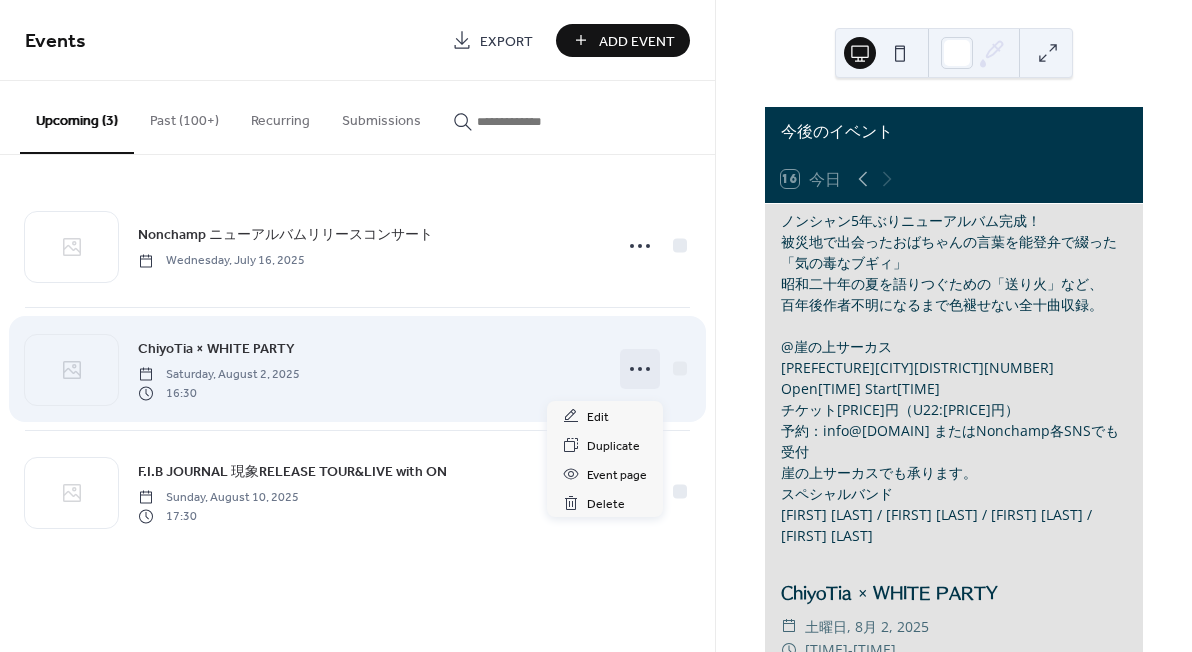 click 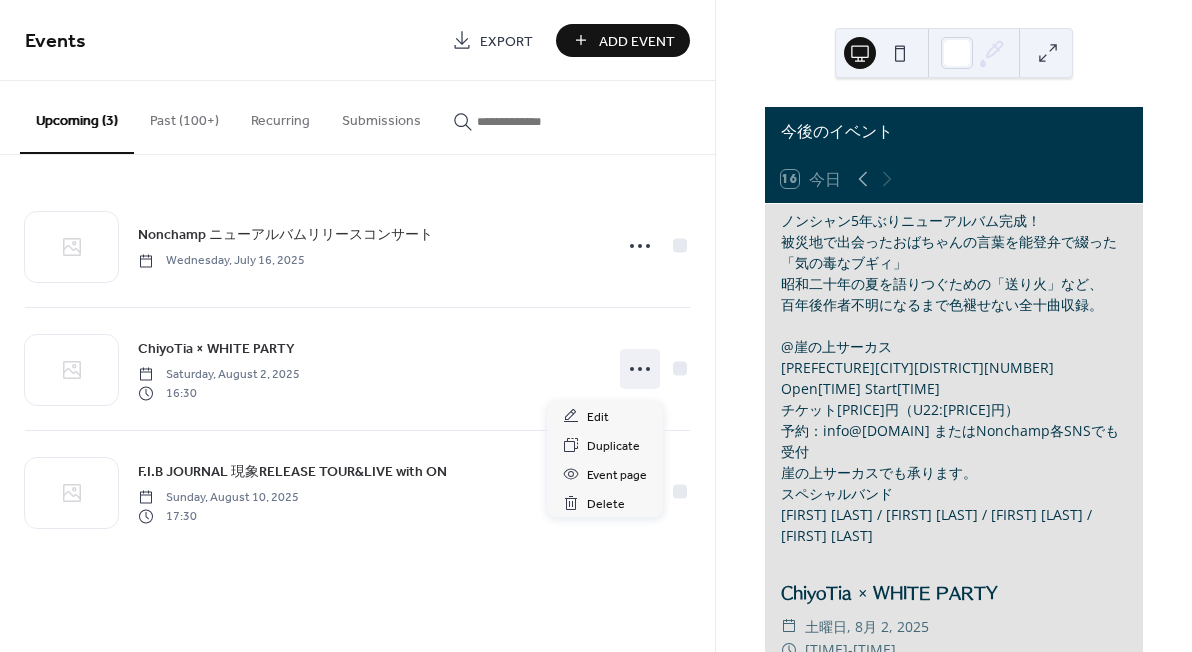 click on "Nonchamp ニューアルバムリリースコンサート Wednesday, July 16, 2025 ChiyoTia × WHITE PARTY Saturday, August 2, 2025 16:30 F.I.B JOURNAL 現象RELEASE TOUR&LIVE with ON Sunday, August 10, 2025 17:30" at bounding box center (357, 369) 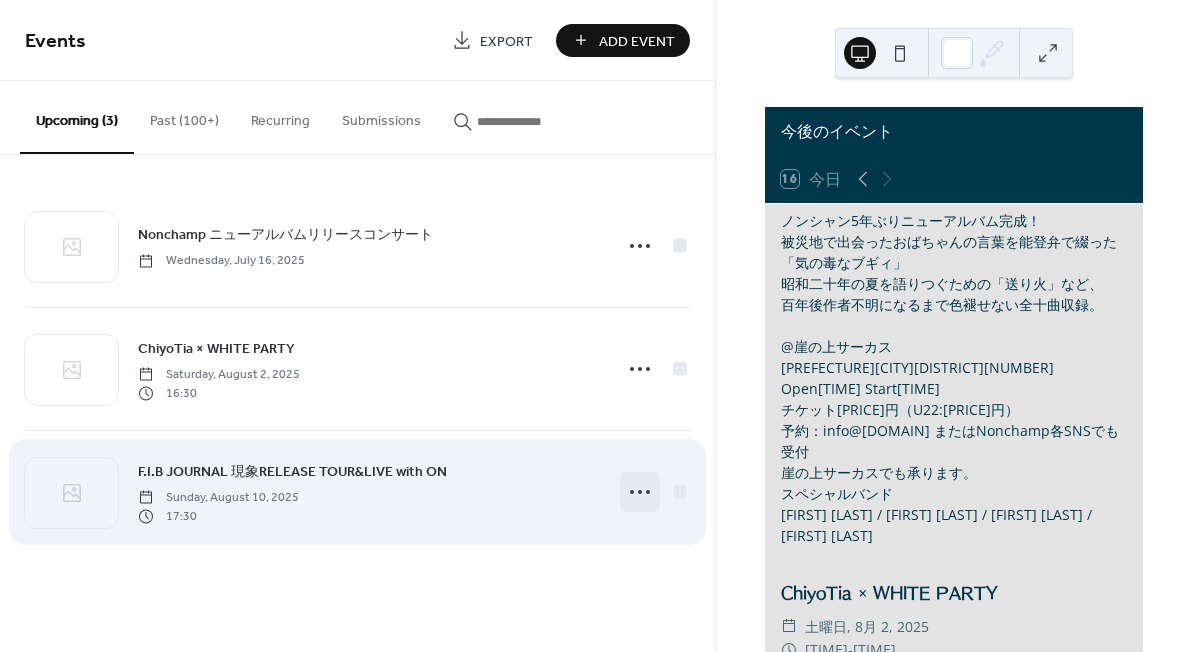 click 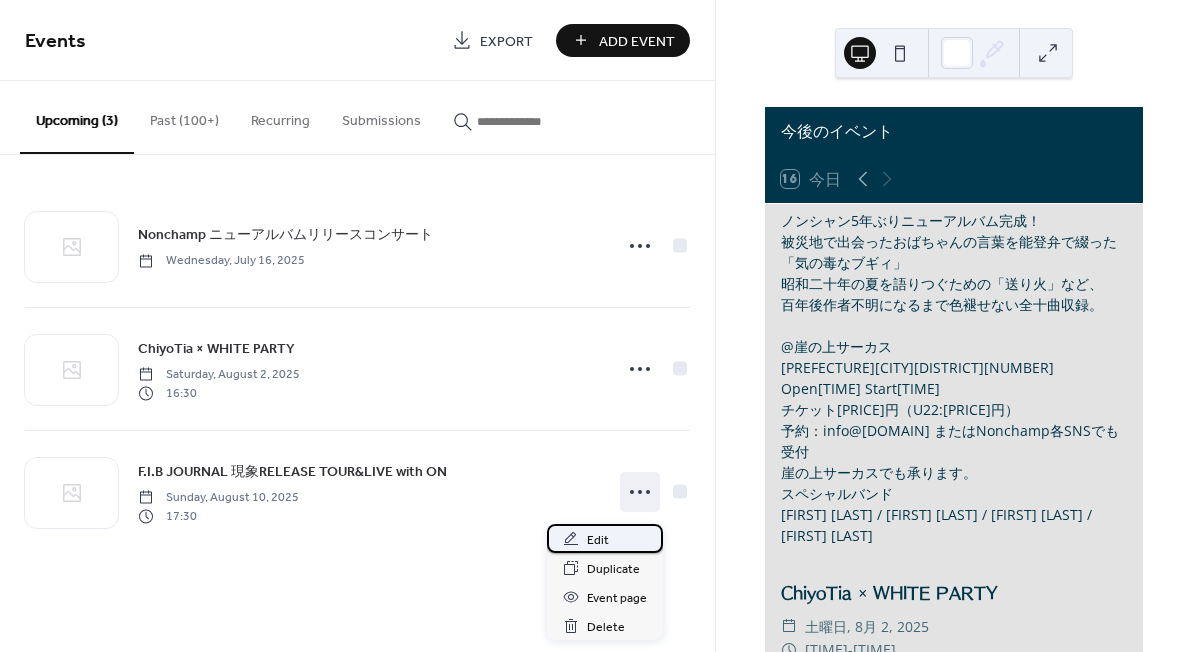 click on "Edit" at bounding box center (598, 540) 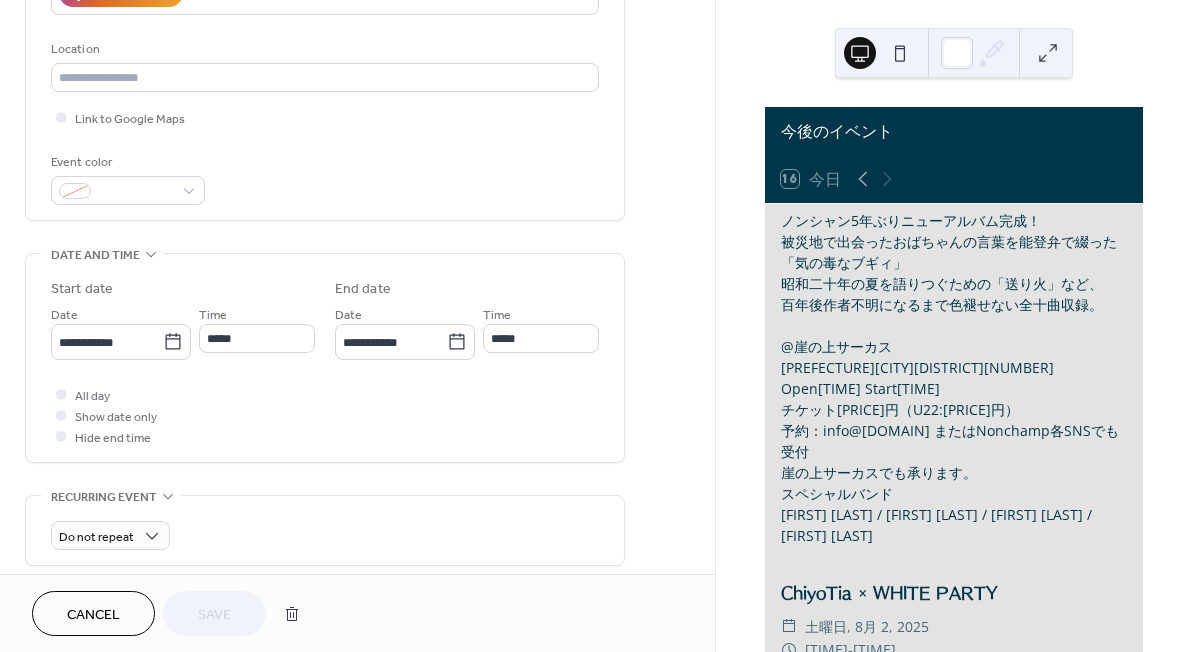 scroll, scrollTop: 402, scrollLeft: 0, axis: vertical 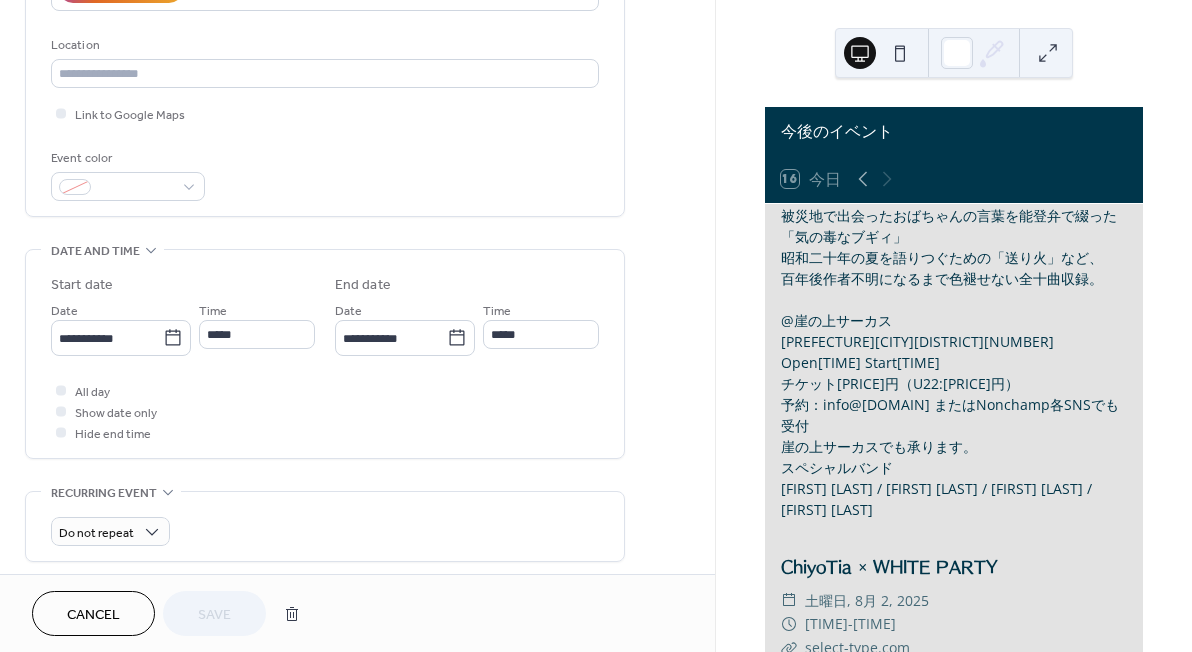 click on "Cancel" at bounding box center (93, 613) 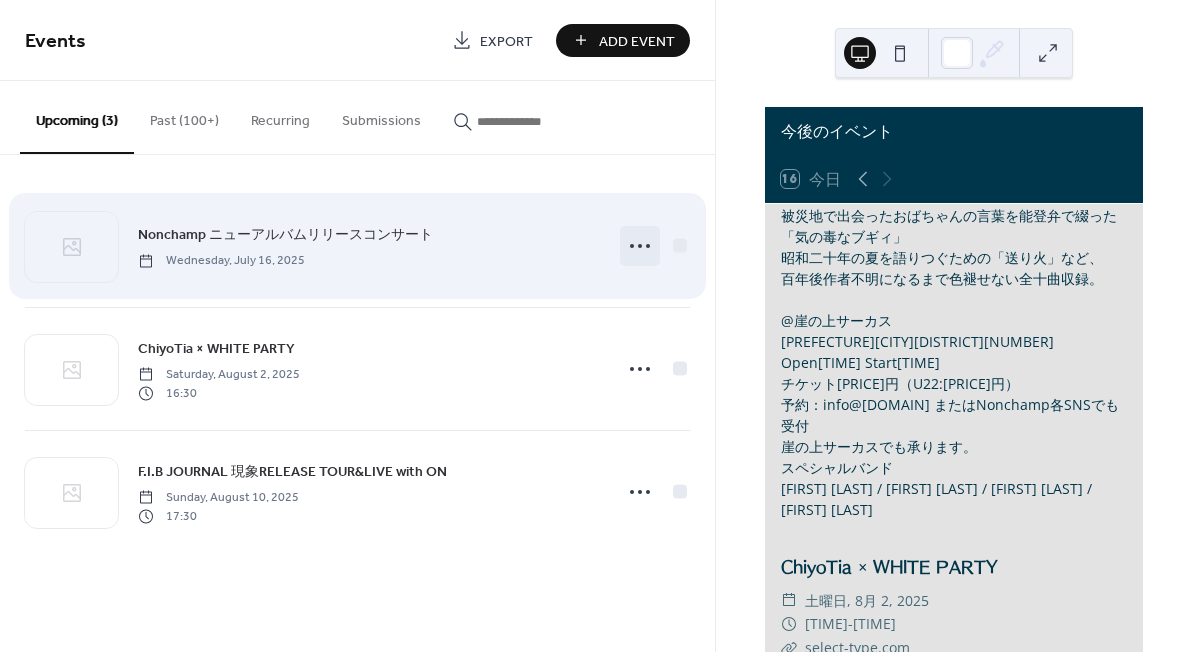 click 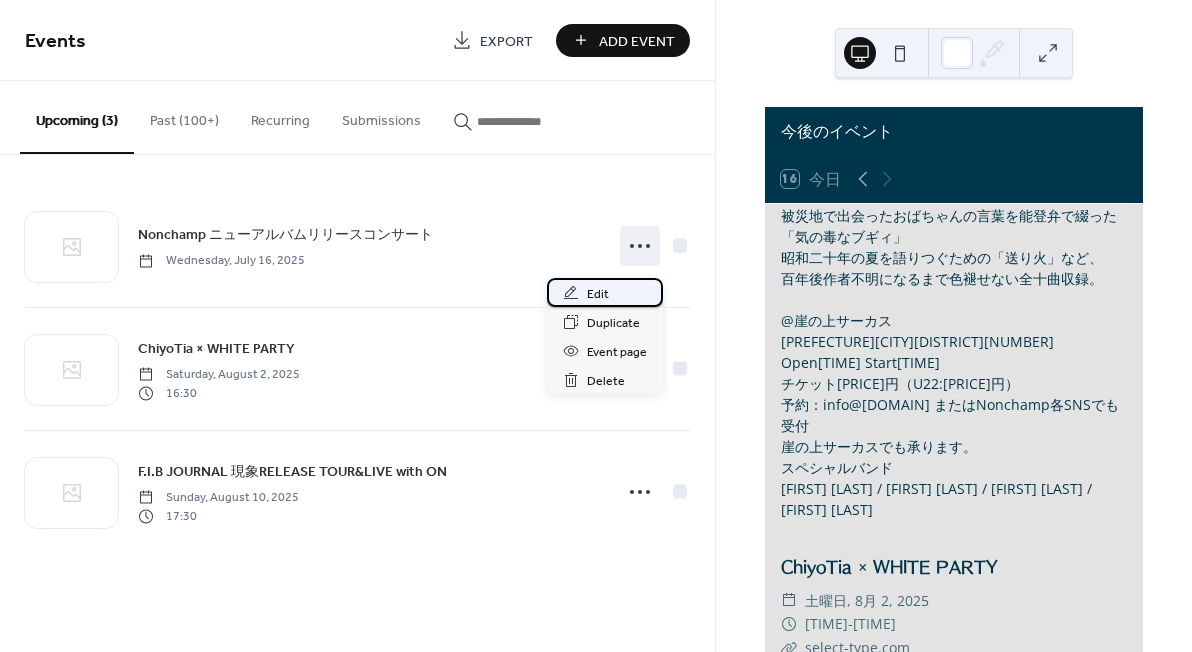 click on "Edit" at bounding box center [605, 292] 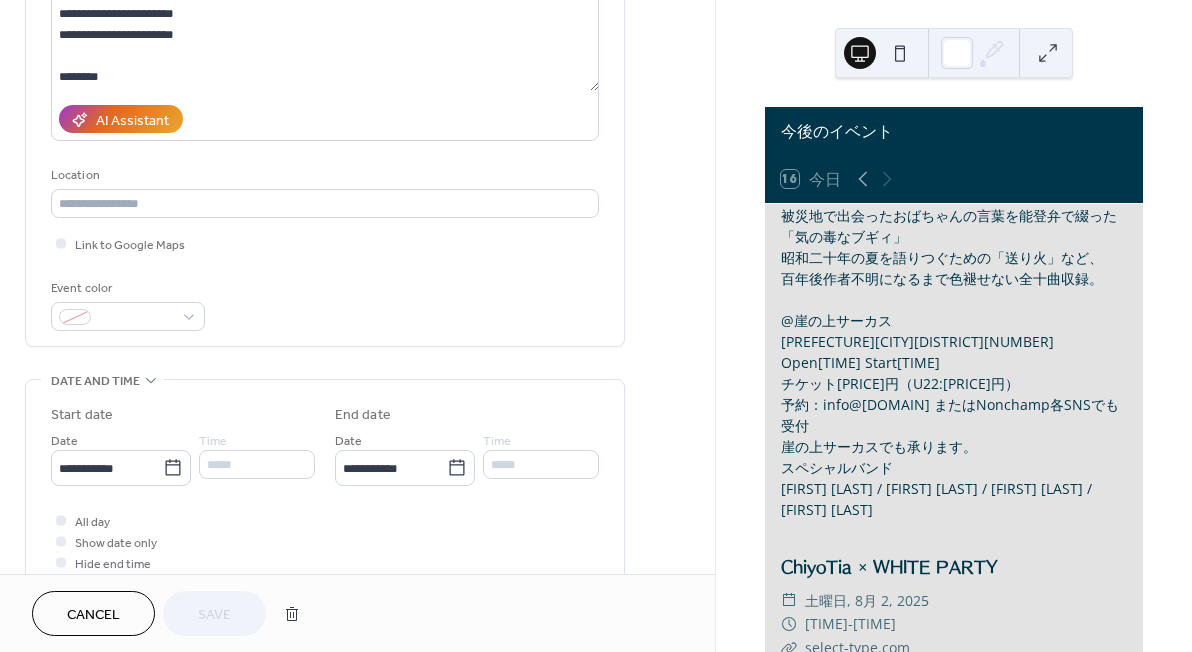 scroll, scrollTop: 301, scrollLeft: 0, axis: vertical 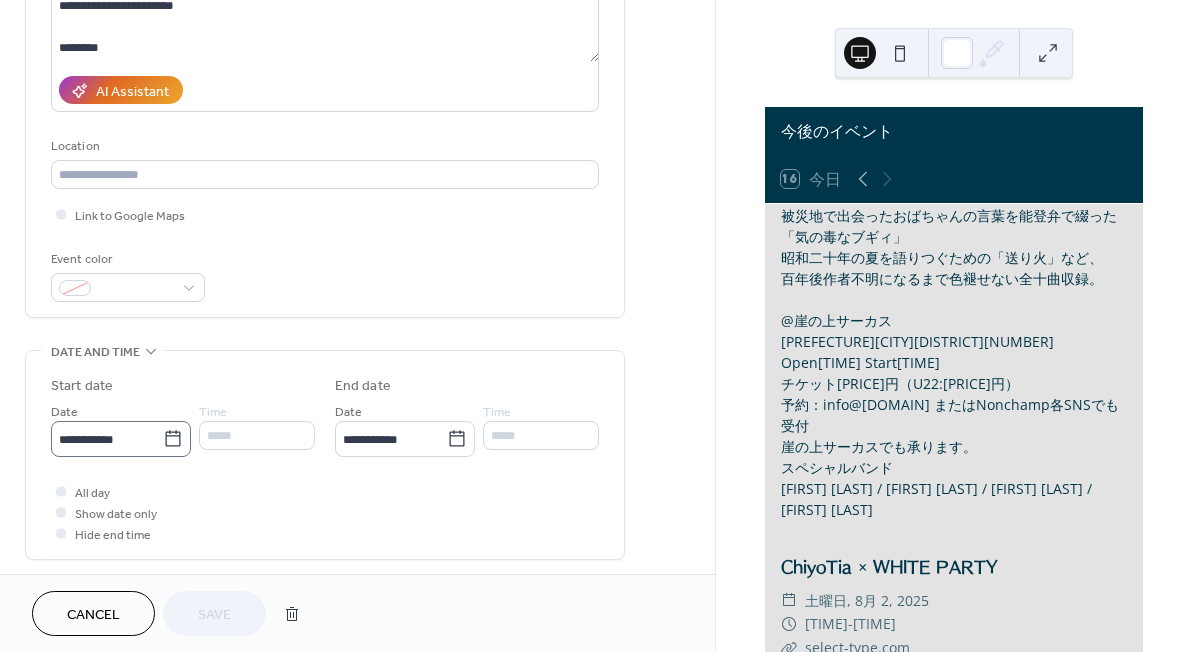 click 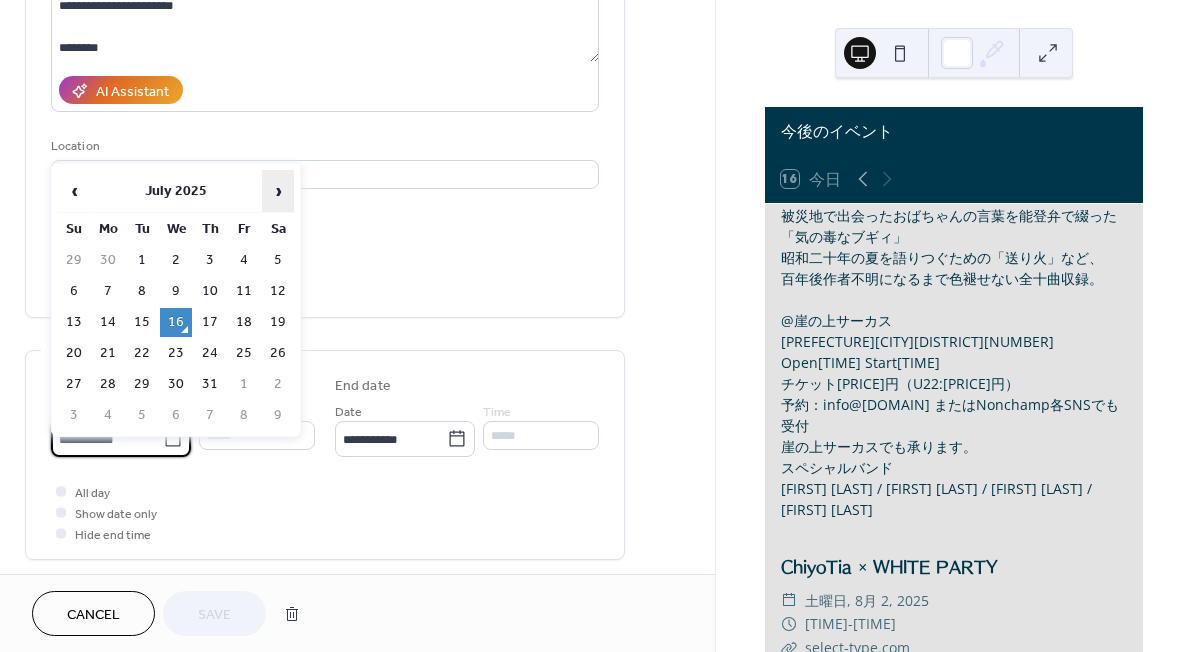 click on "›" at bounding box center [278, 191] 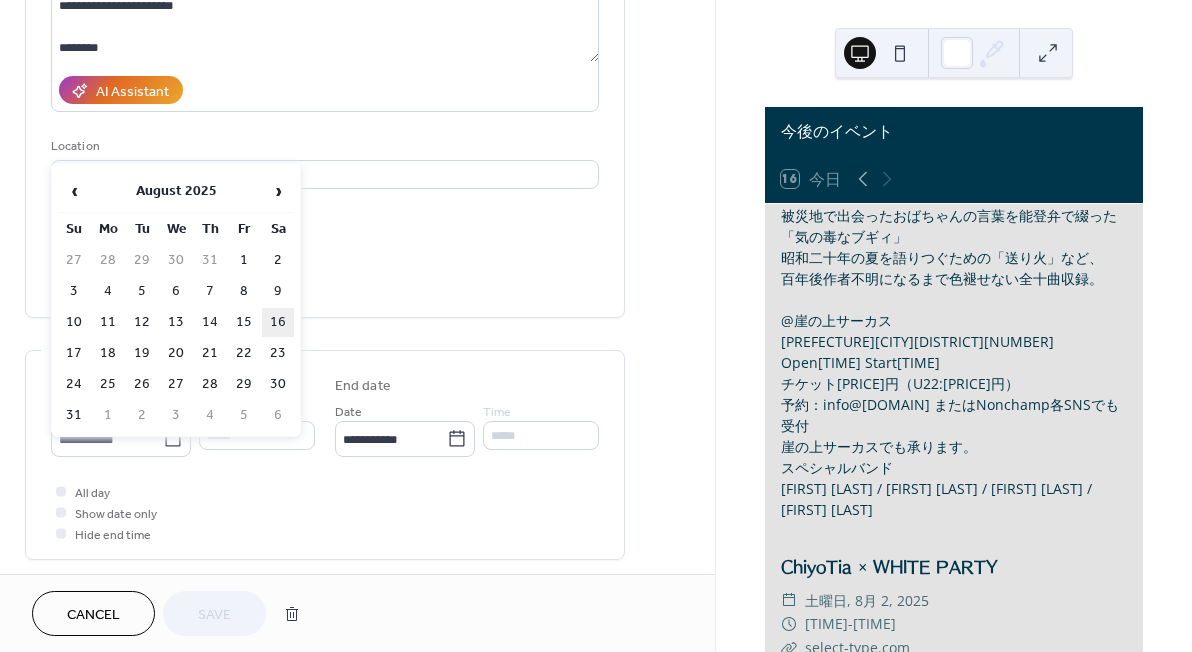 click on "16" at bounding box center (278, 322) 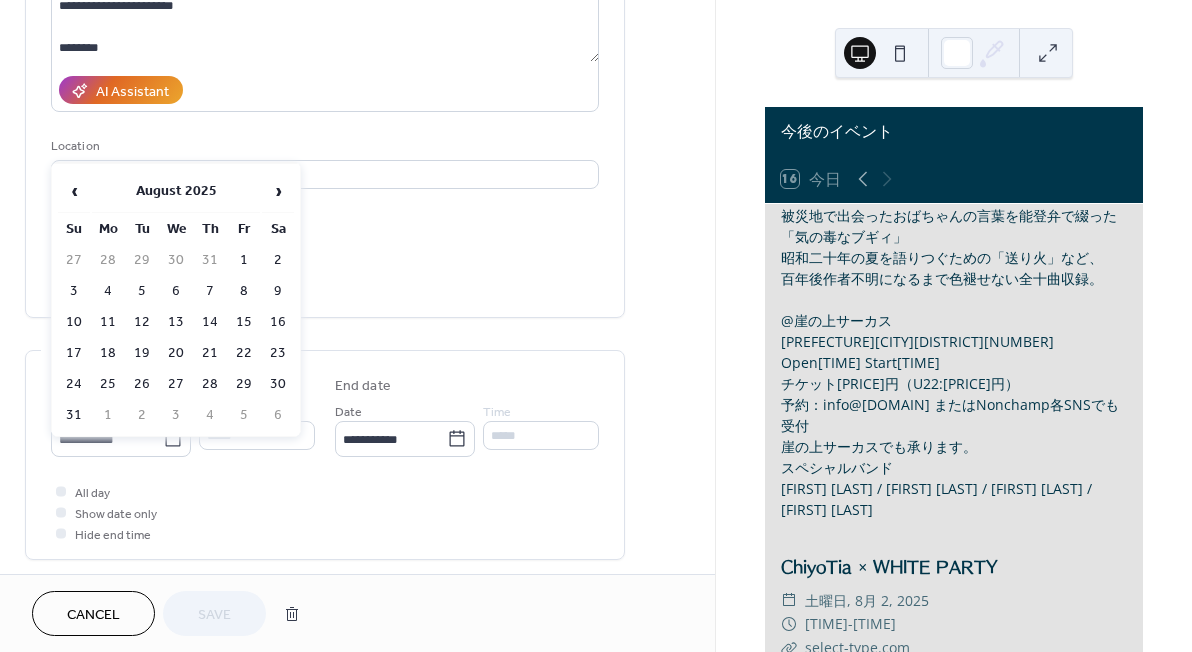 type on "**********" 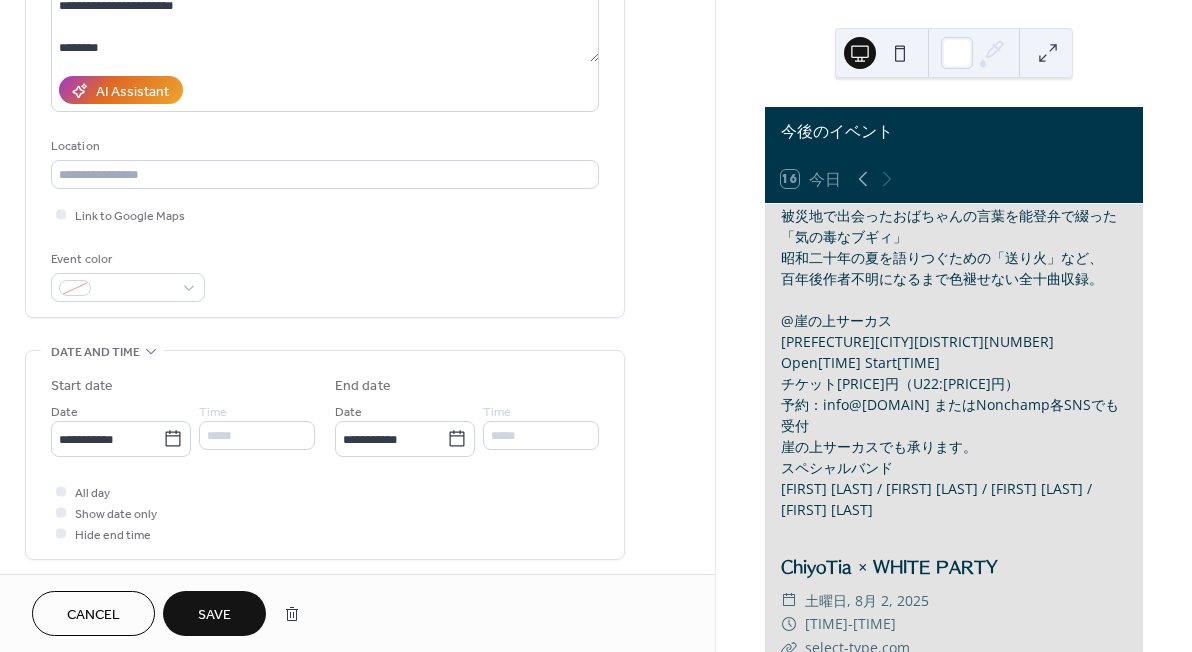 scroll, scrollTop: 257, scrollLeft: 0, axis: vertical 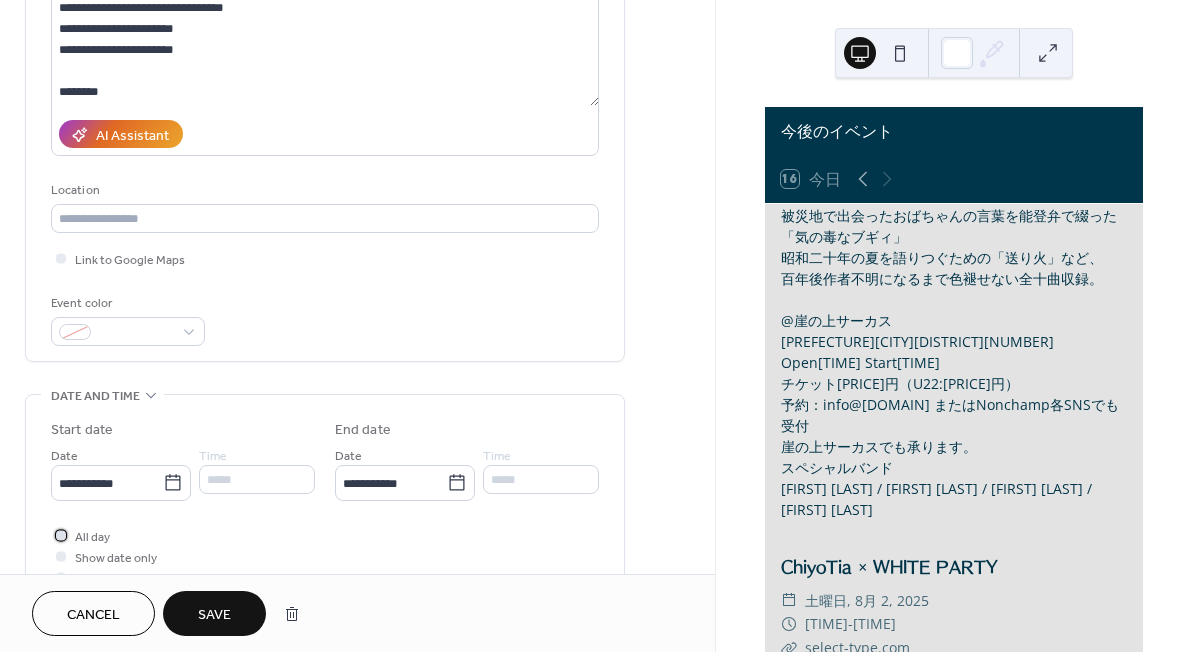 click 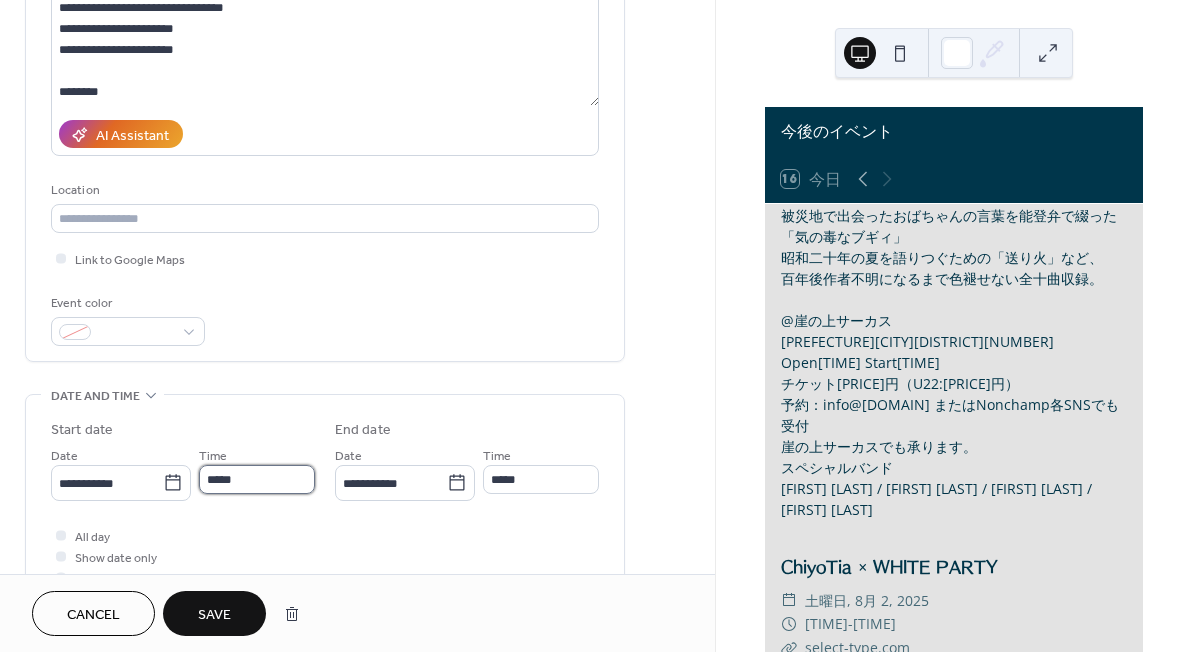 click on "*****" at bounding box center (257, 479) 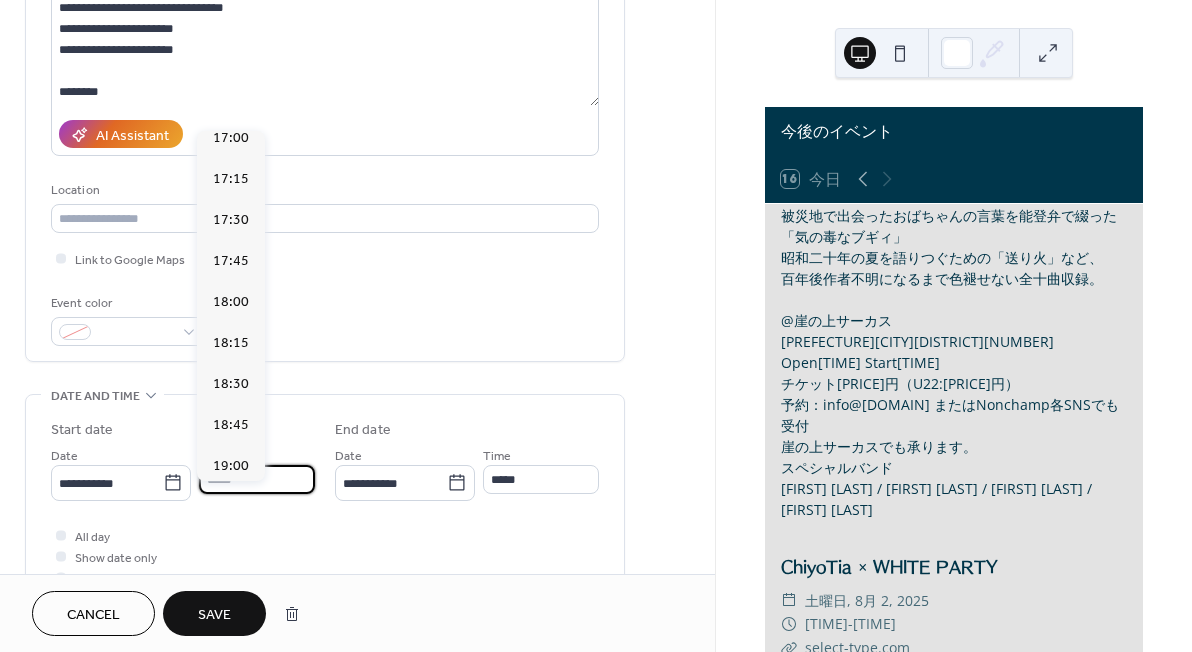 scroll, scrollTop: 2795, scrollLeft: 0, axis: vertical 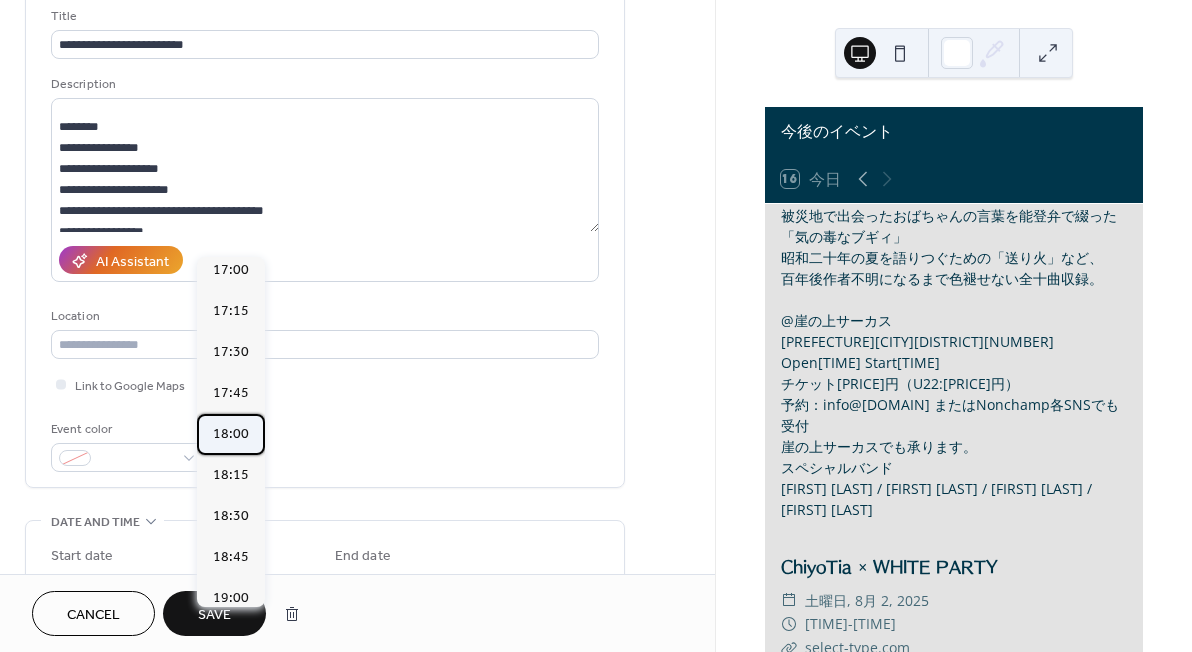 click on "18:00" at bounding box center [231, 434] 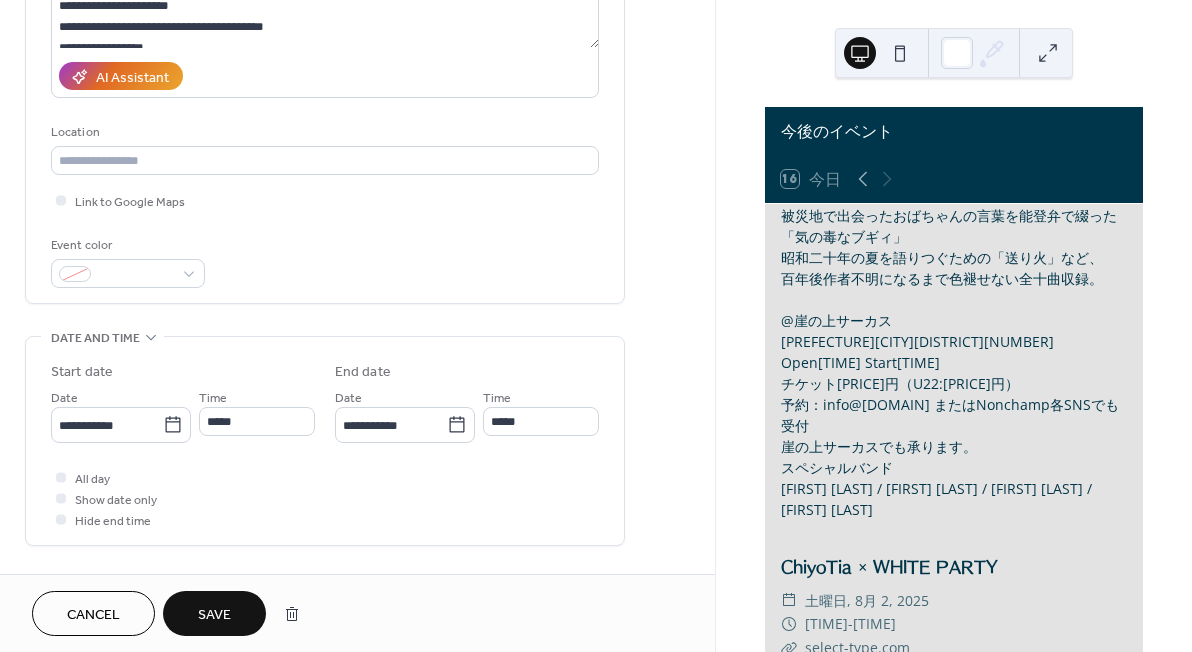 scroll, scrollTop: 318, scrollLeft: 0, axis: vertical 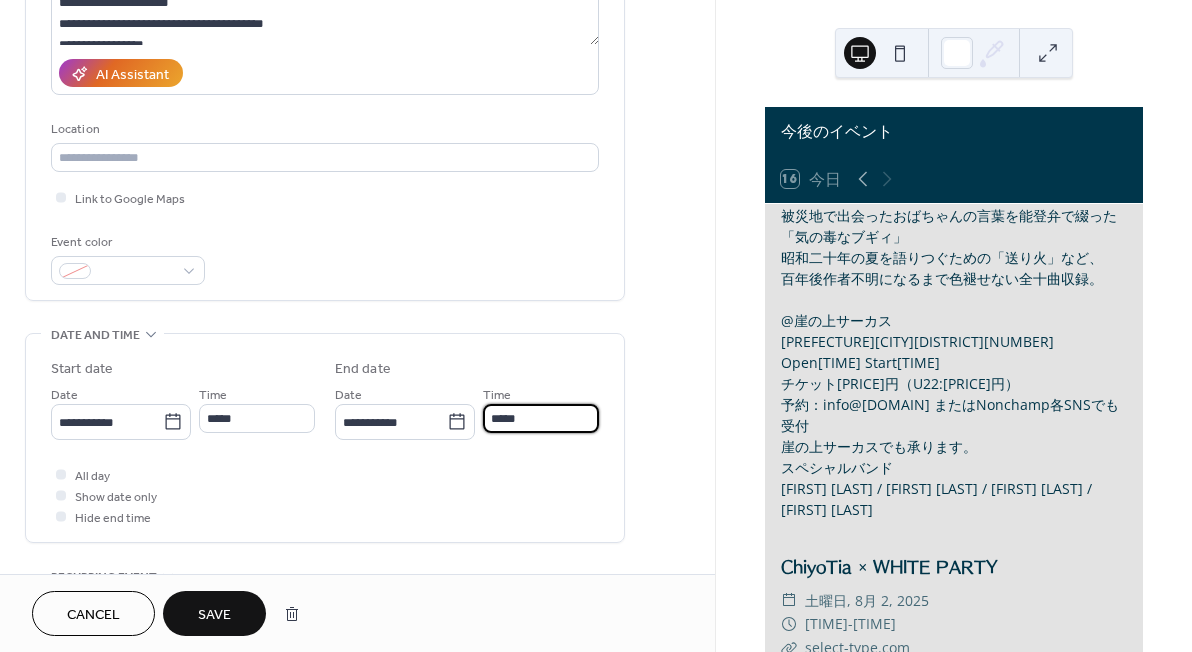 click on "*****" at bounding box center (541, 418) 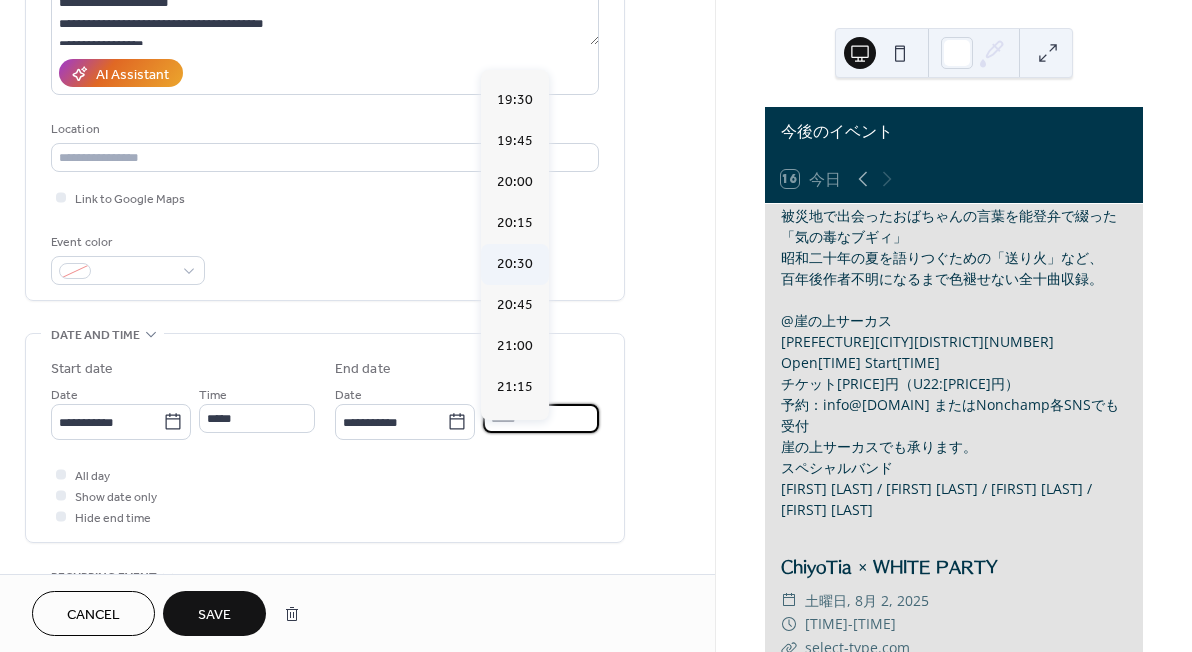 scroll, scrollTop: 196, scrollLeft: 0, axis: vertical 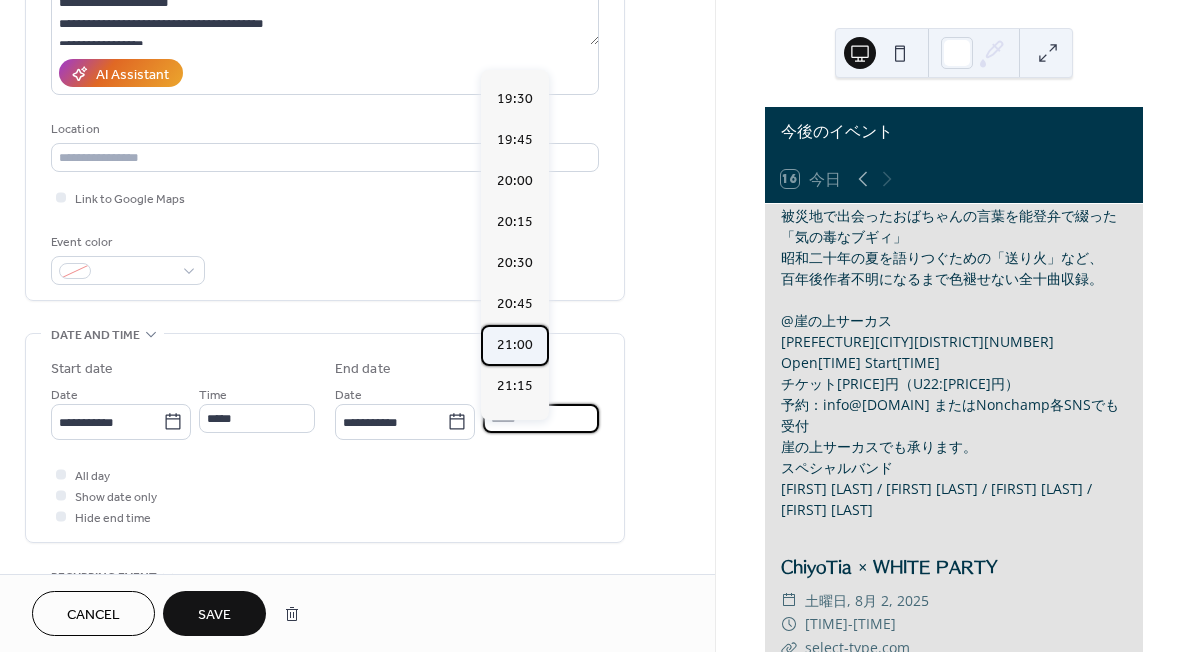 click on "21:00" at bounding box center [515, 345] 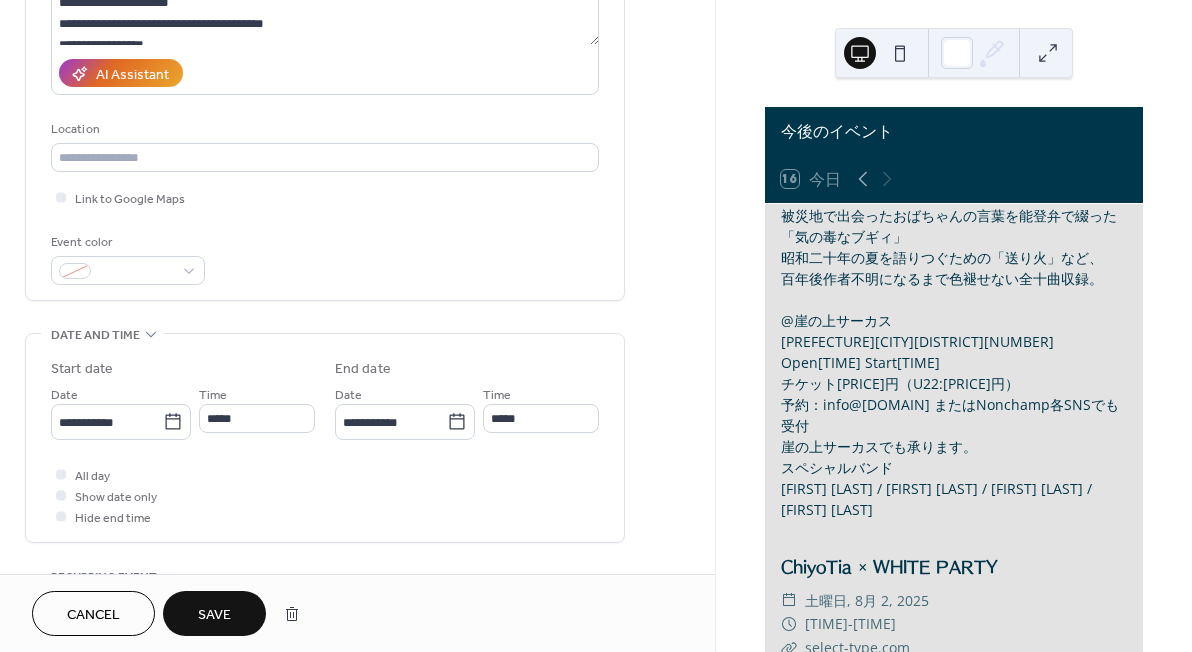click on "Save" at bounding box center [214, 615] 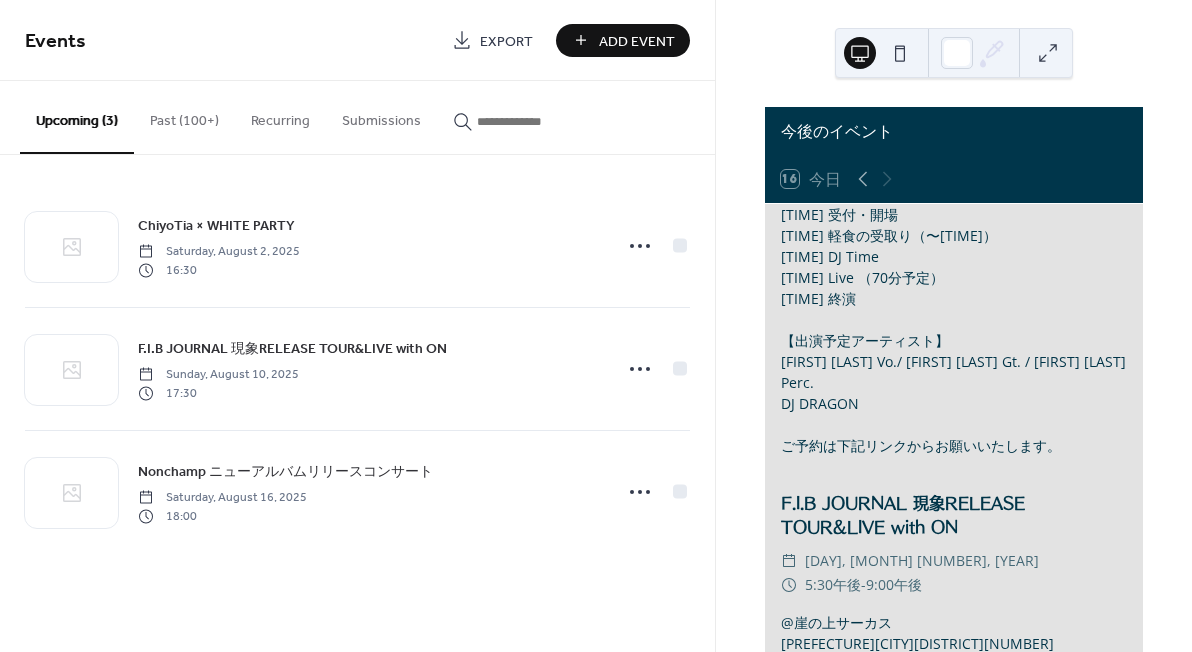 click on "Add Event" at bounding box center (637, 41) 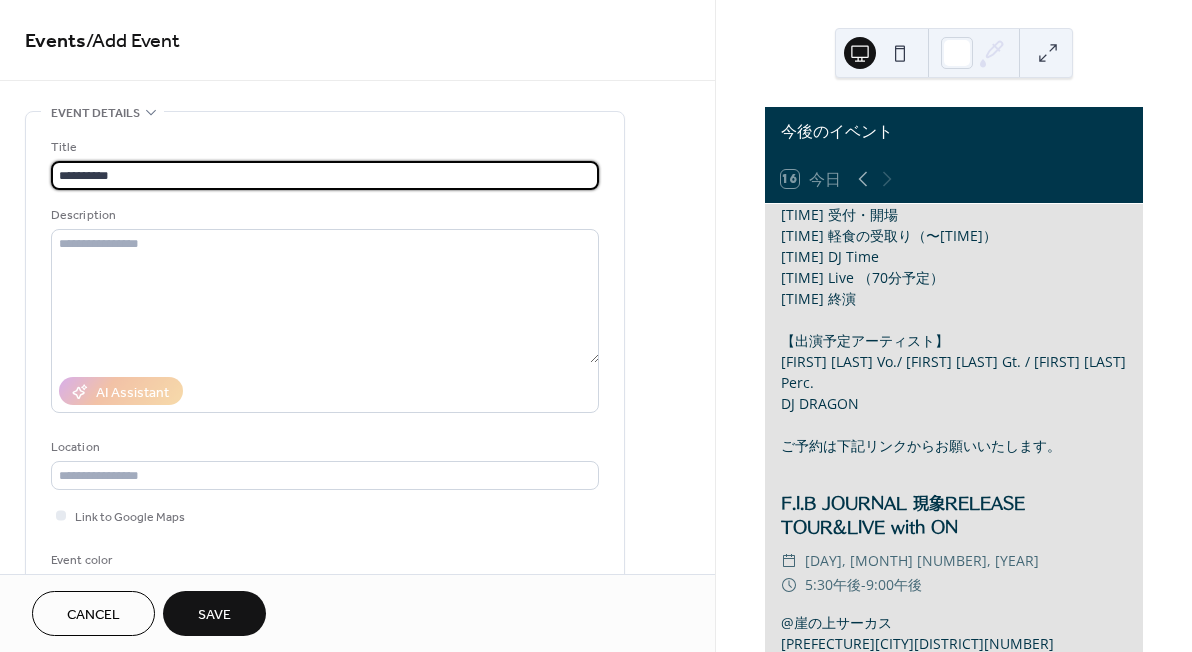 type on "**********" 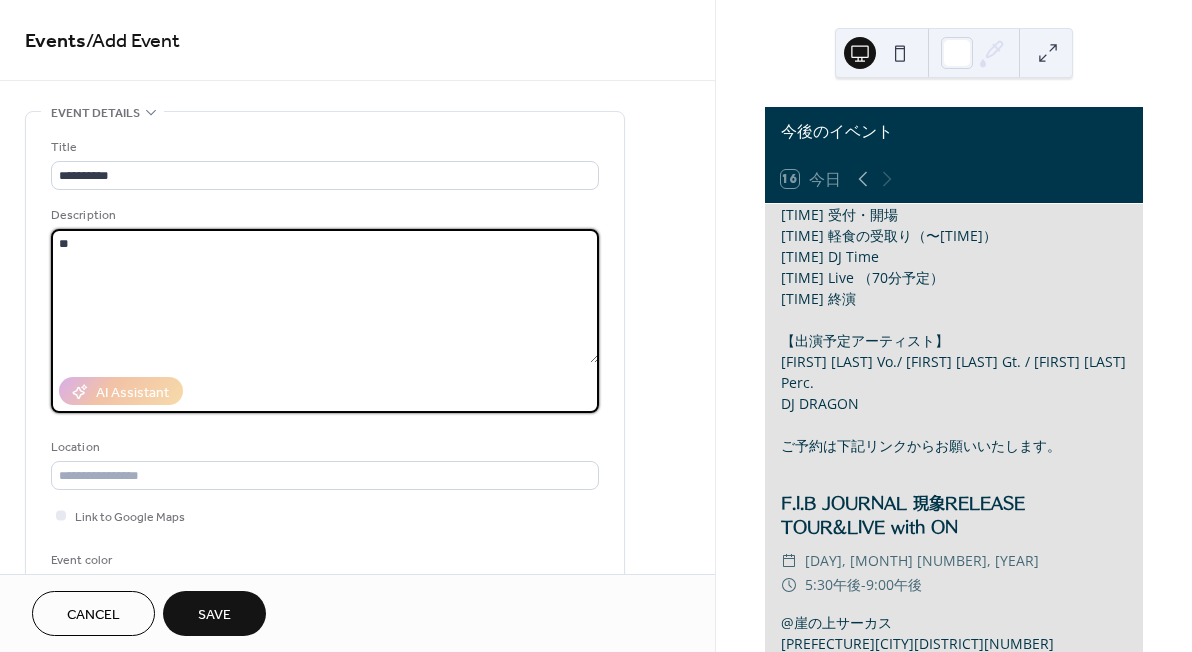 type on "*" 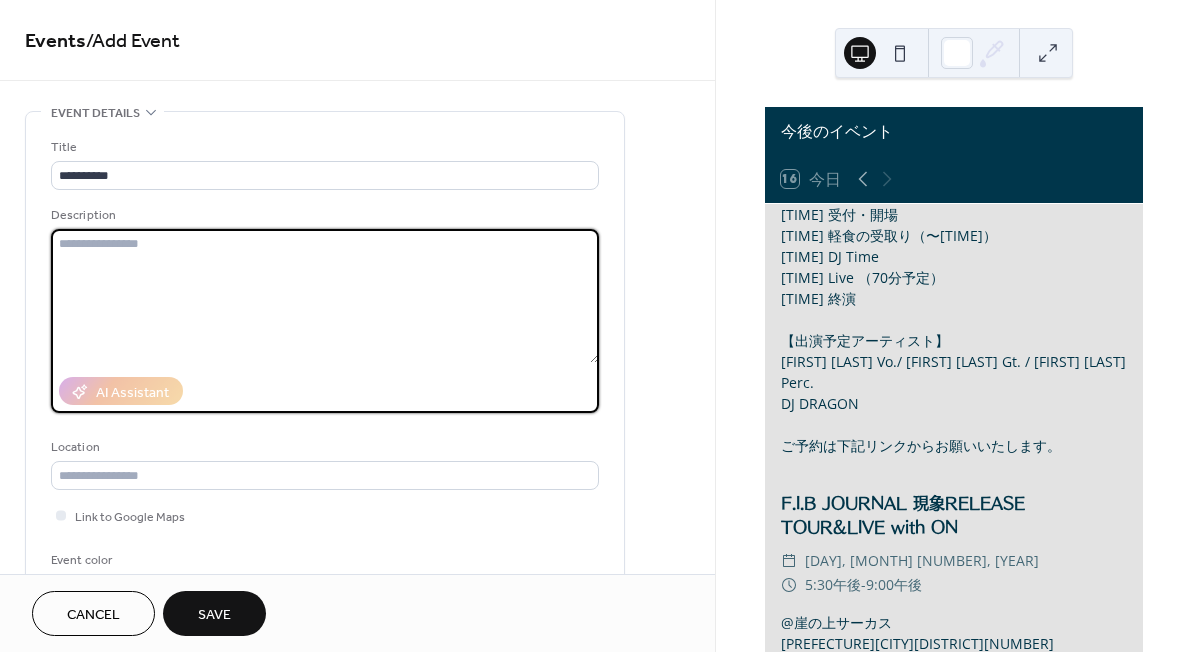 type on "*" 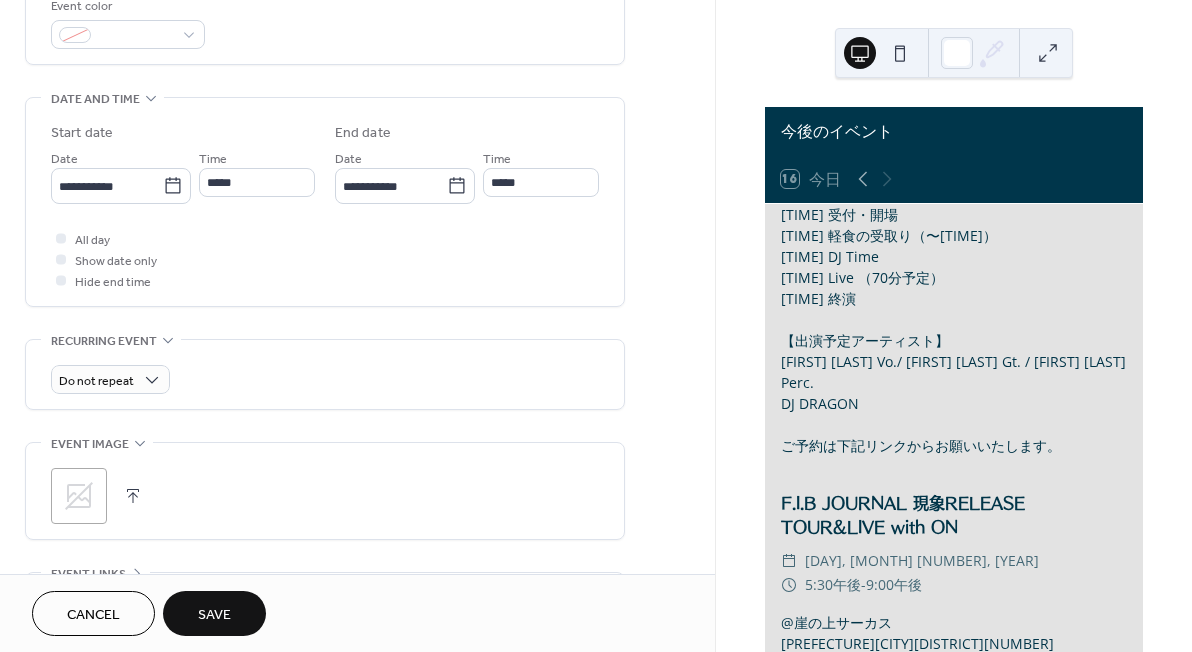 scroll, scrollTop: 590, scrollLeft: 0, axis: vertical 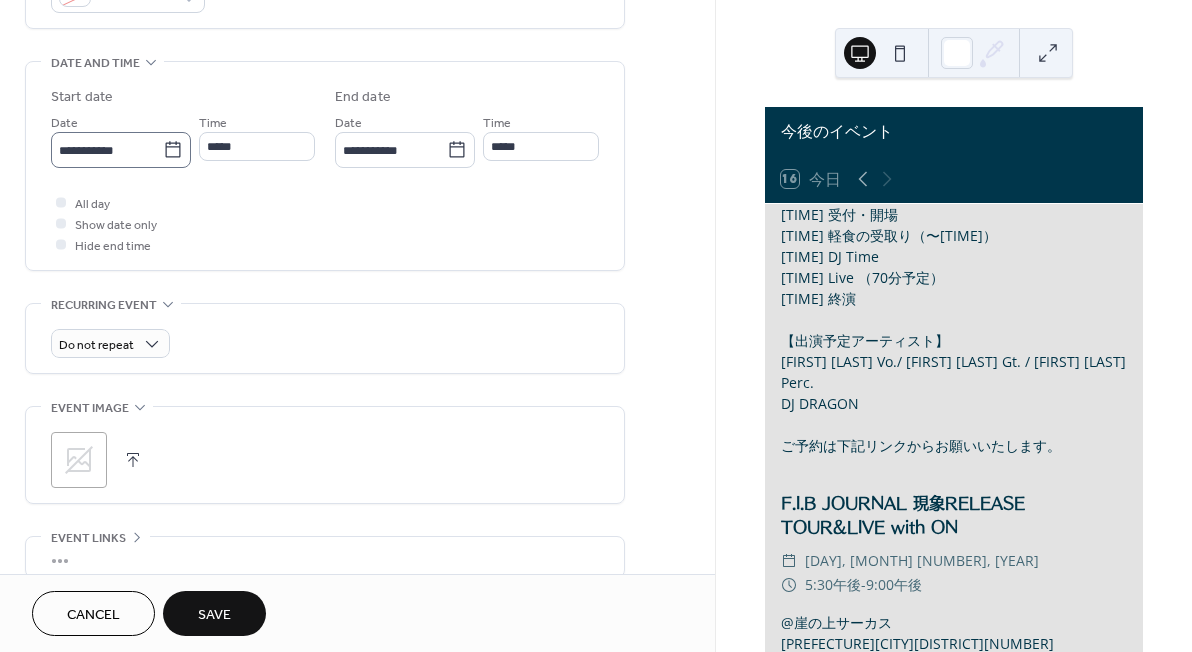 type on "**********" 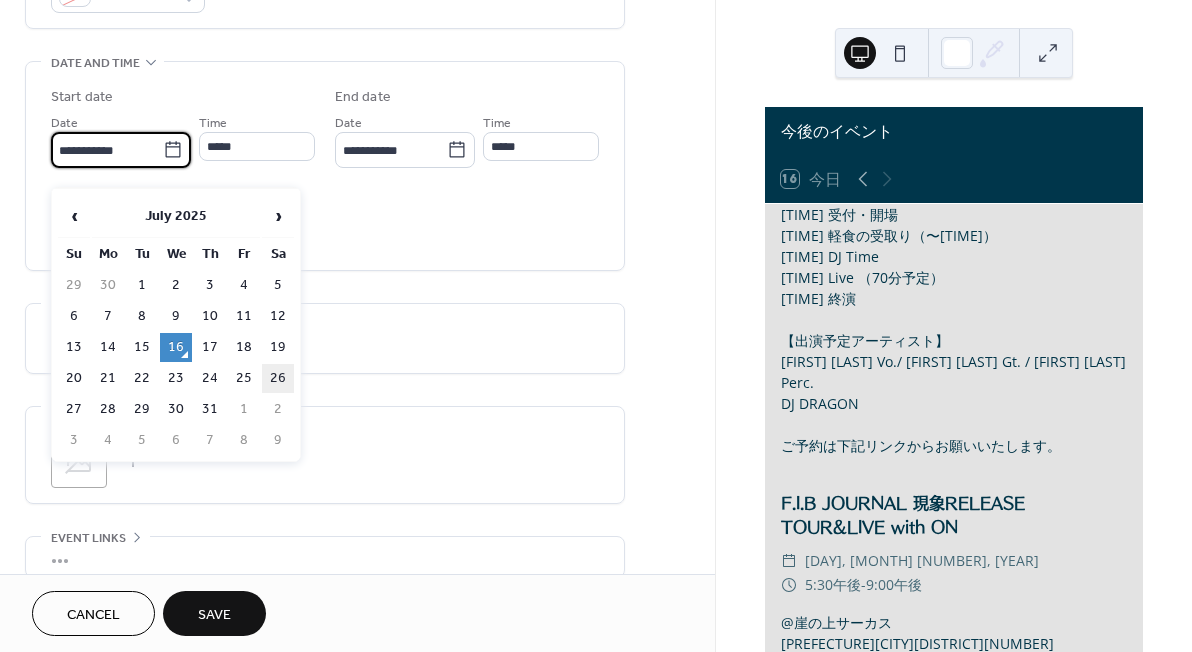 click on "26" at bounding box center [278, 378] 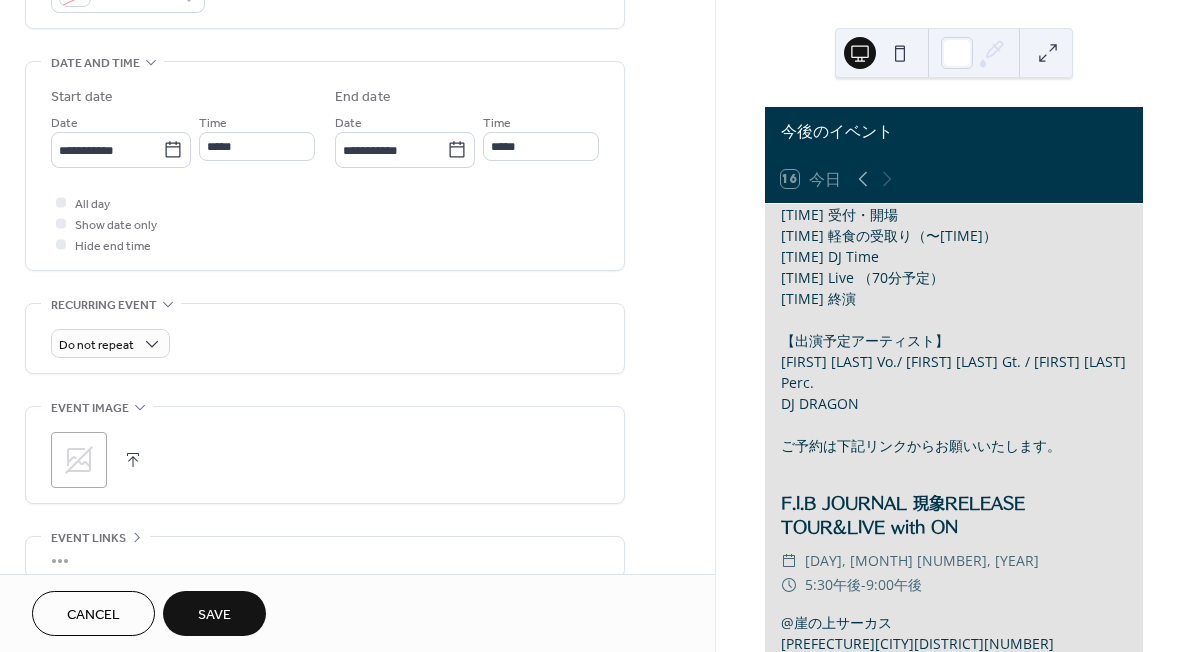 click on "**********" at bounding box center [121, 139] 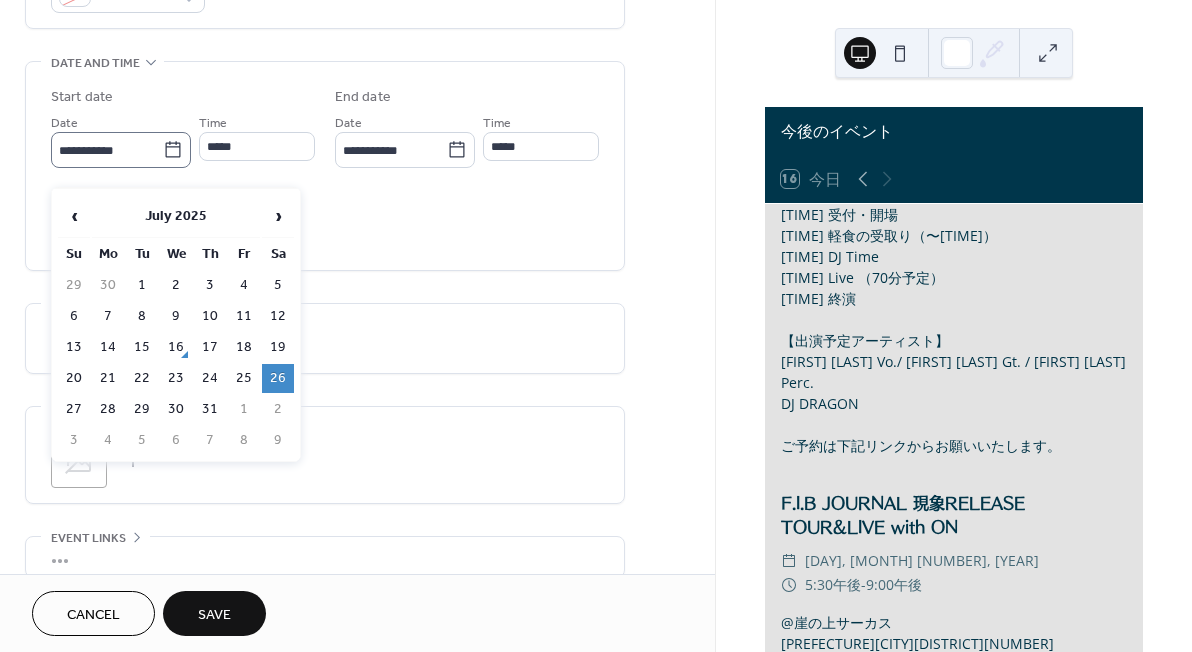 click on "**********" at bounding box center (121, 150) 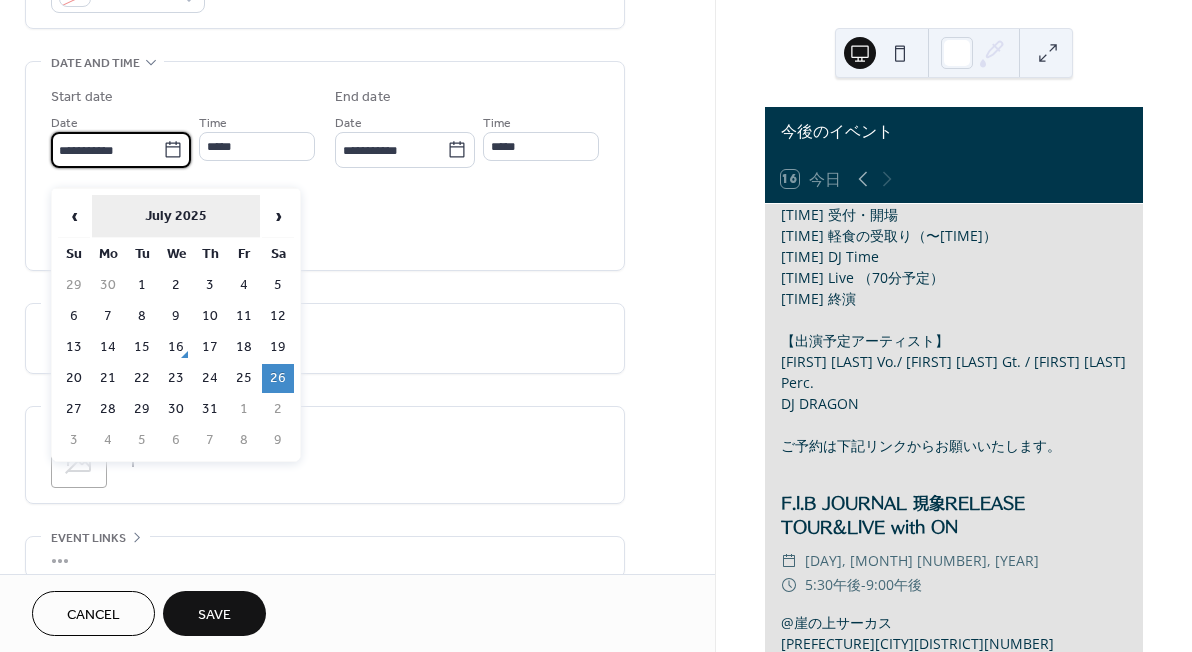 click on "July 2025" at bounding box center [176, 216] 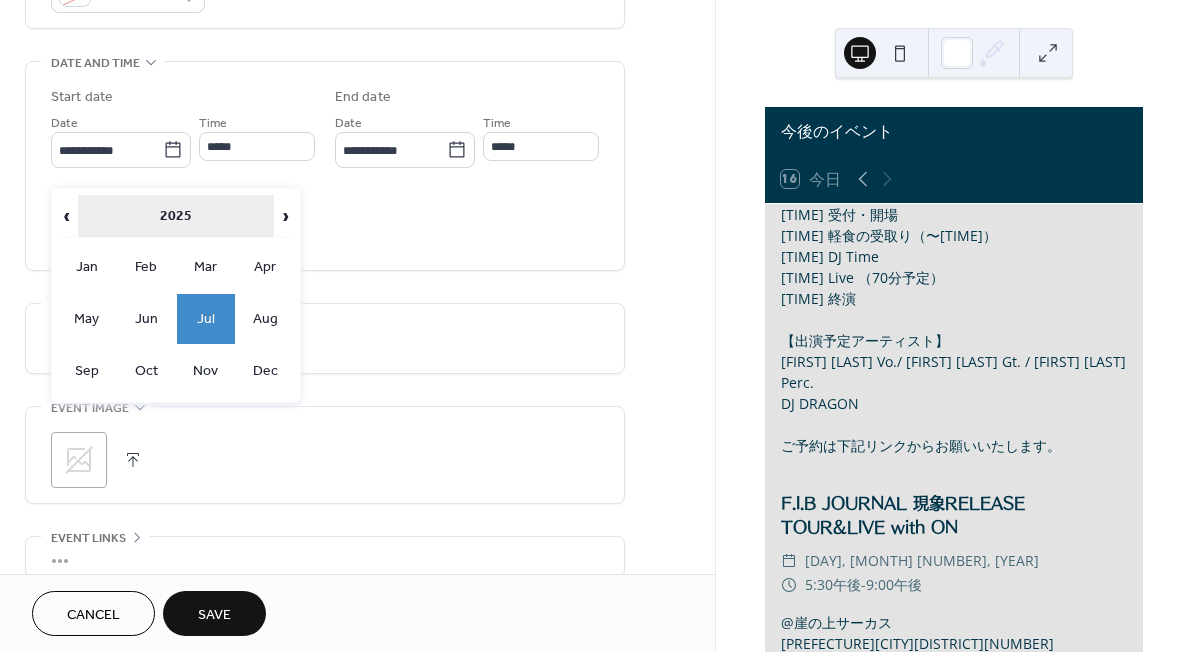 click on "2025" at bounding box center [176, 216] 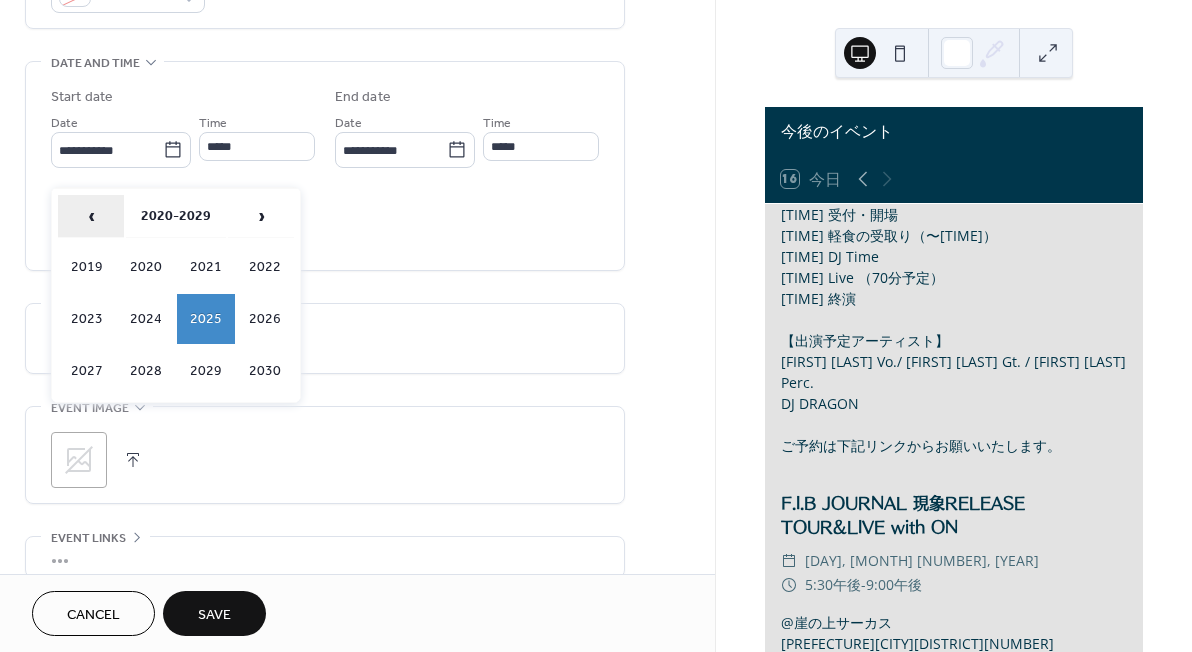 click on "‹" at bounding box center (91, 216) 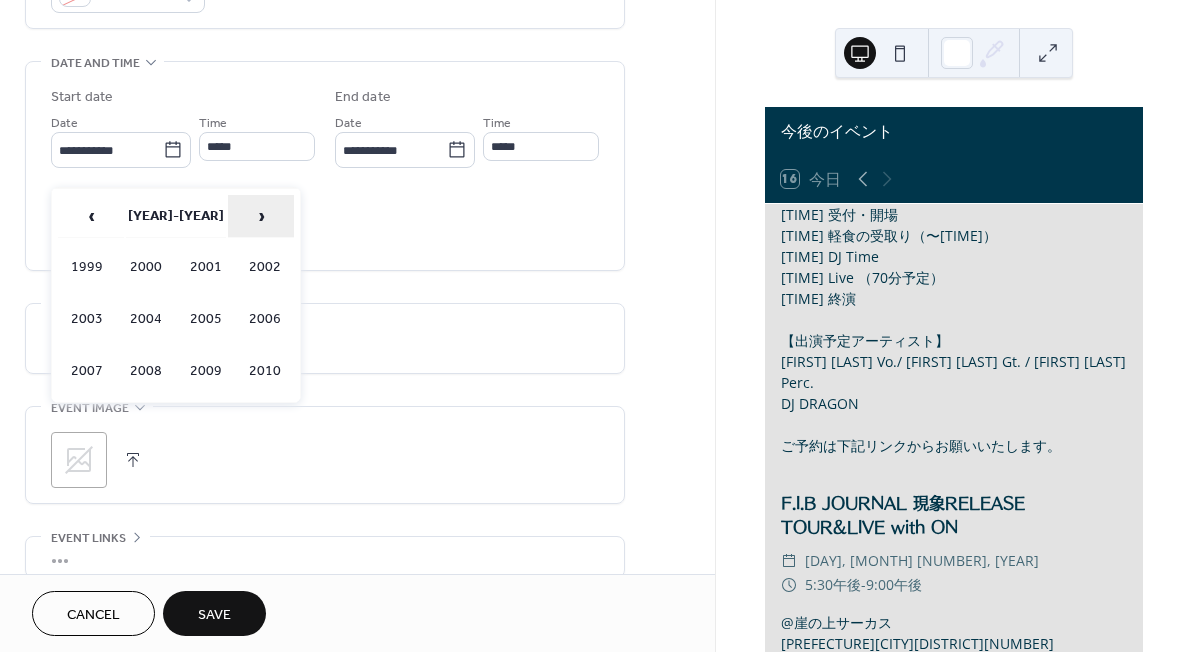 click on "›" at bounding box center (261, 216) 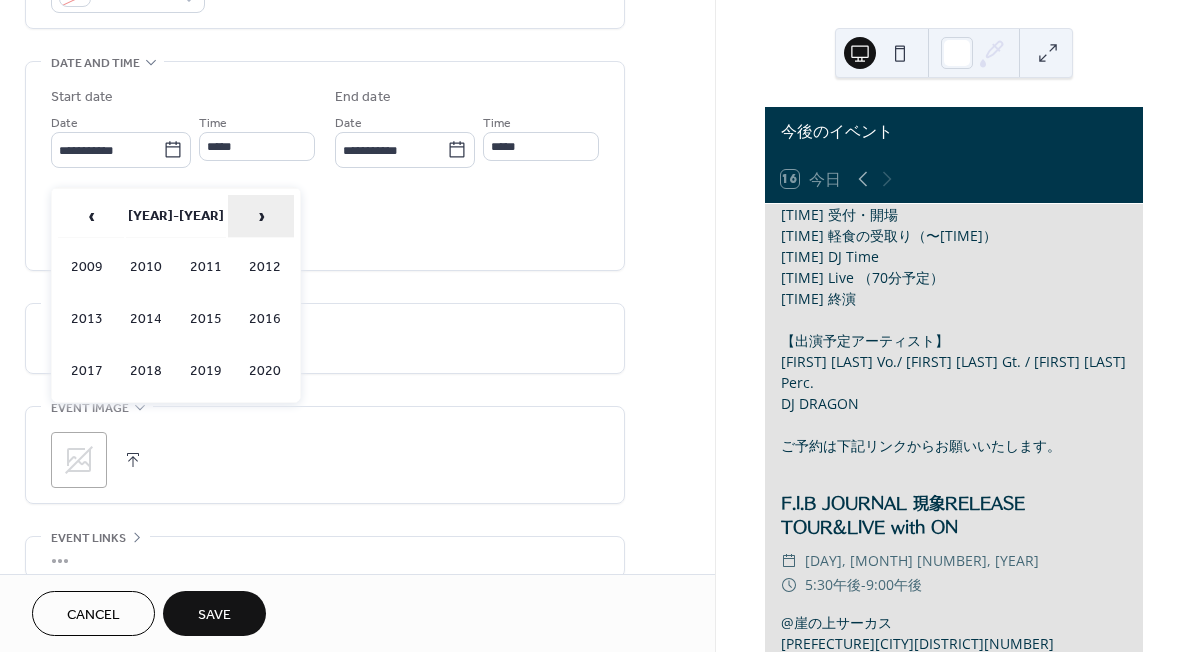 click on "›" at bounding box center (261, 216) 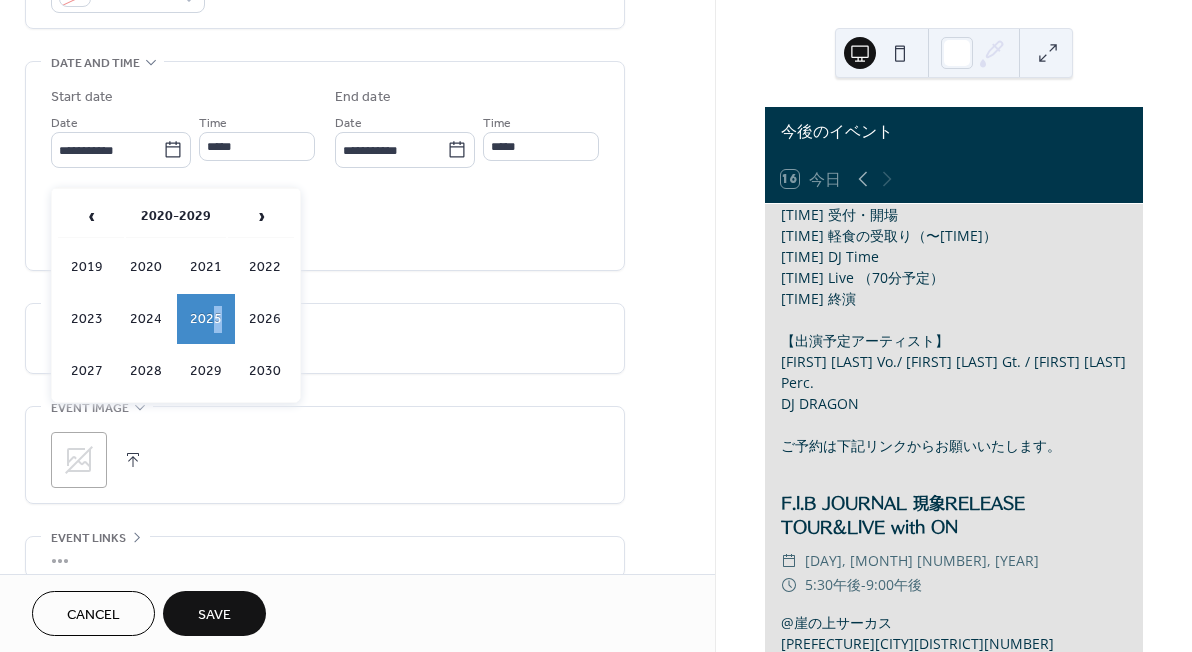 click on "2025" at bounding box center [206, 319] 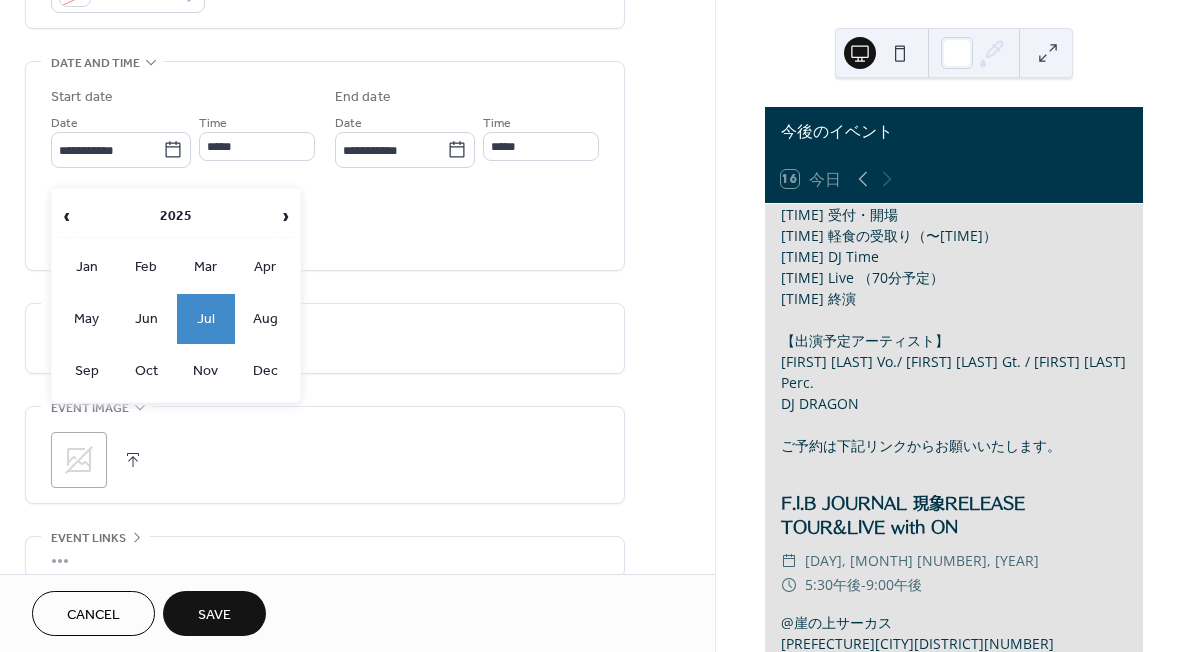 click on "Jul" at bounding box center (206, 319) 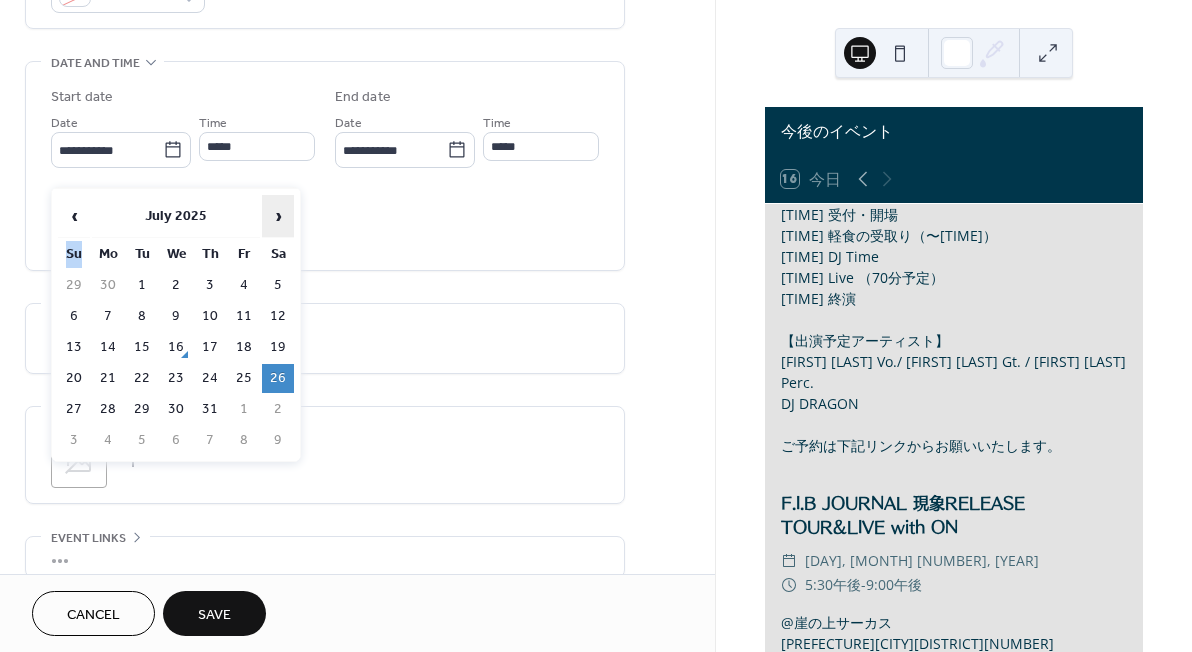 click on "›" at bounding box center (278, 216) 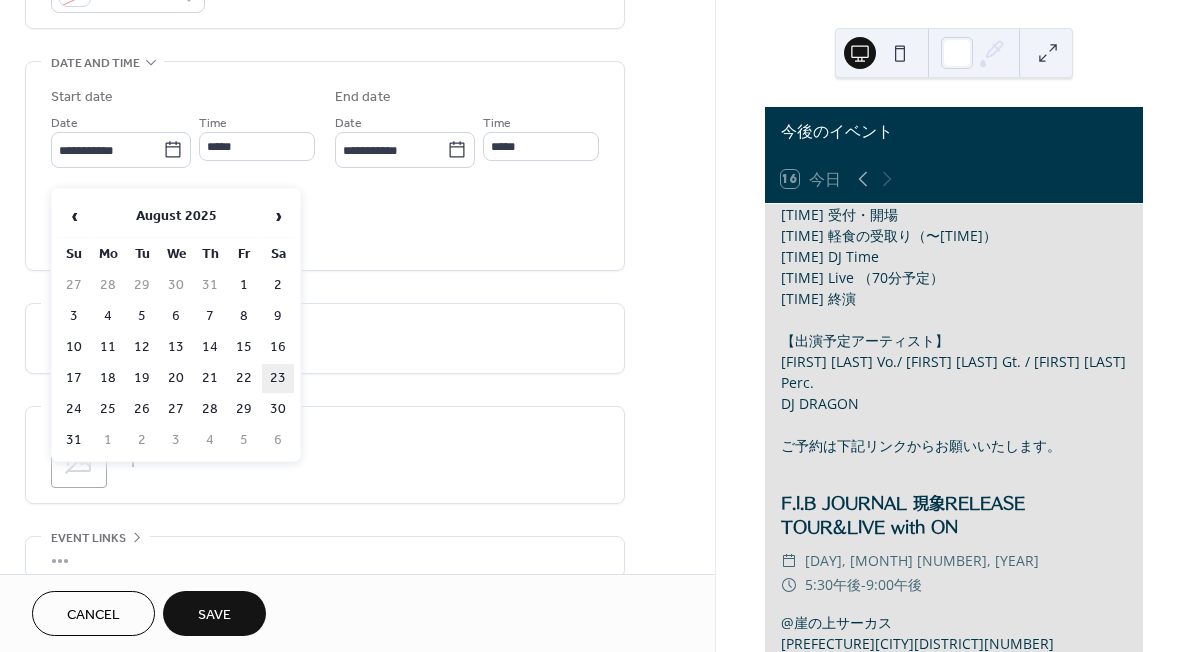 click on "23" at bounding box center [278, 378] 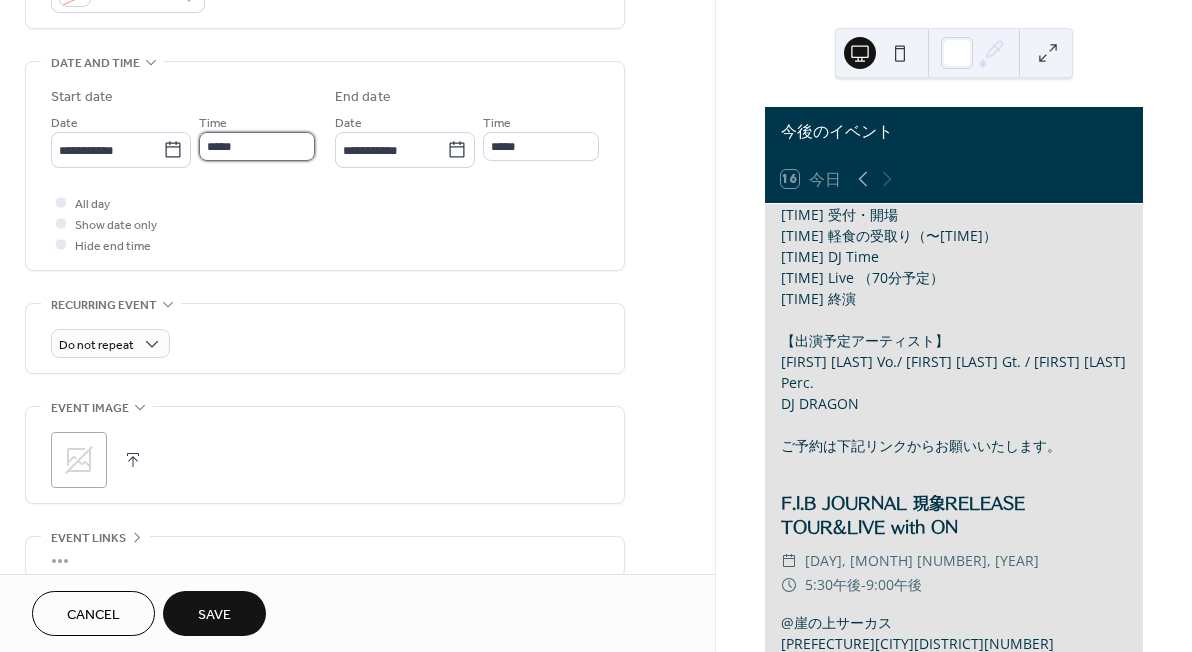 click on "*****" at bounding box center (257, 146) 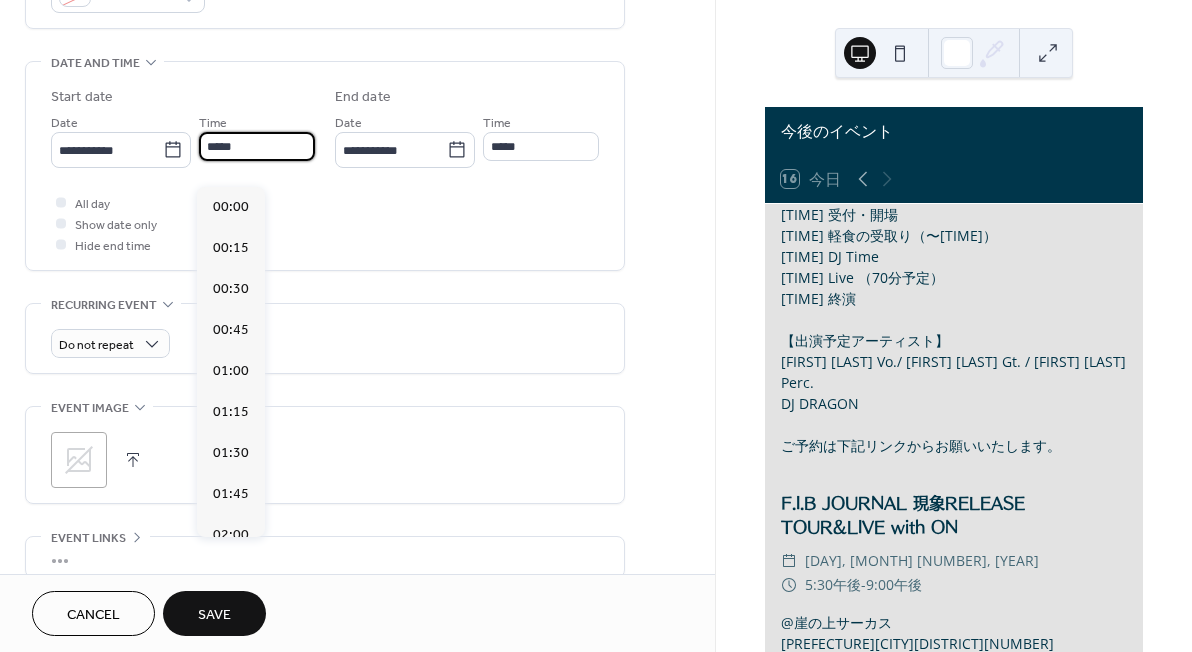 scroll, scrollTop: 1968, scrollLeft: 0, axis: vertical 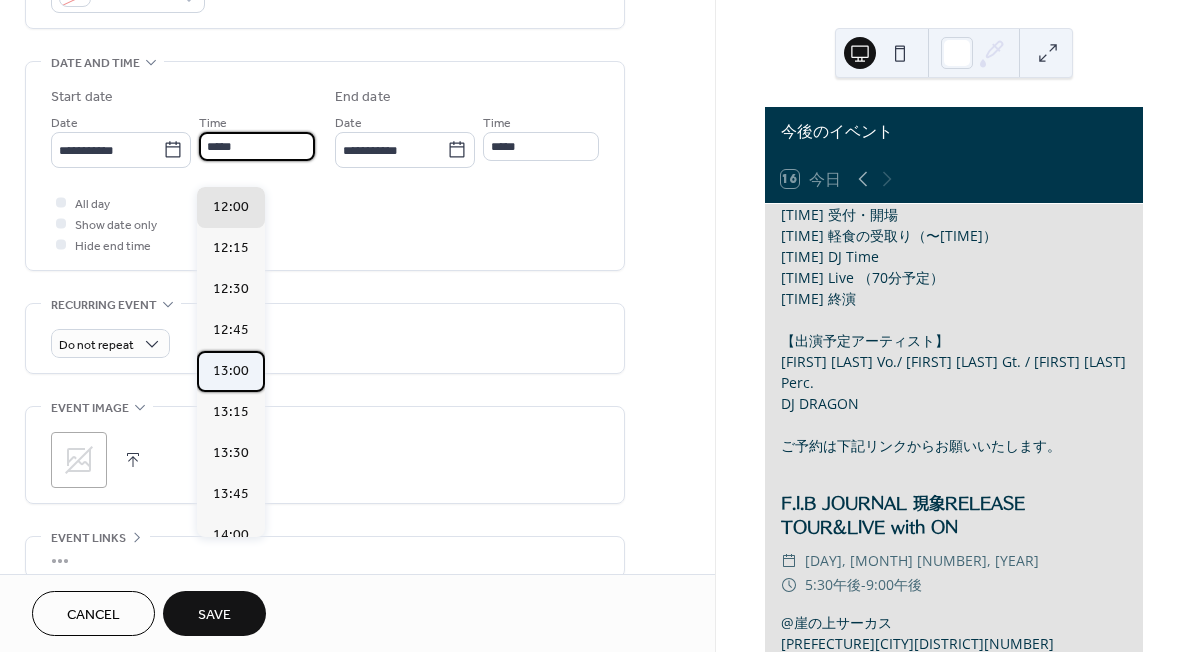 click on "13:00" at bounding box center [231, 371] 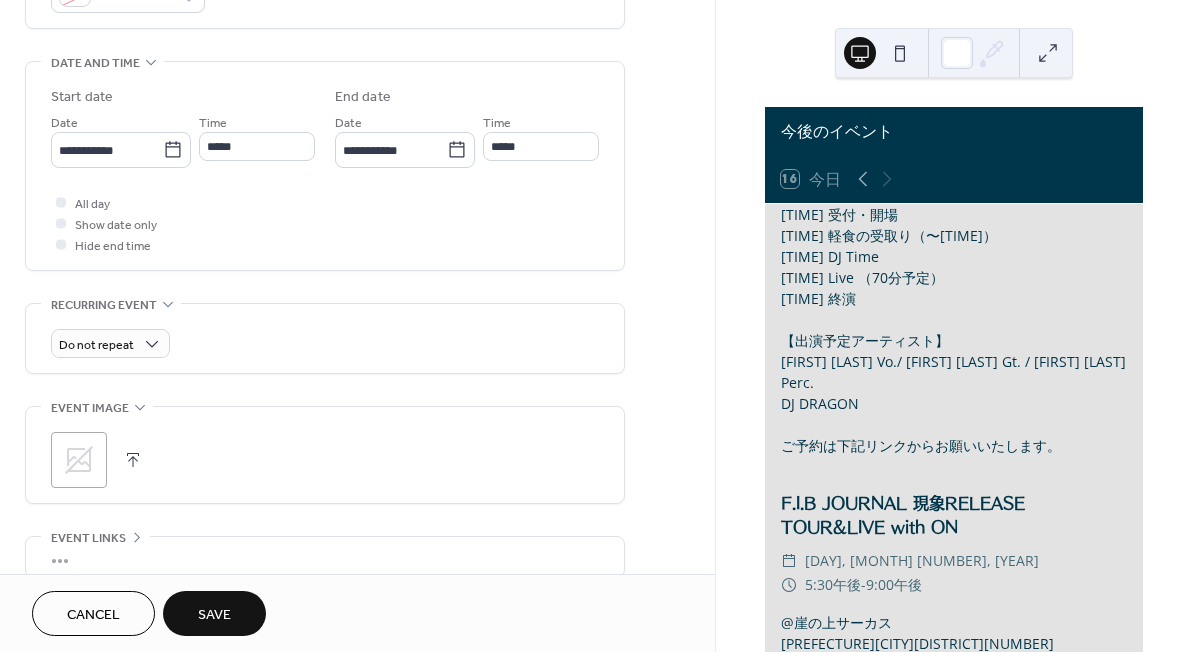 type on "*****" 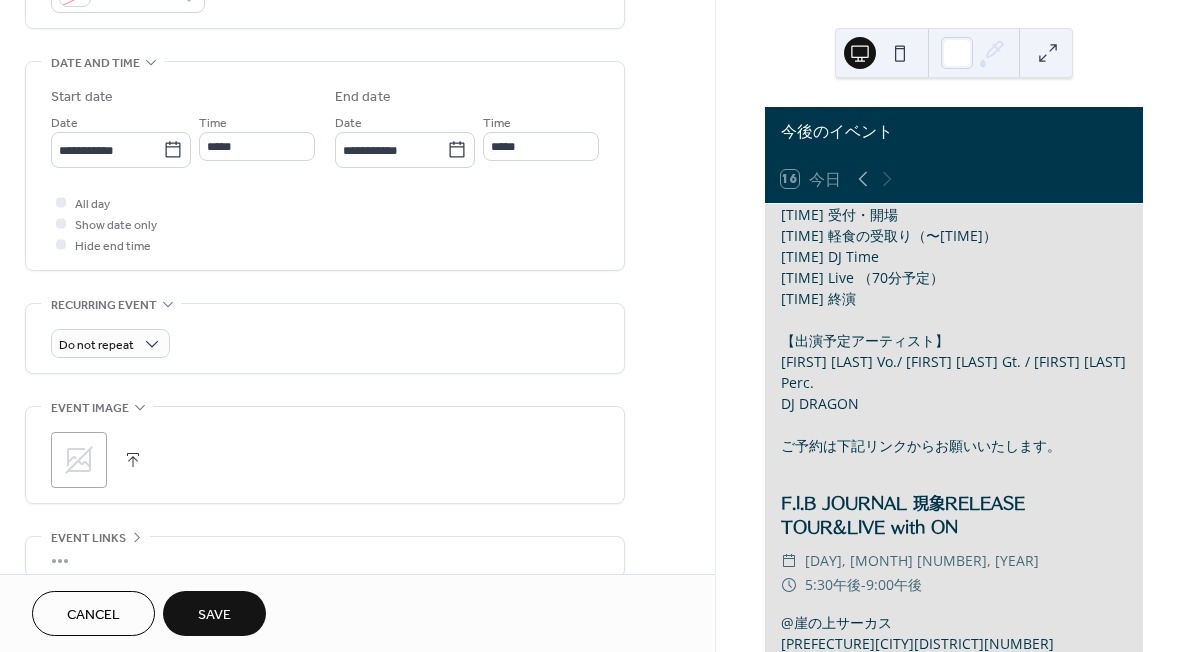 type on "*****" 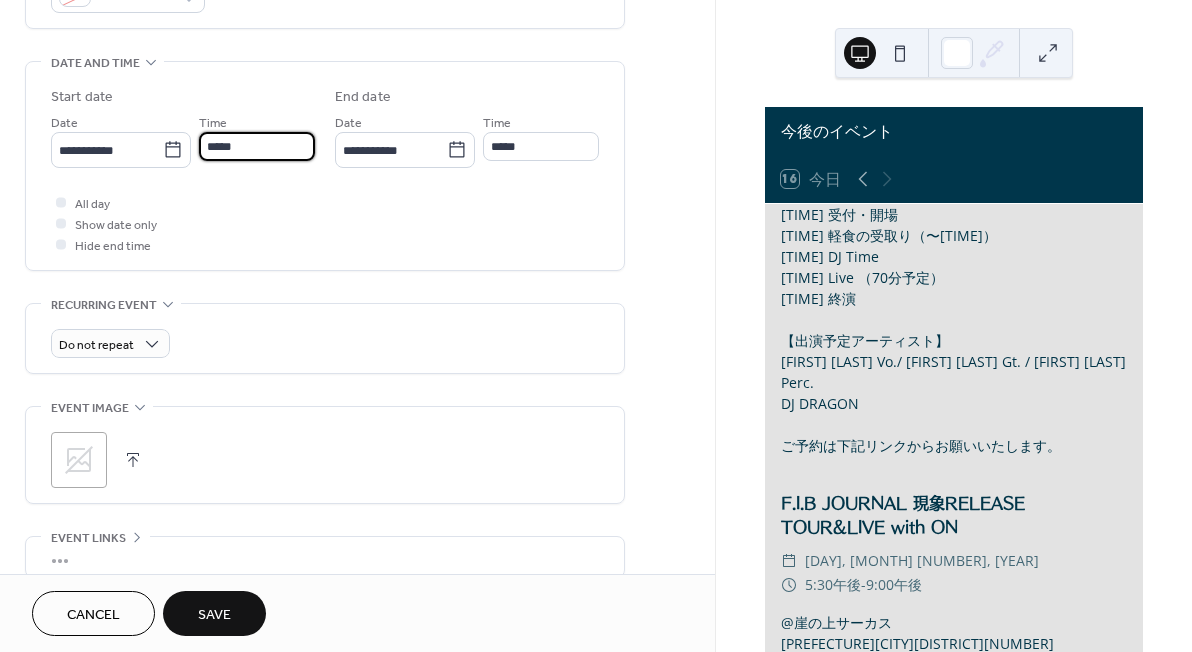 click on "*****" at bounding box center [257, 146] 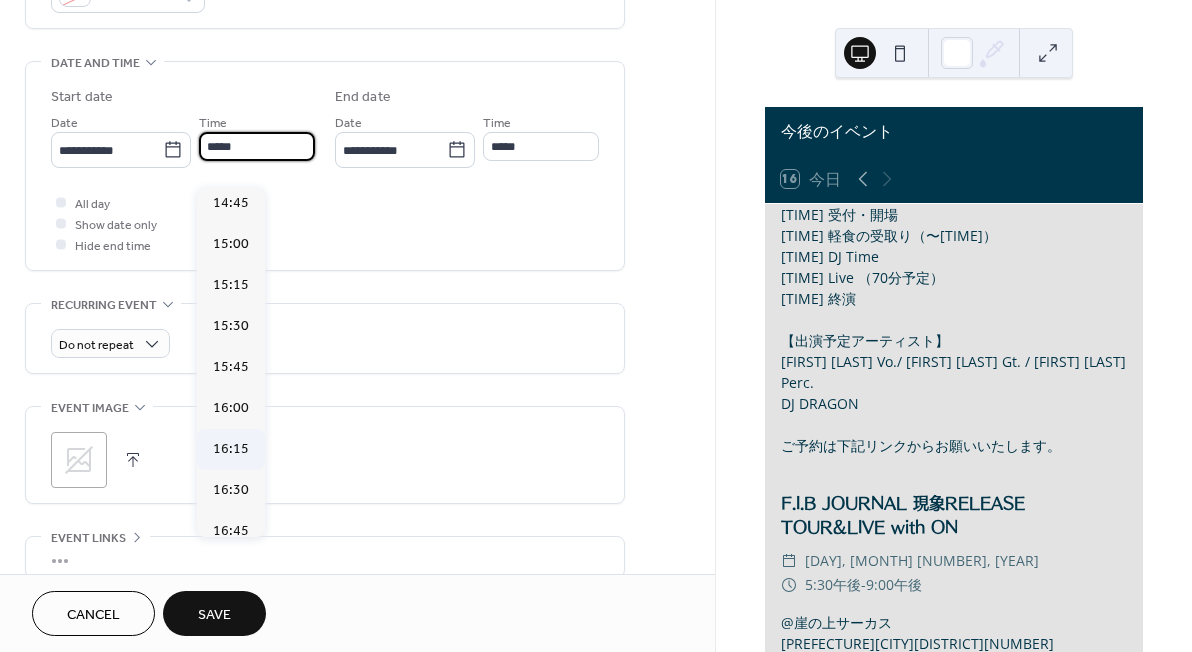 scroll, scrollTop: 2434, scrollLeft: 0, axis: vertical 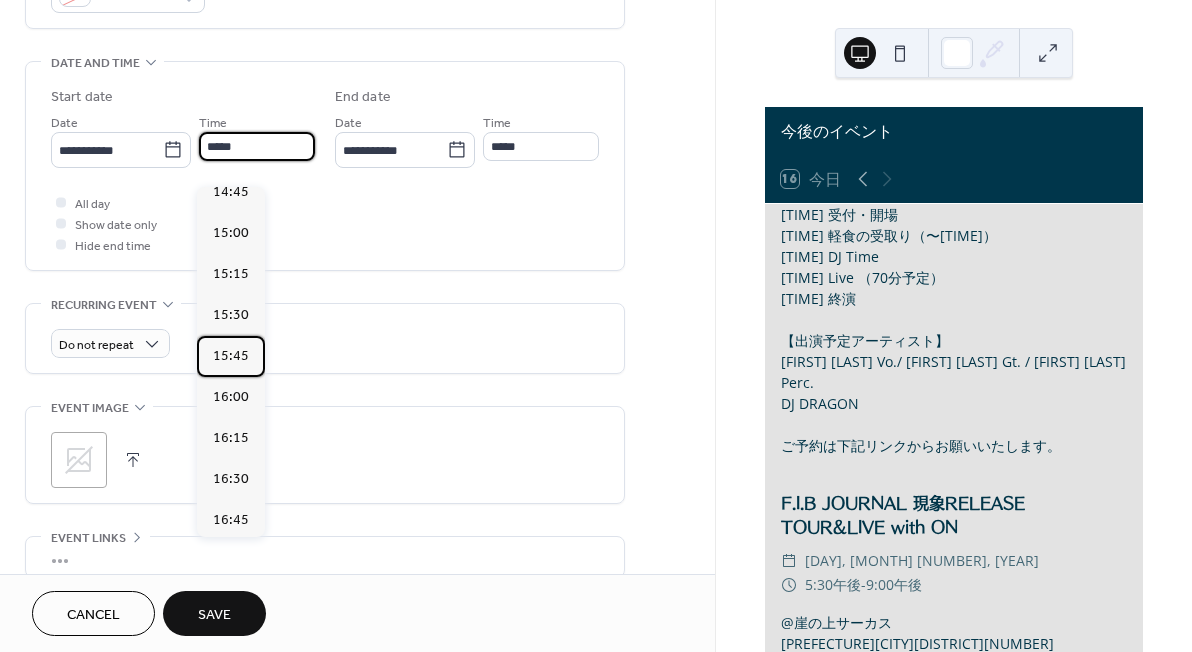 click on "15:45" at bounding box center (231, 356) 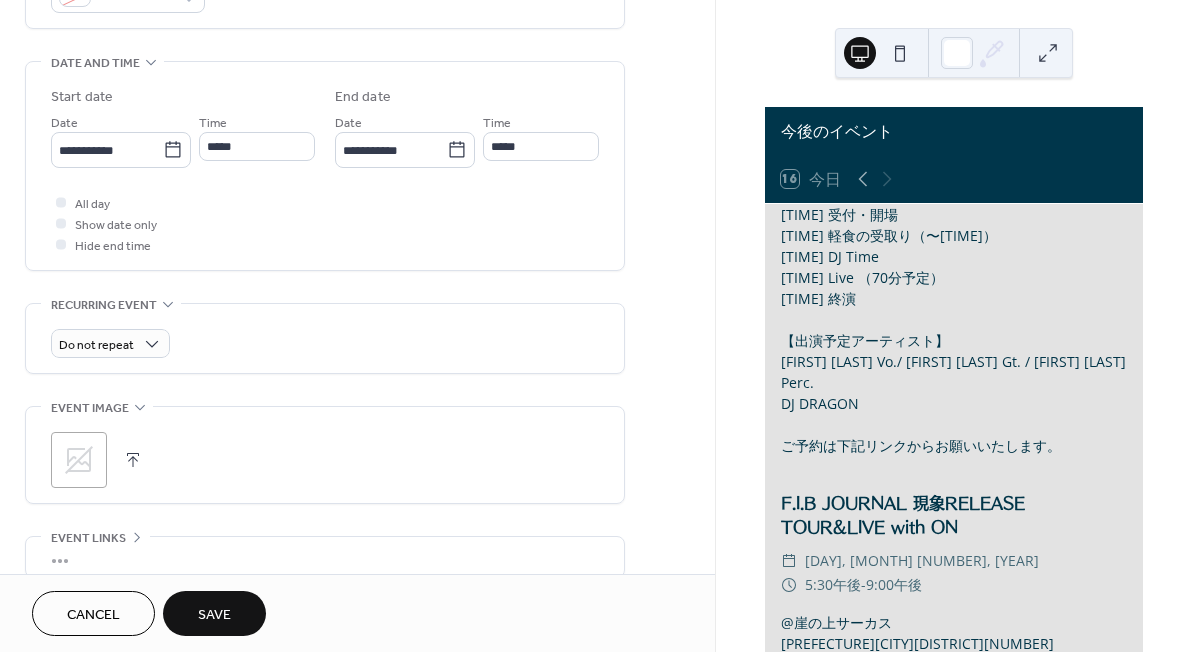 type on "*****" 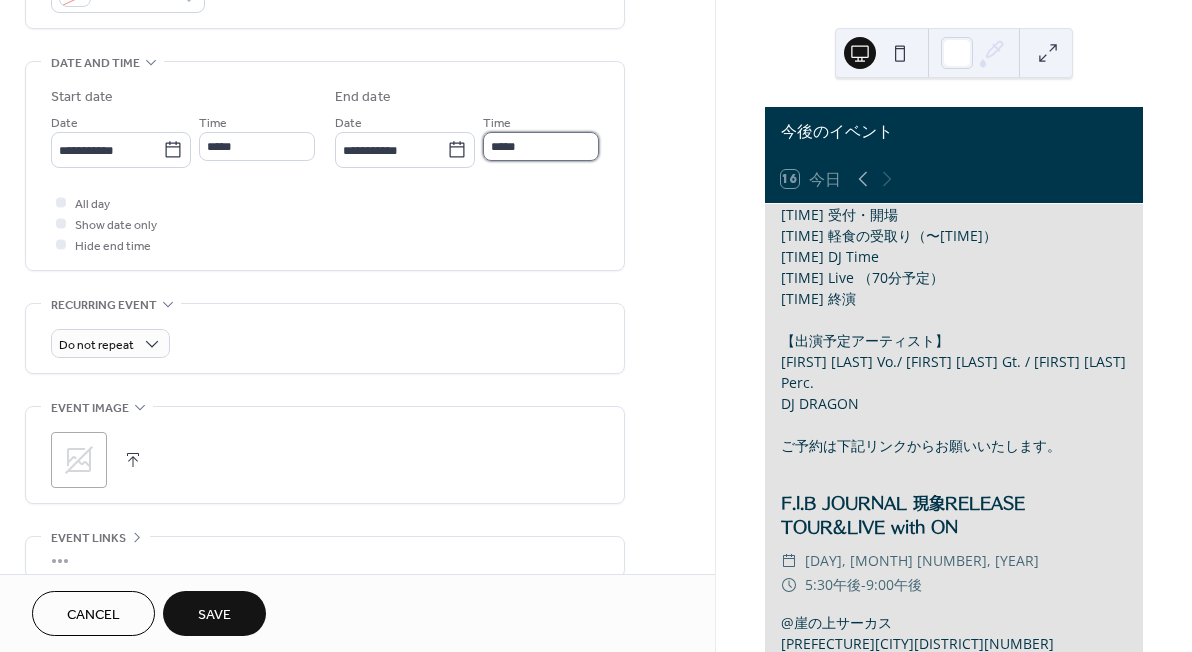 click on "*****" at bounding box center (541, 146) 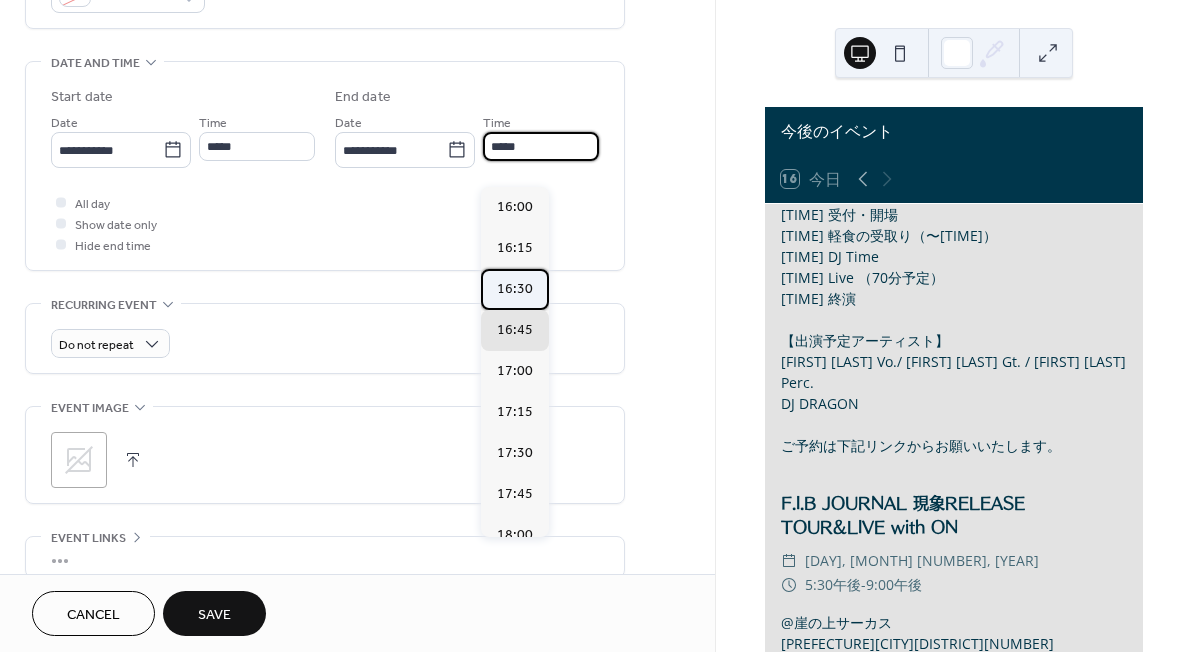 click on "16:30" at bounding box center [515, 289] 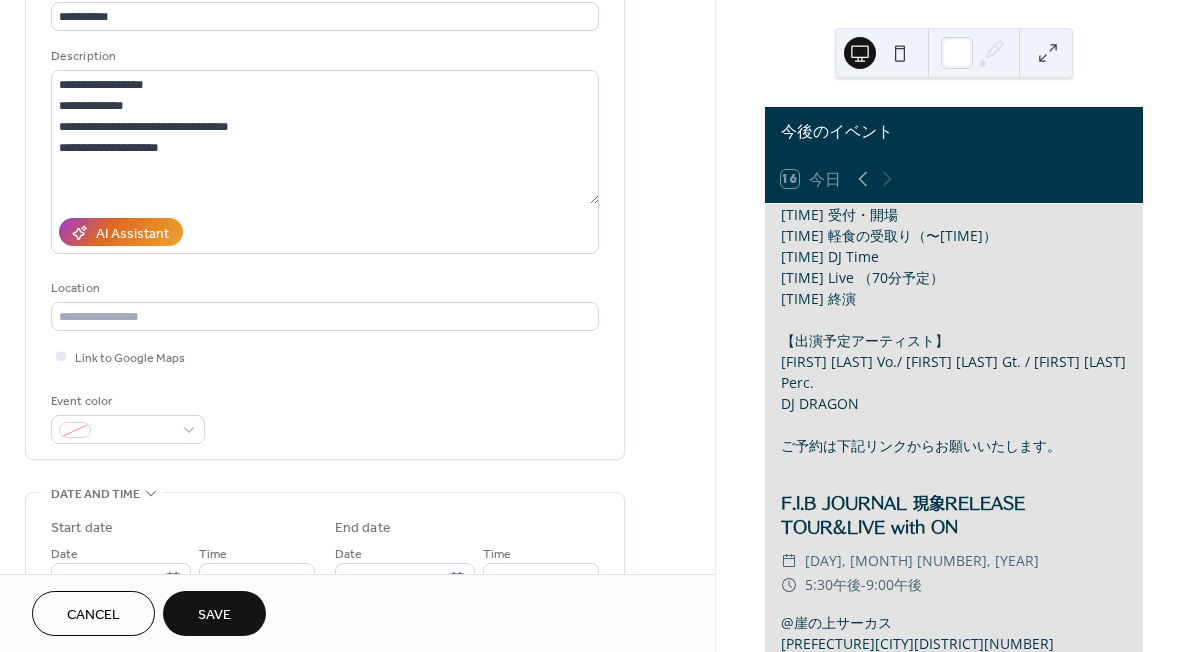 scroll, scrollTop: 158, scrollLeft: 0, axis: vertical 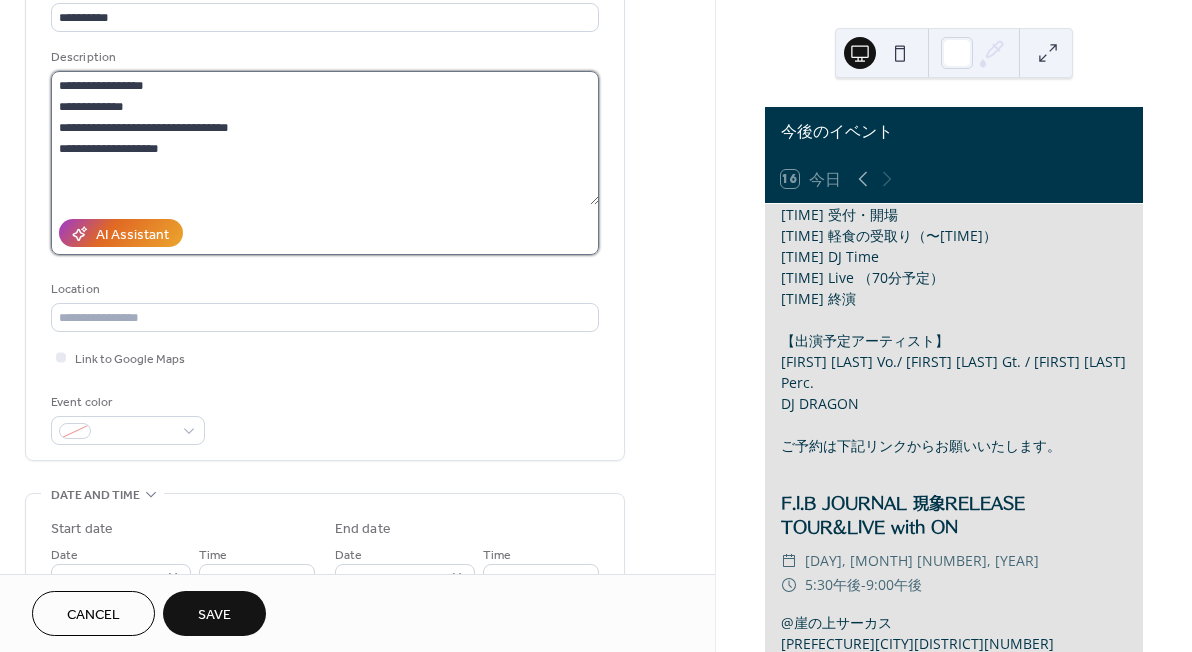 click on "**********" at bounding box center (325, 138) 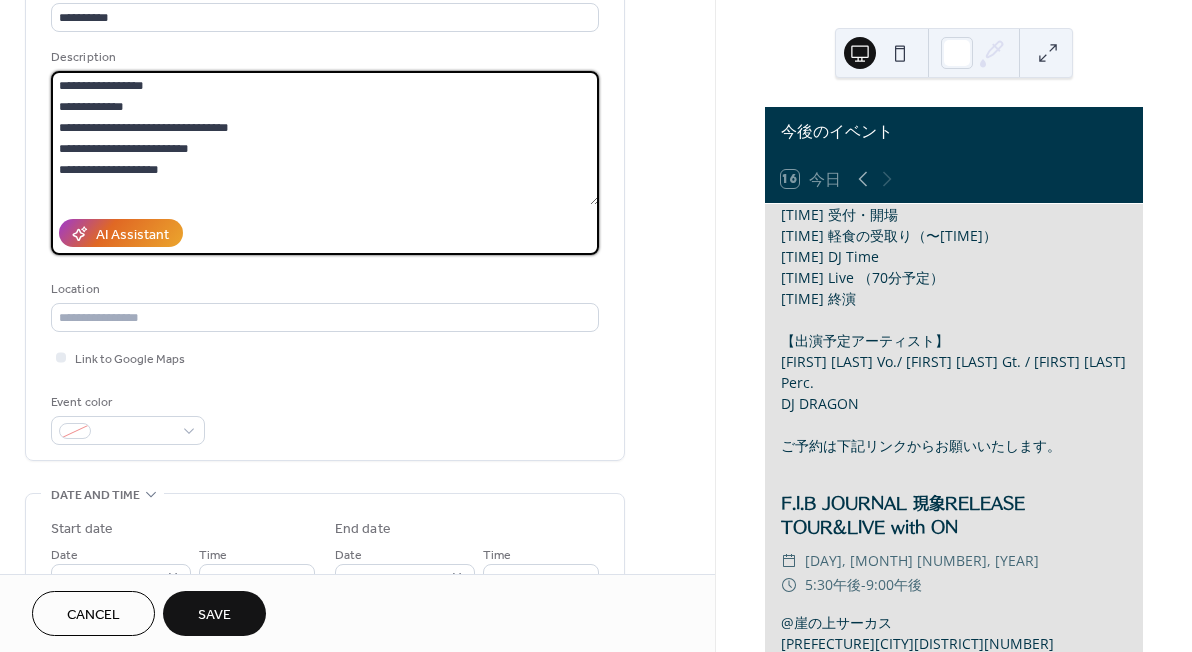 click on "**********" at bounding box center [325, 138] 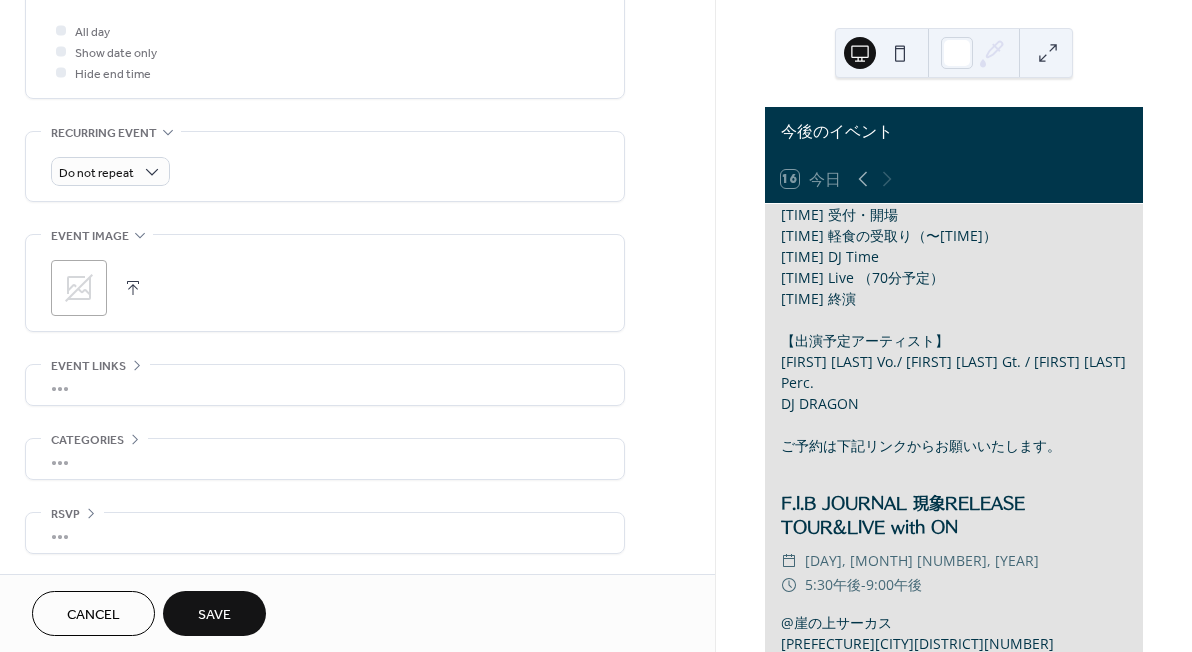 scroll, scrollTop: 781, scrollLeft: 0, axis: vertical 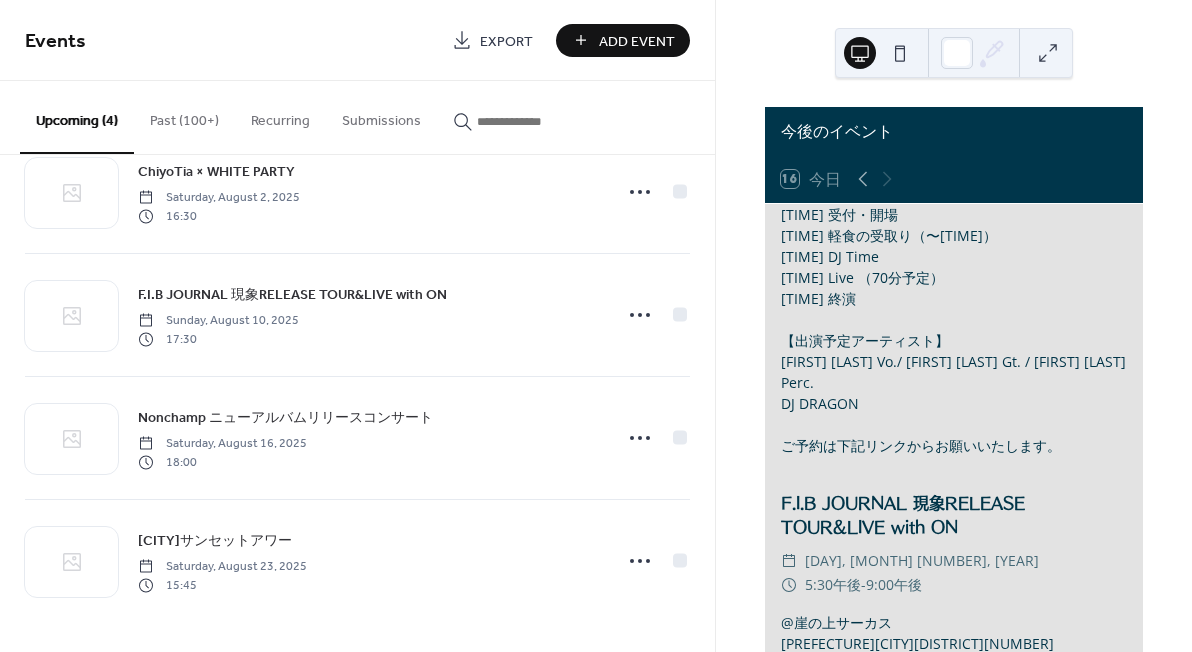 click on "Add Event" at bounding box center (623, 40) 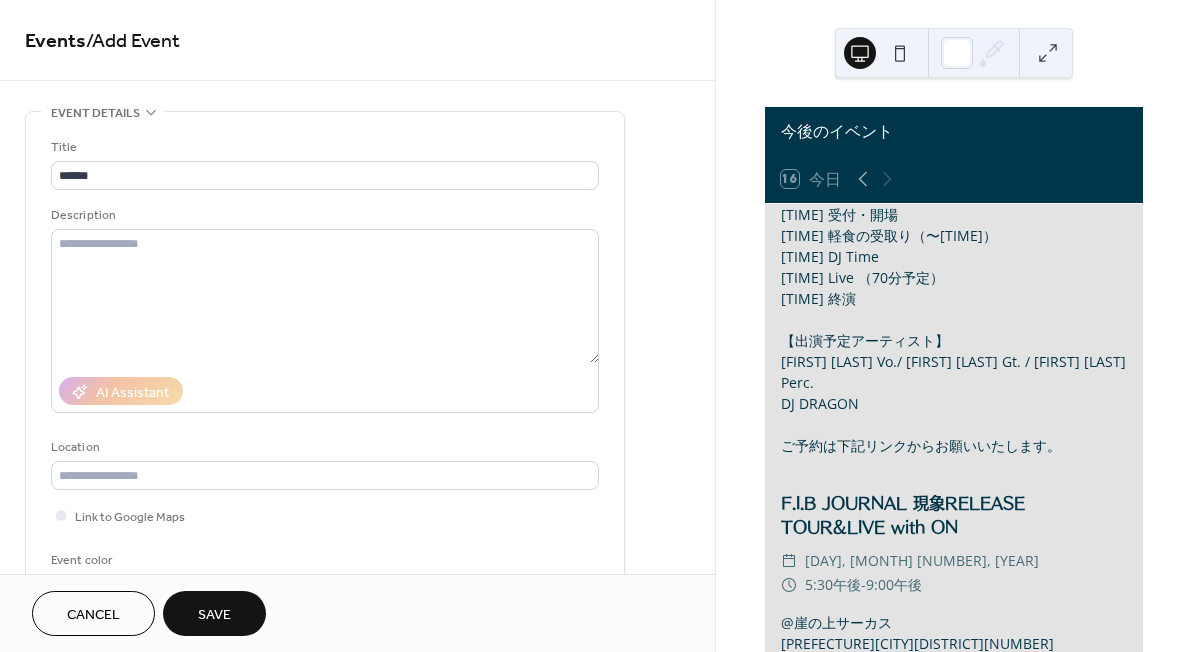 click on "Title" at bounding box center [323, 147] 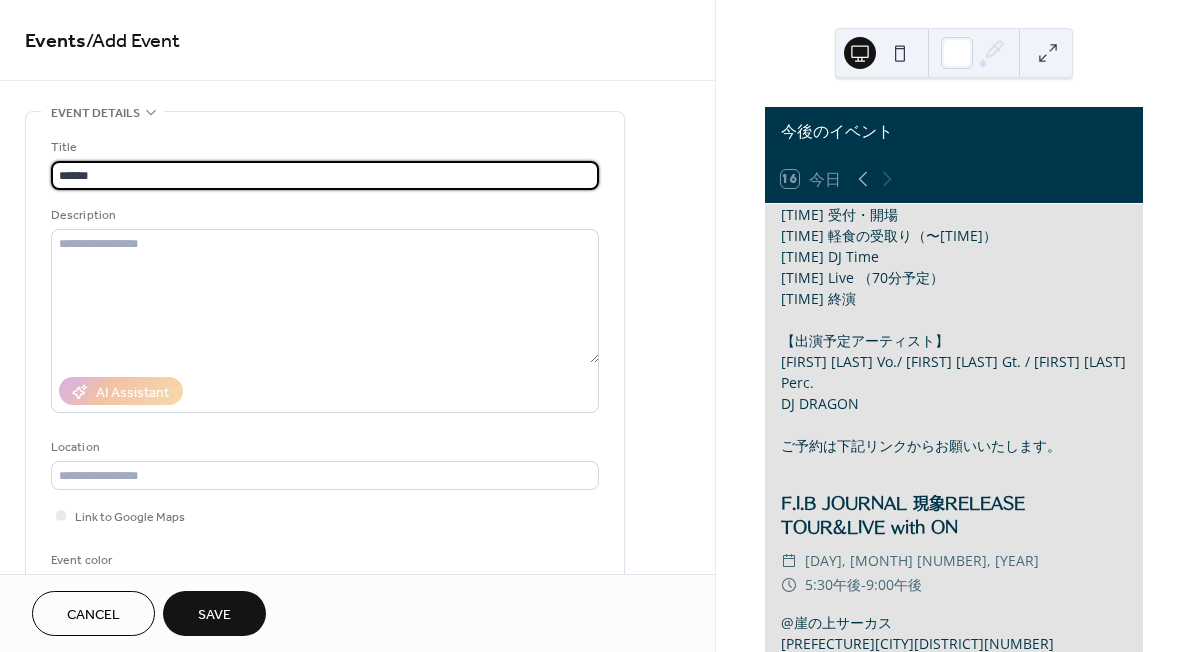 click on "******" at bounding box center (325, 175) 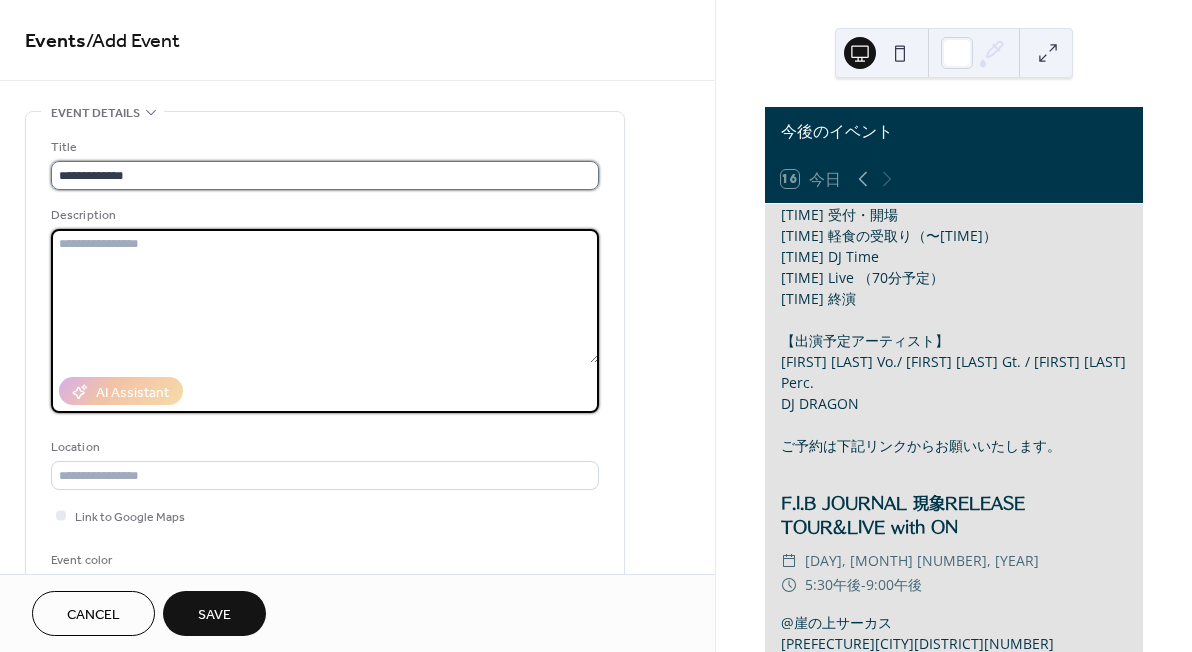 click on "**********" at bounding box center (325, 175) 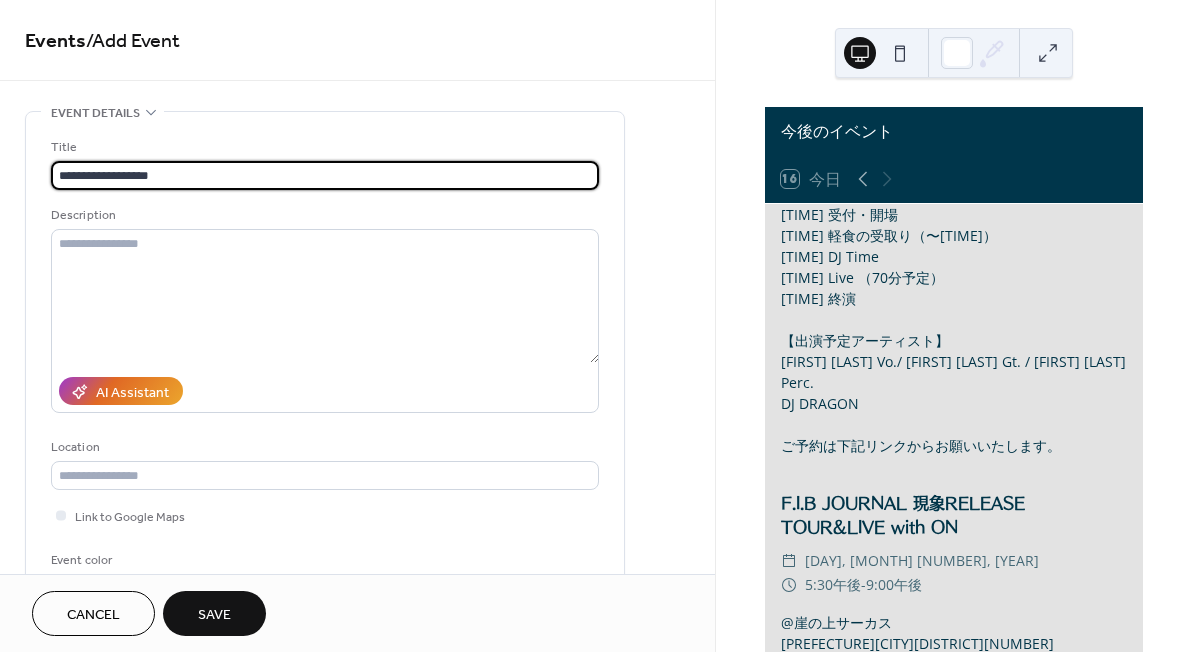 type on "**********" 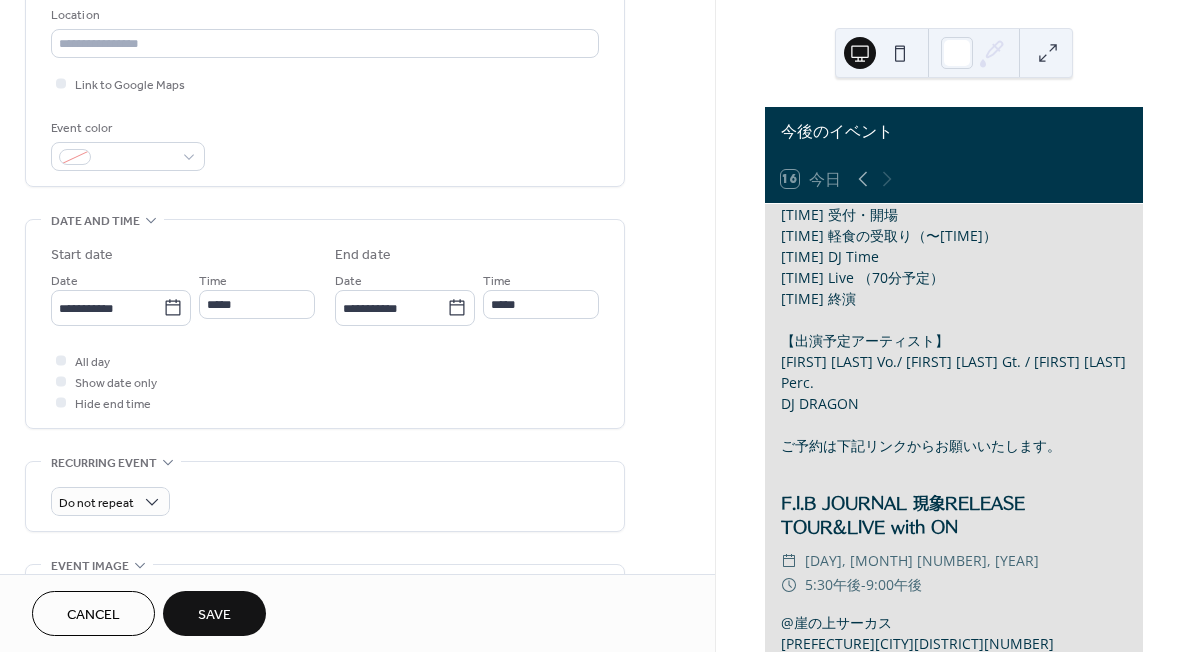 scroll, scrollTop: 536, scrollLeft: 0, axis: vertical 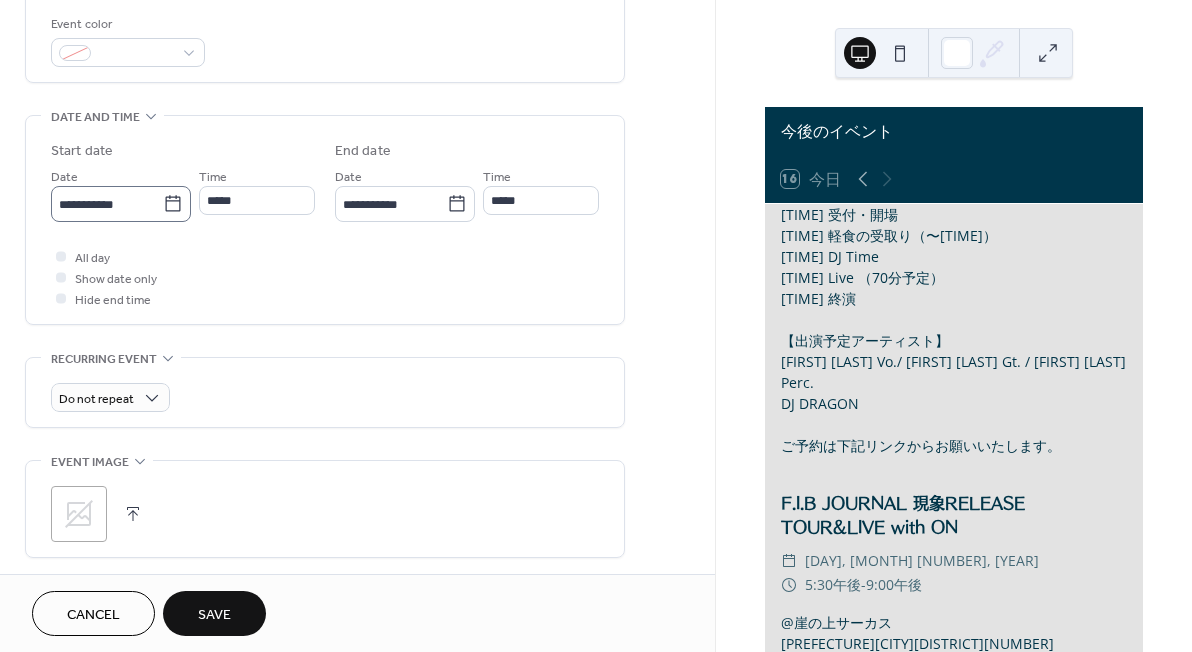 type on "**********" 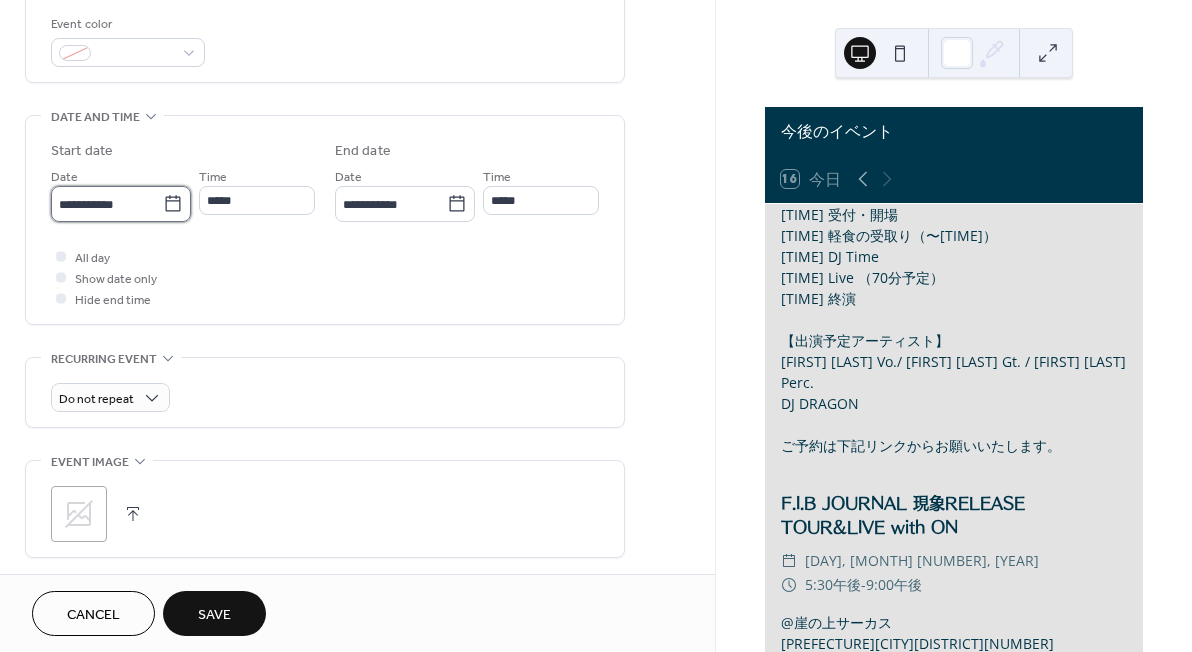 click on "**********" at bounding box center (107, 204) 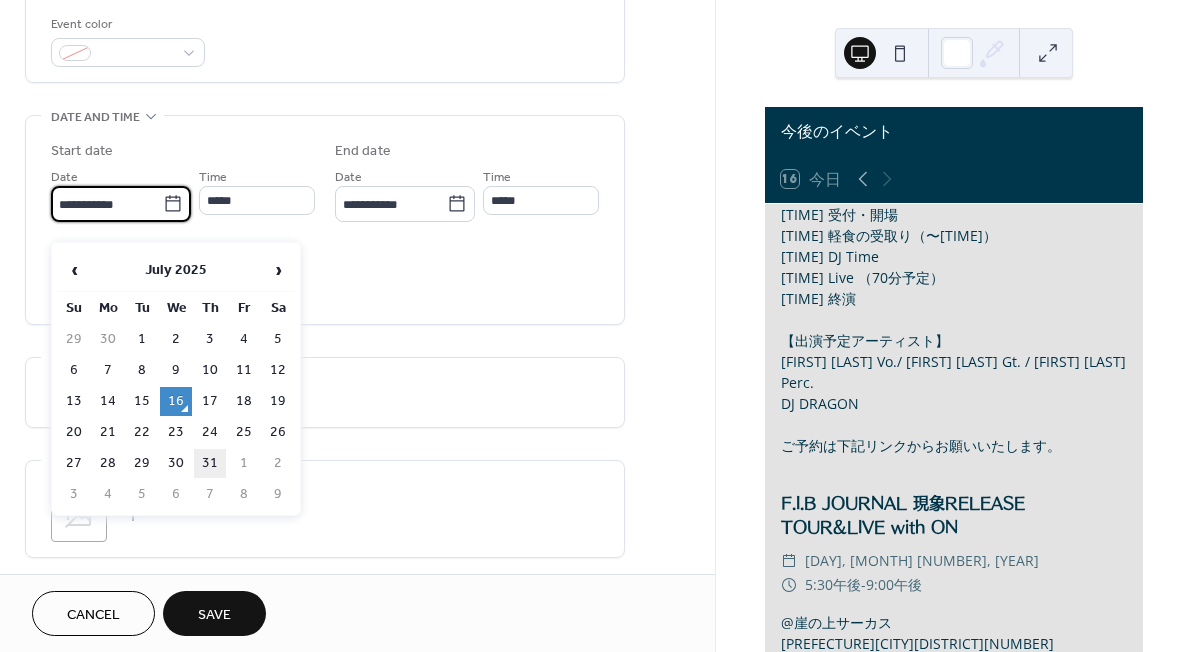 click on "31" at bounding box center [210, 463] 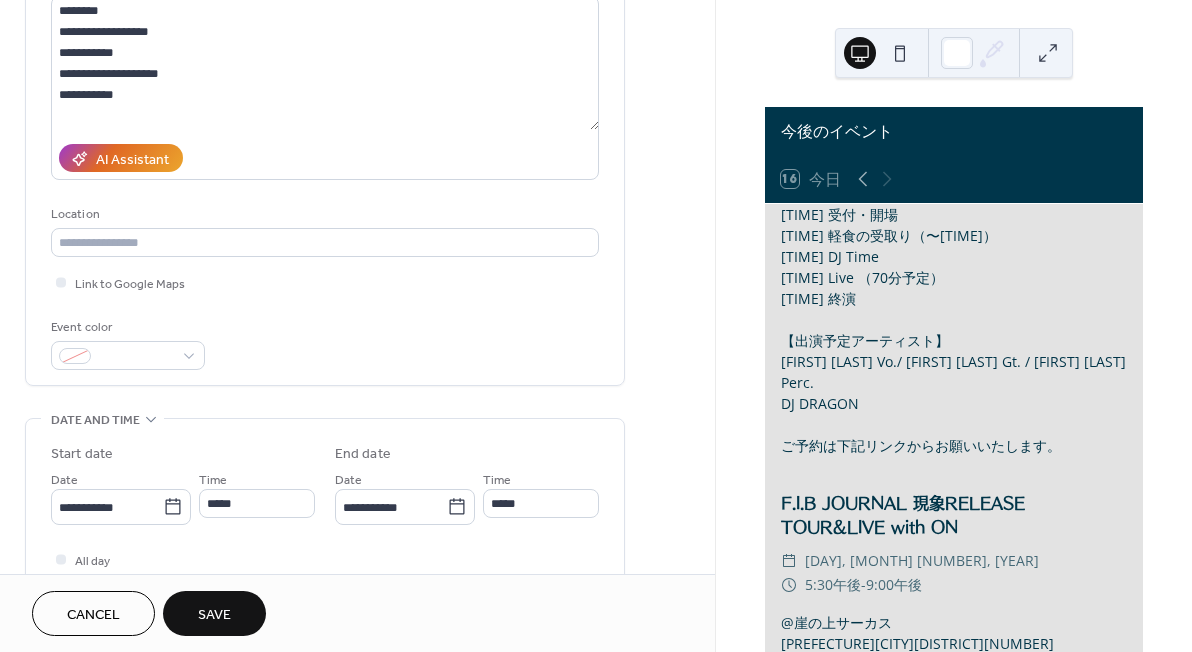 scroll, scrollTop: 234, scrollLeft: 0, axis: vertical 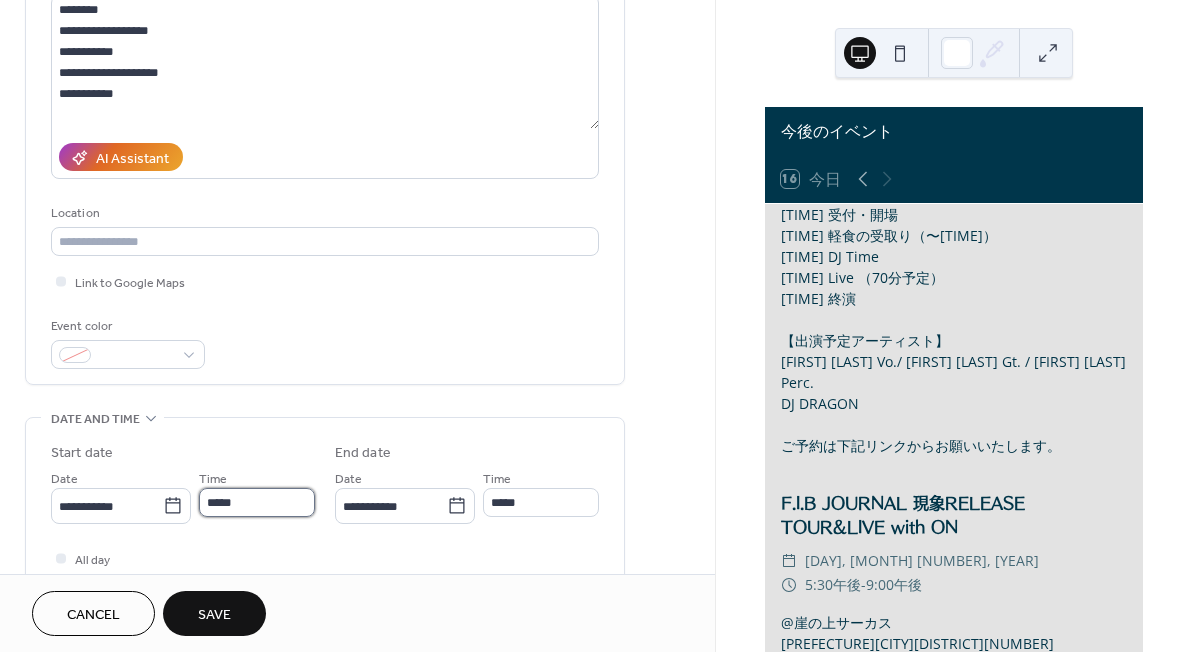 click on "*****" at bounding box center (257, 502) 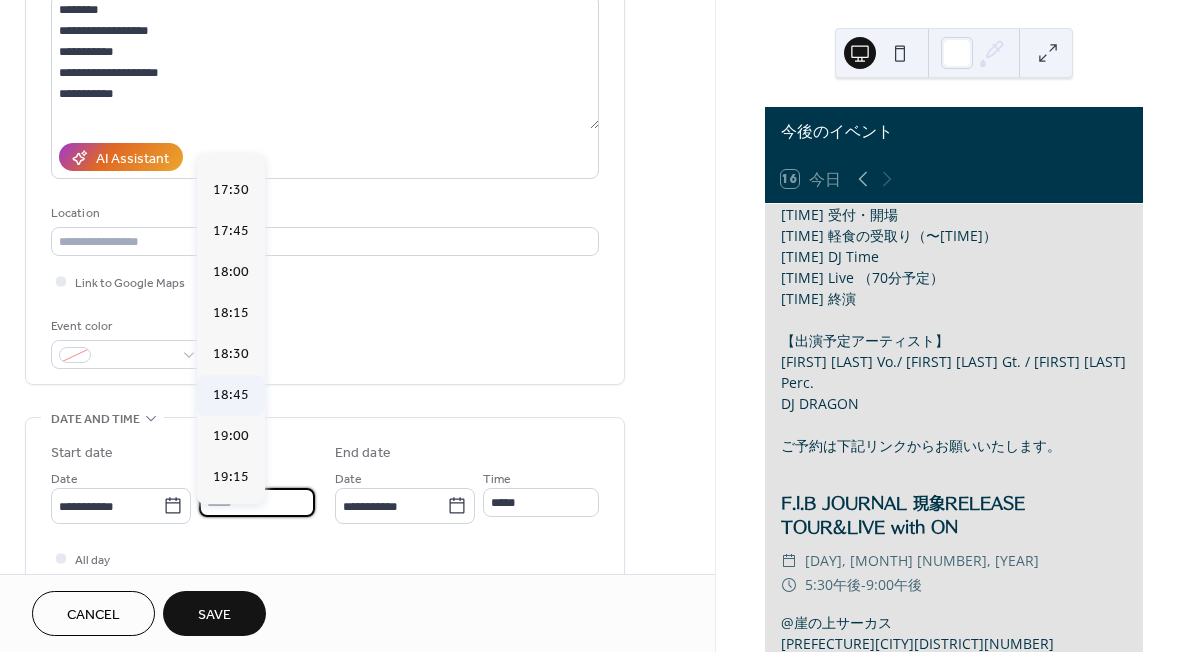 scroll, scrollTop: 2875, scrollLeft: 0, axis: vertical 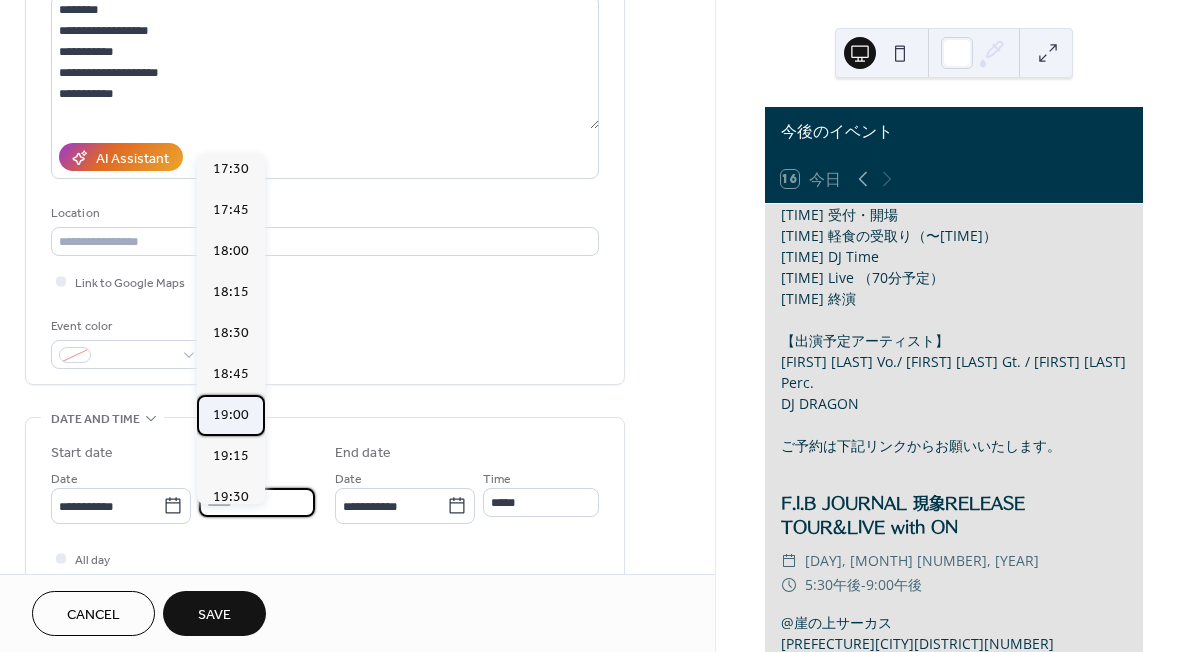 click on "19:00" at bounding box center [231, 415] 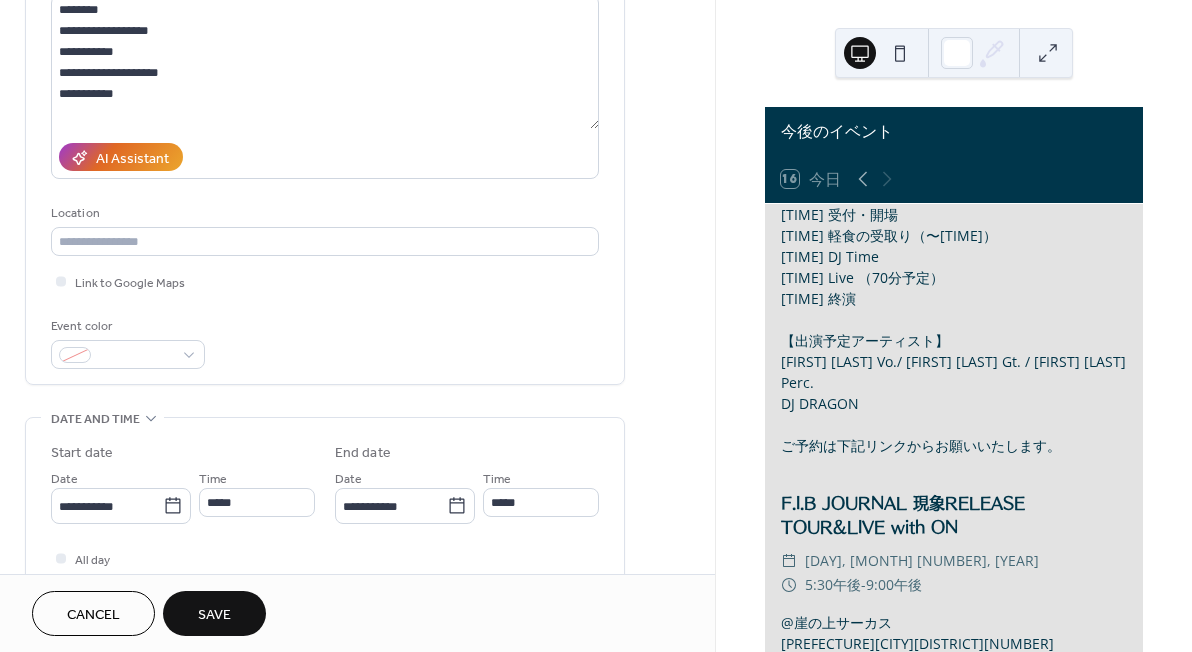 type on "*****" 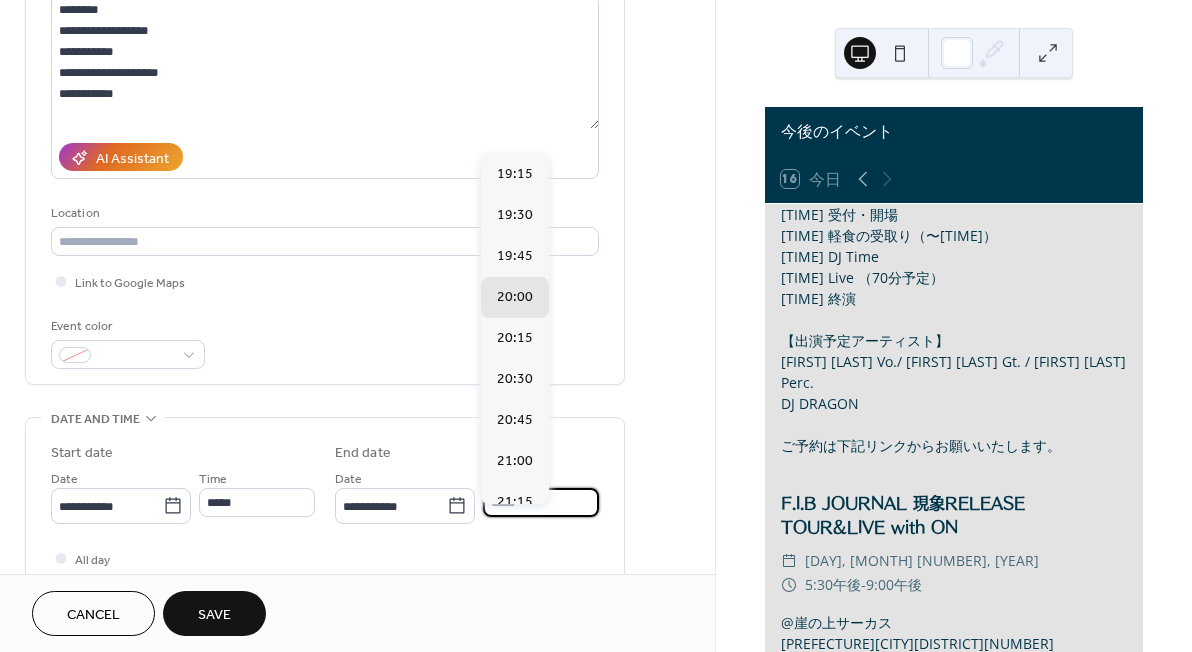 click on "*****" at bounding box center [541, 502] 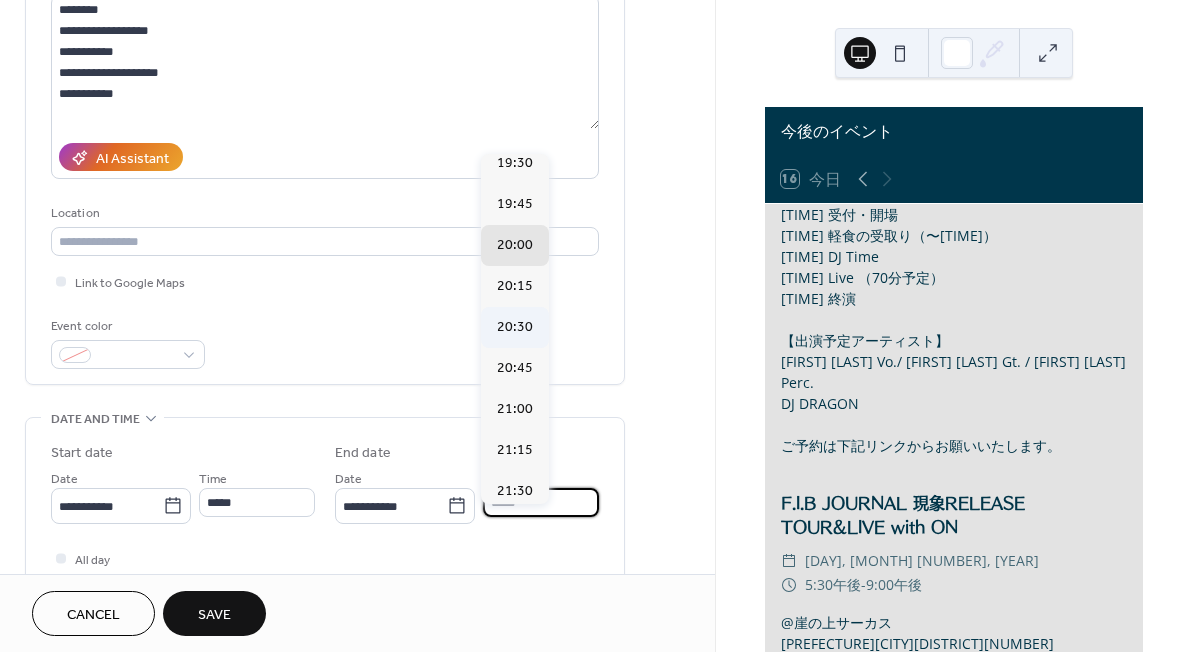 scroll, scrollTop: 55, scrollLeft: 0, axis: vertical 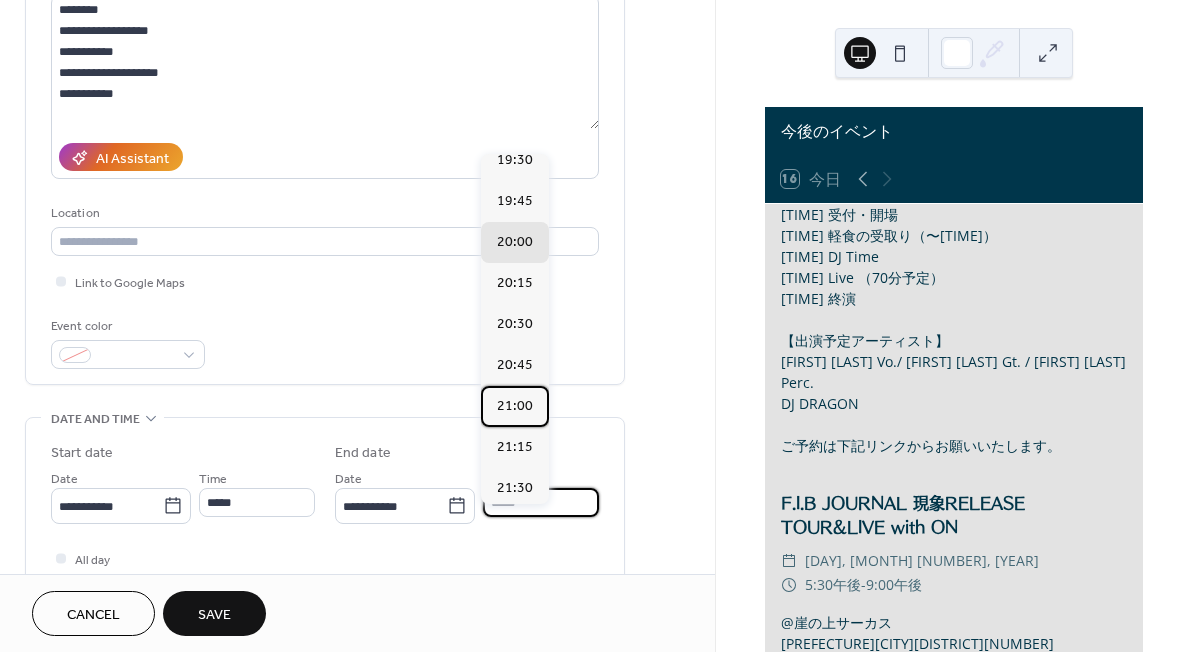 click on "21:00" at bounding box center [515, 406] 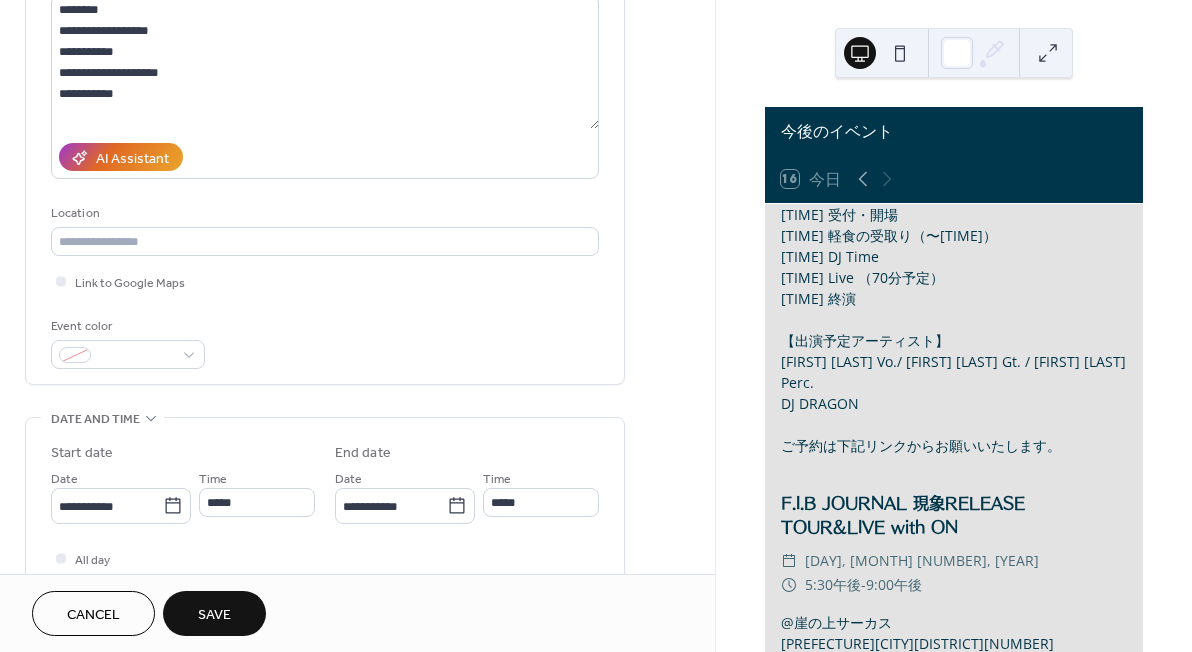 click on "Save" at bounding box center (214, 615) 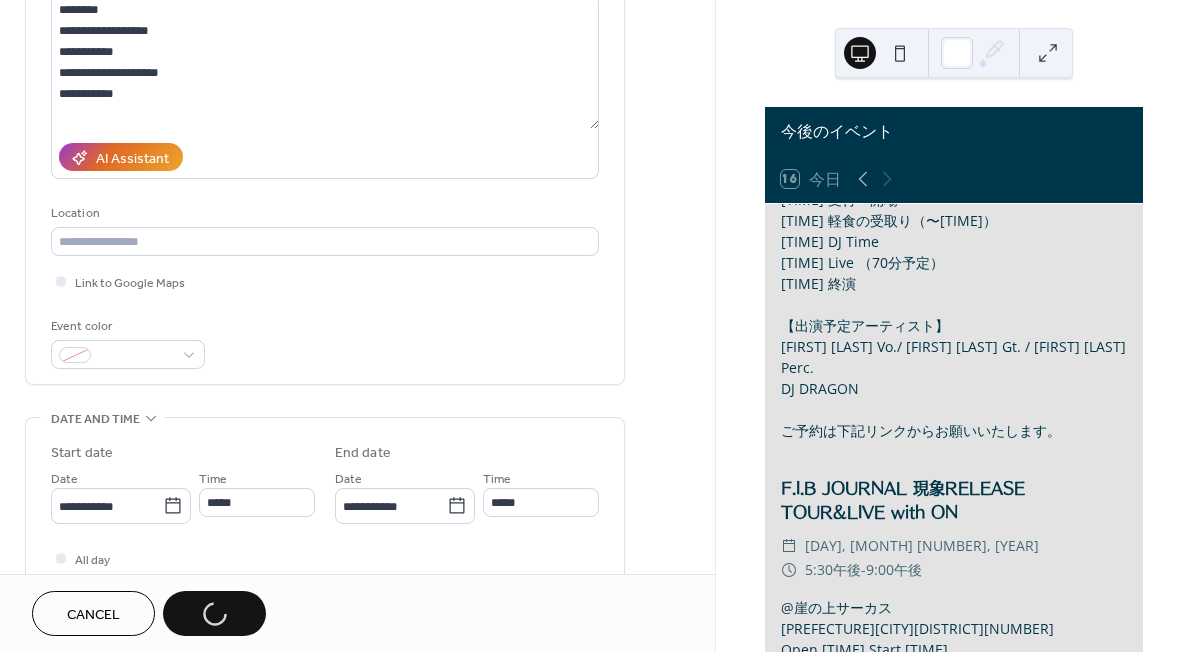 scroll, scrollTop: 172, scrollLeft: 0, axis: vertical 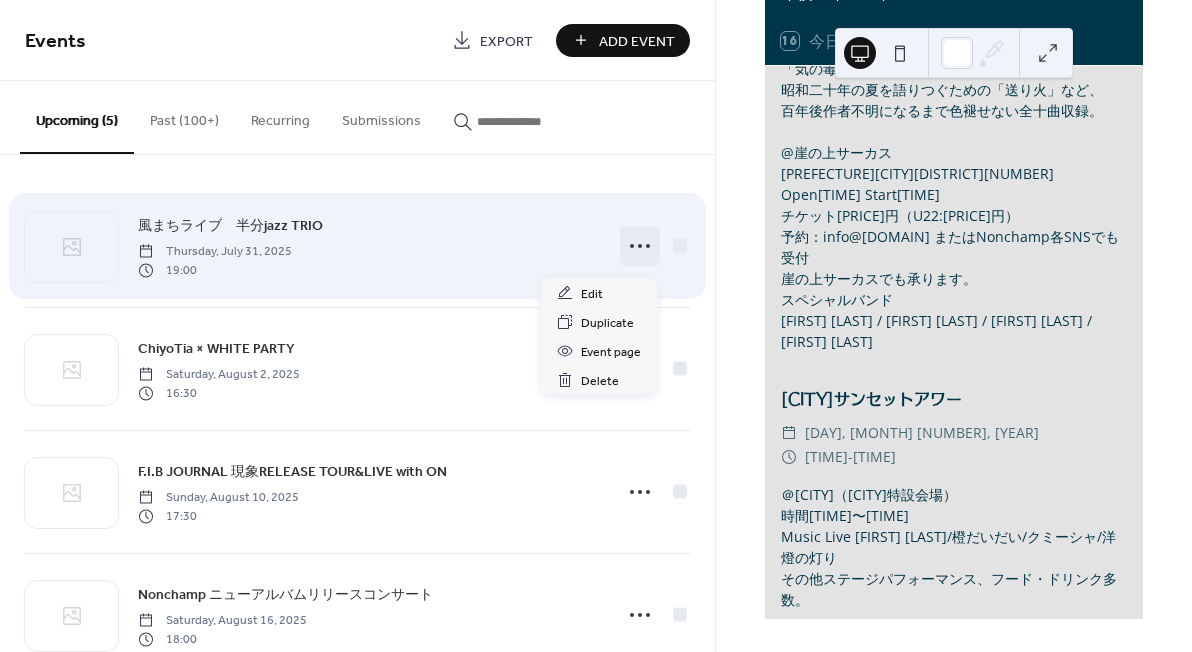 click 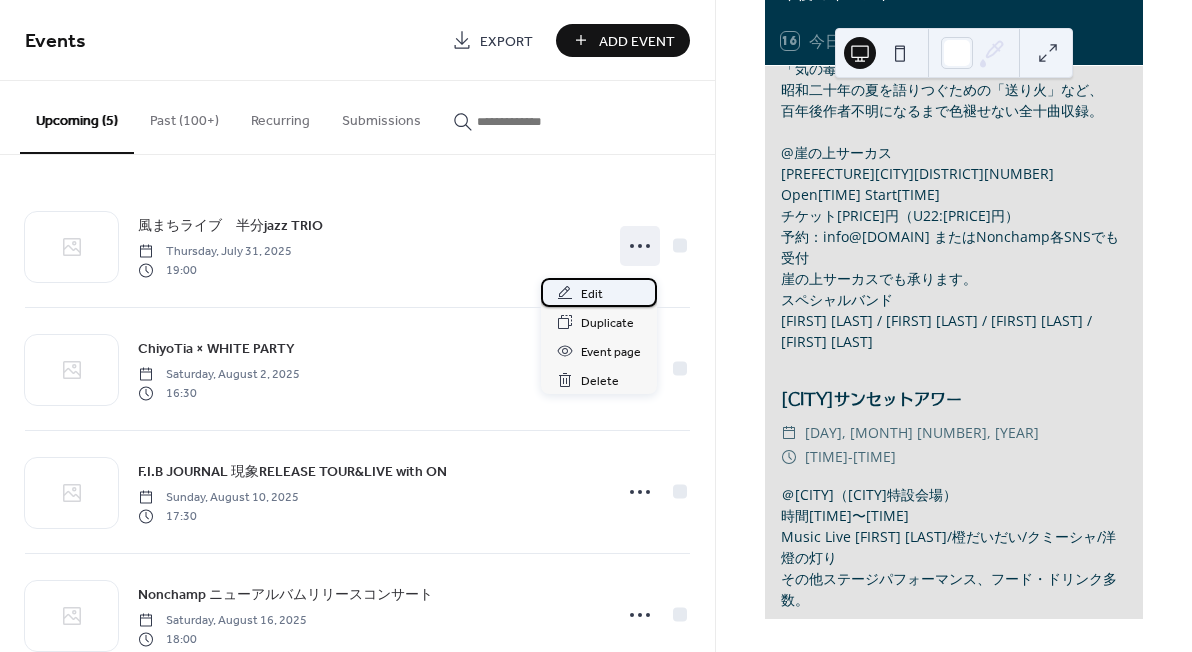 click on "Edit" at bounding box center [599, 292] 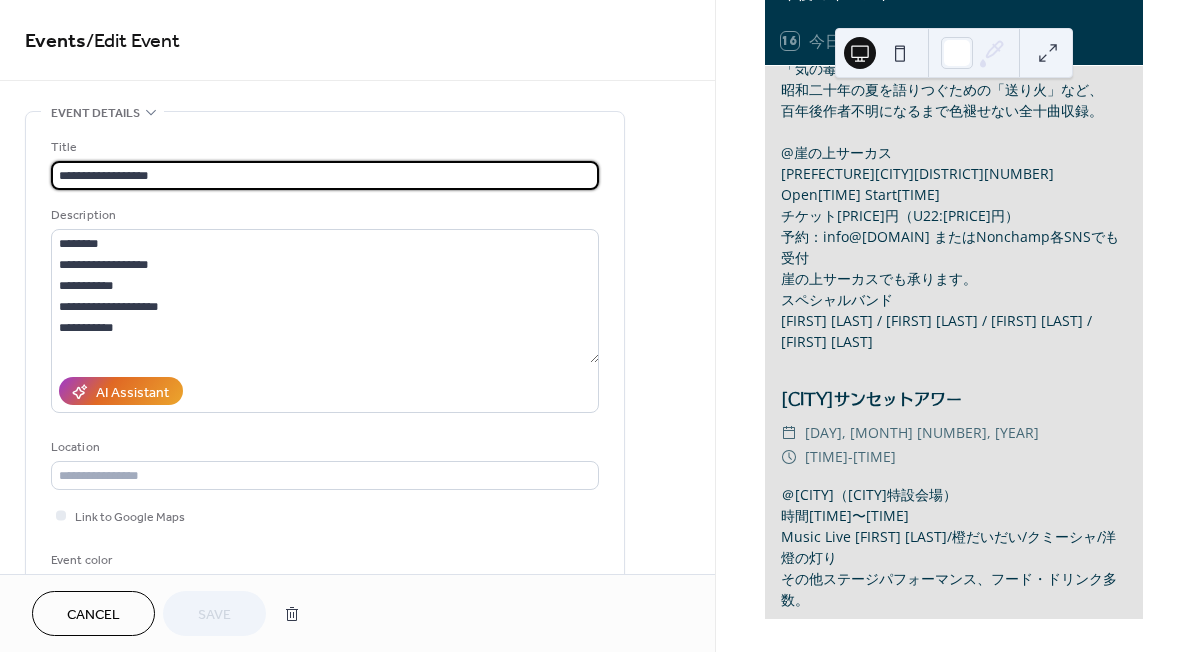scroll, scrollTop: 303, scrollLeft: 0, axis: vertical 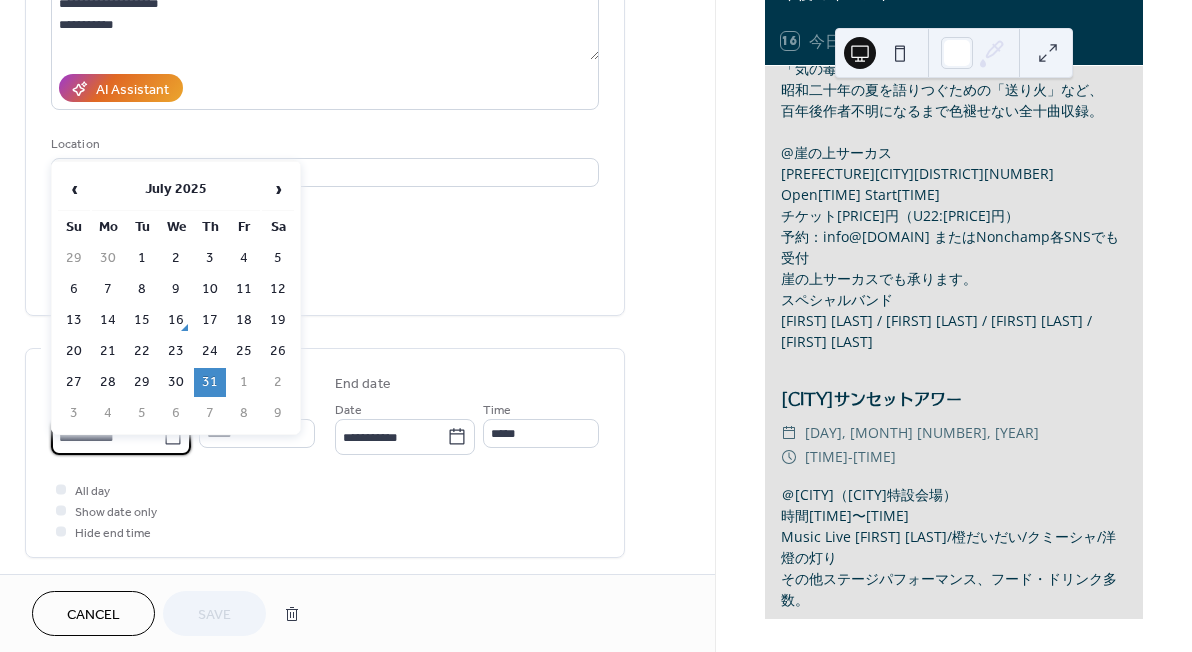 click on "**********" at bounding box center (107, 437) 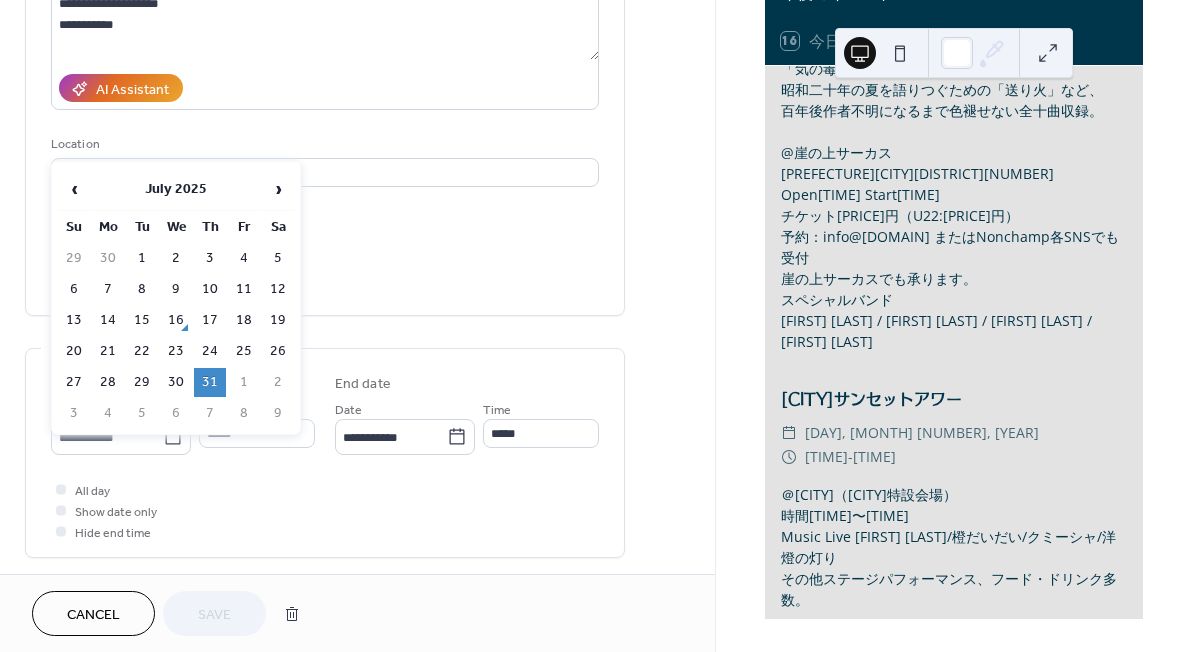 click on "‹ July 2025 › Su Mo Tu We Th Fr Sa 29 30 1 2 3 4 5 6 7 8 9 10 11 12 13 14 15 16 17 18 19 20 21 22 23 24 25 26 27 28 29 30 31 1 2 3 4 5 6 7 8 9" at bounding box center (176, 298) 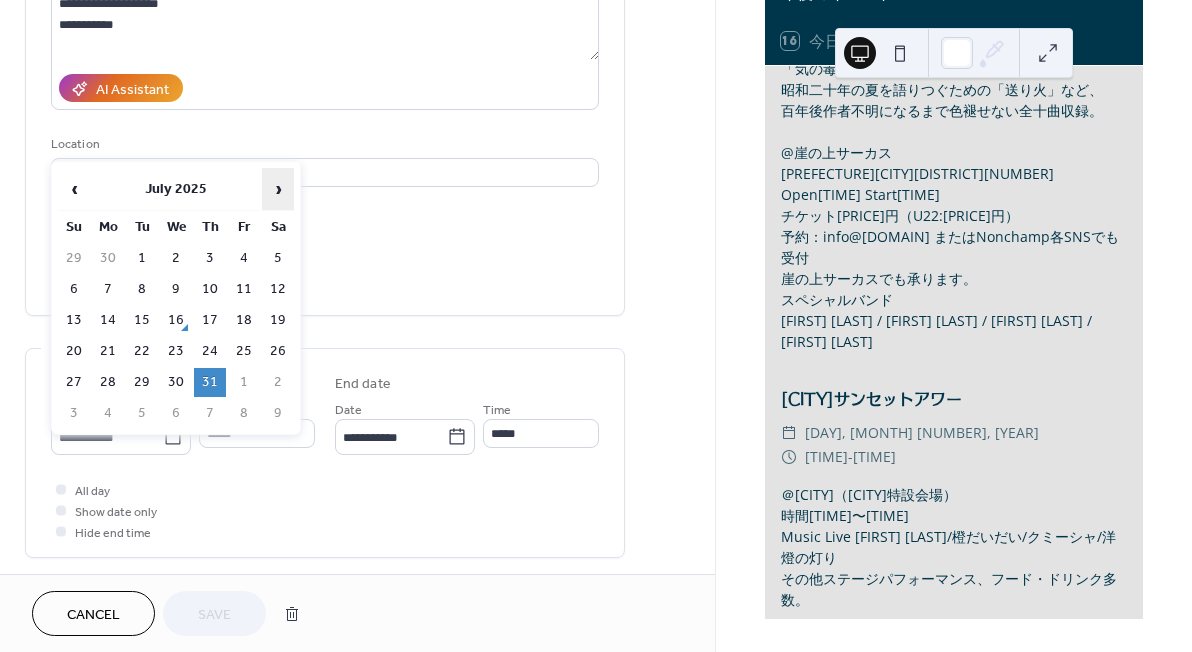 click on "›" at bounding box center [278, 189] 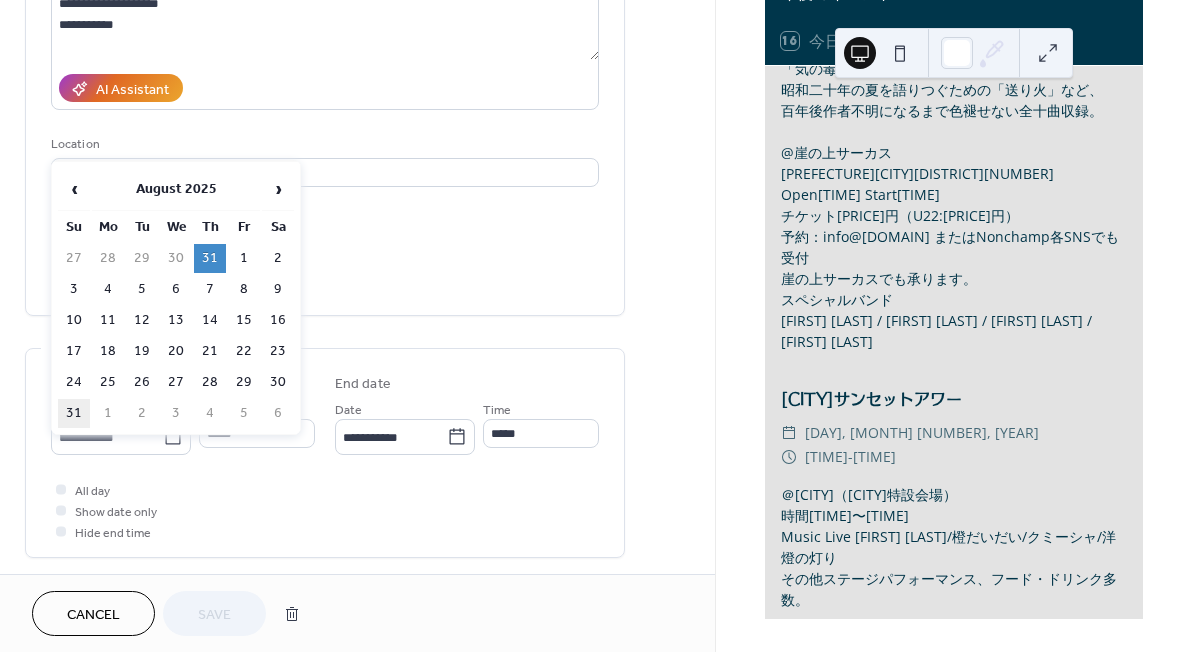 click on "31" at bounding box center [74, 413] 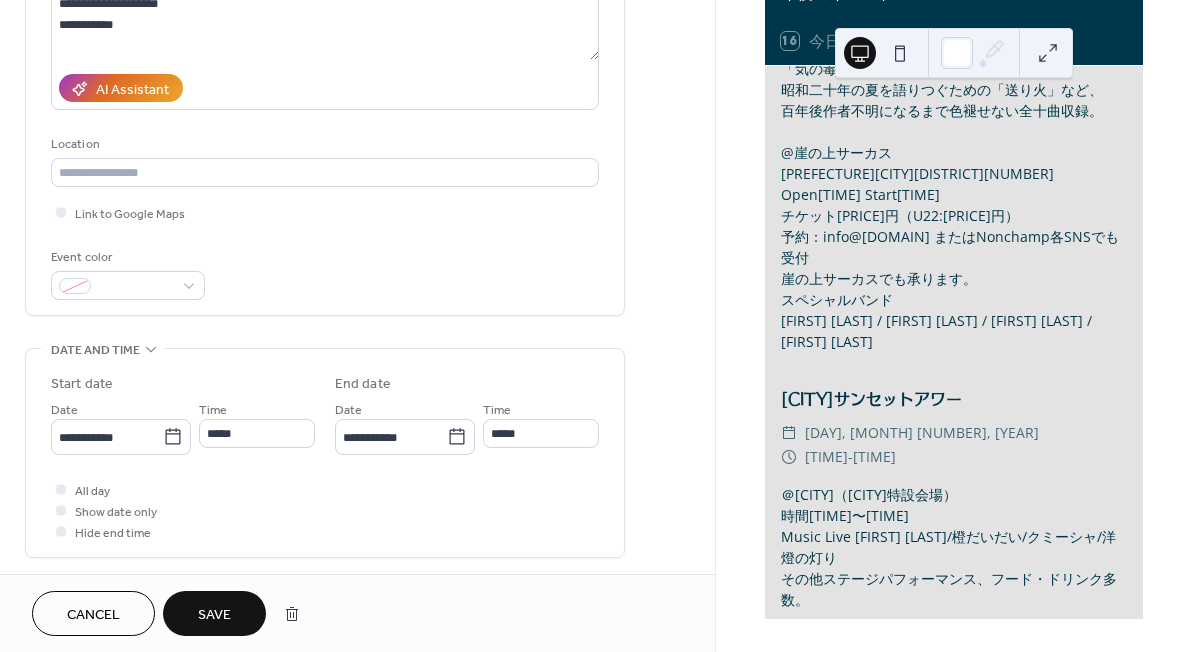 type on "**********" 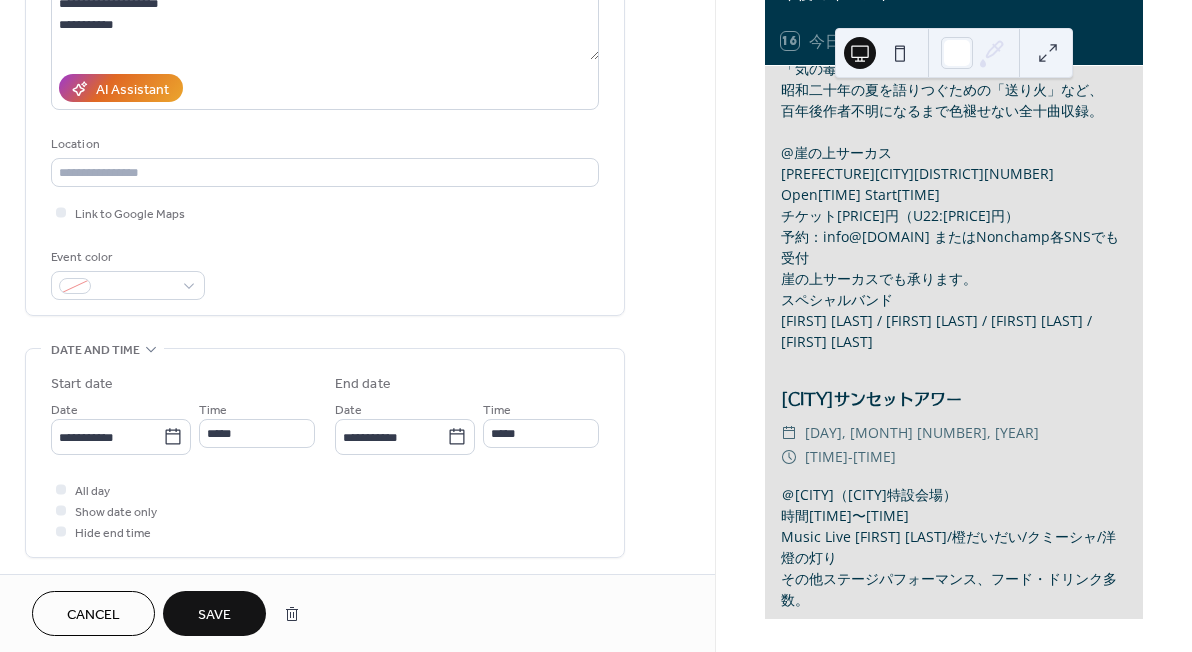 type on "**********" 